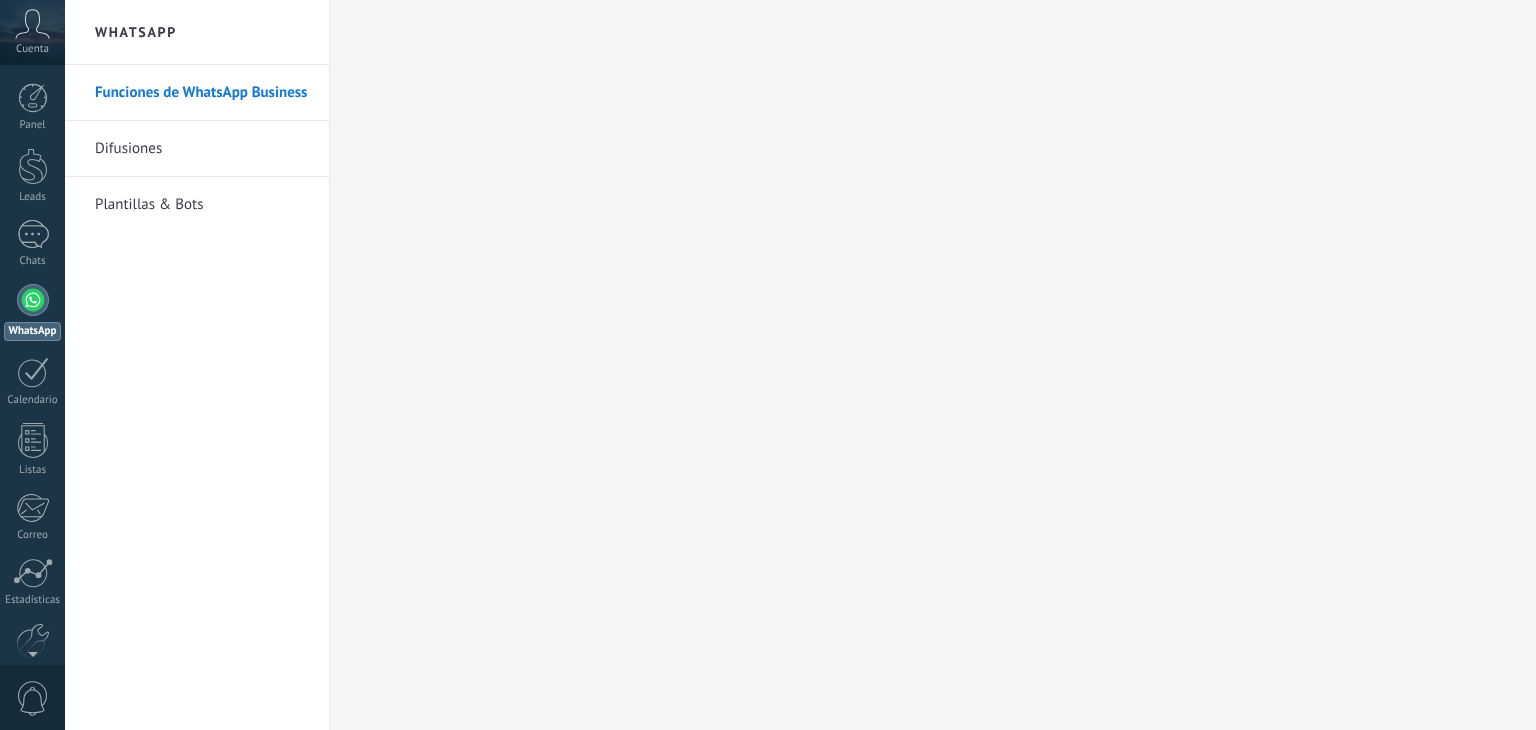 scroll, scrollTop: 0, scrollLeft: 0, axis: both 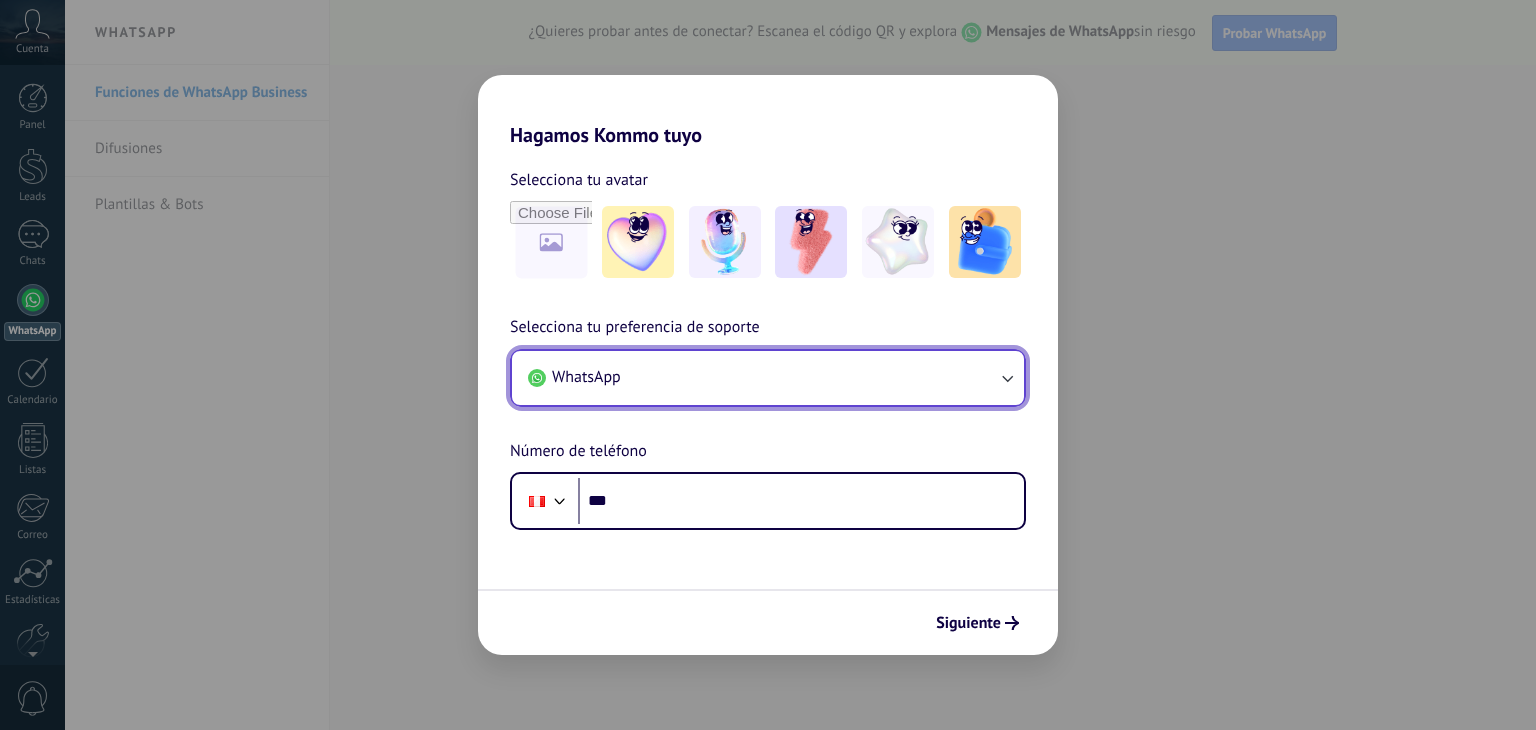 click on "WhatsApp" at bounding box center (768, 378) 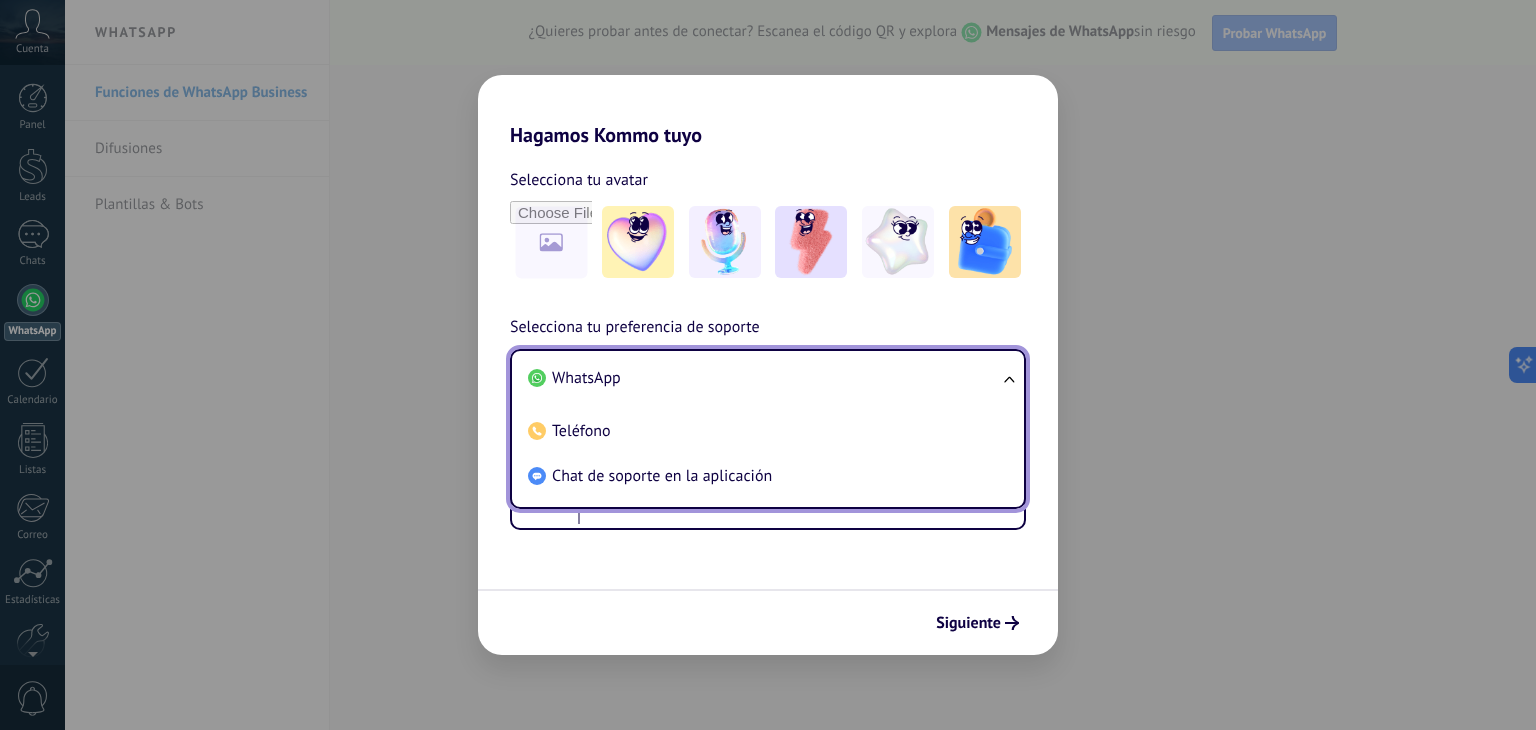 click on "WhatsApp" at bounding box center [586, 378] 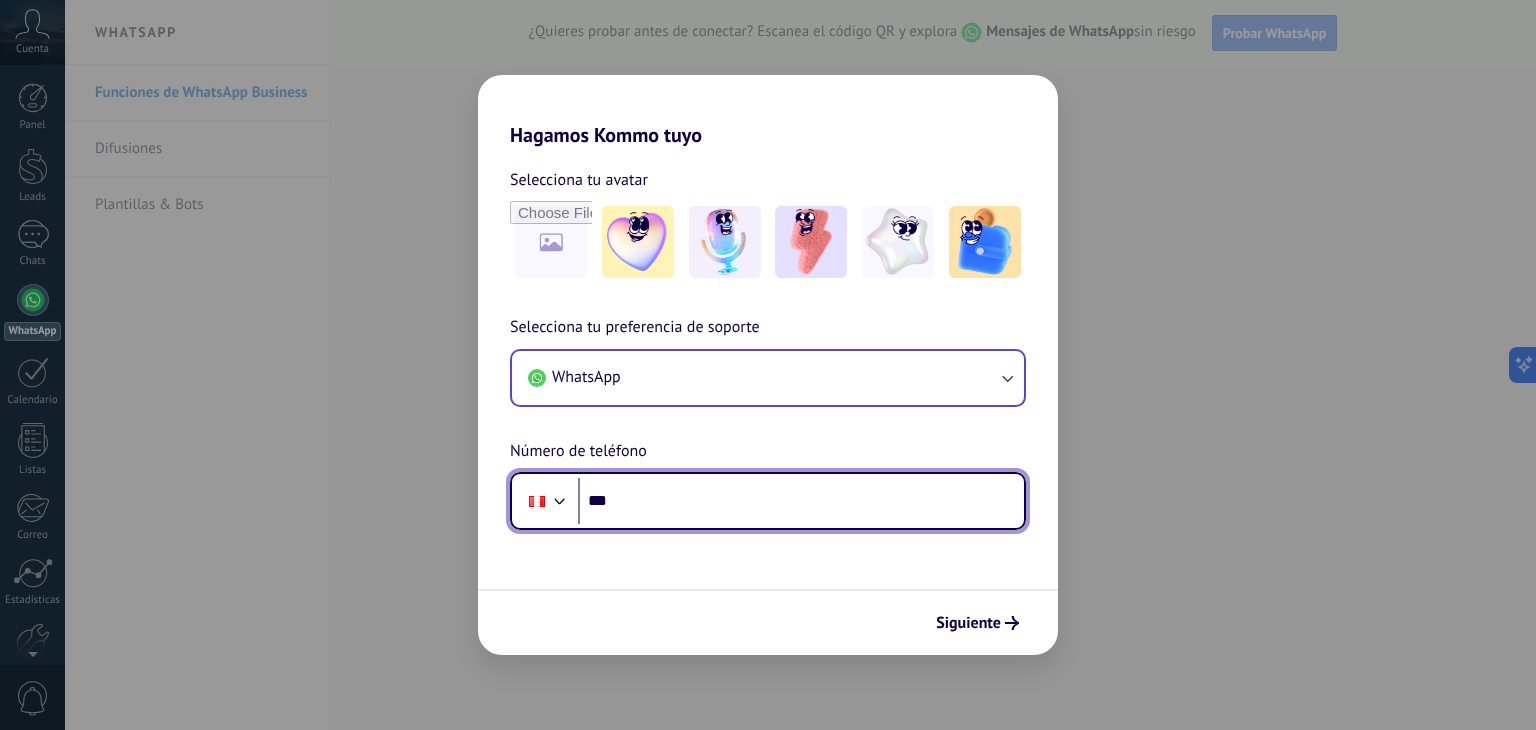 click on "***" at bounding box center (801, 501) 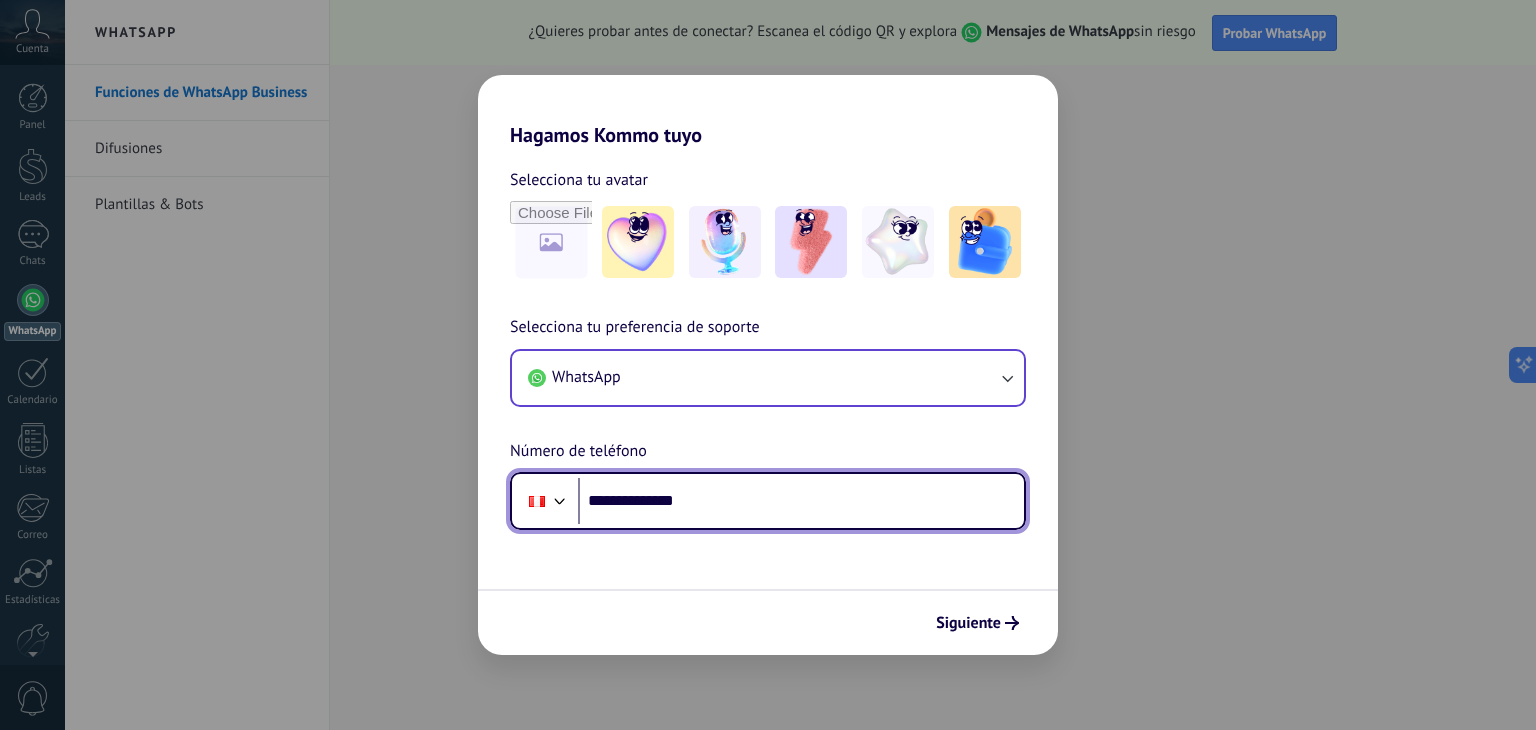 type on "**********" 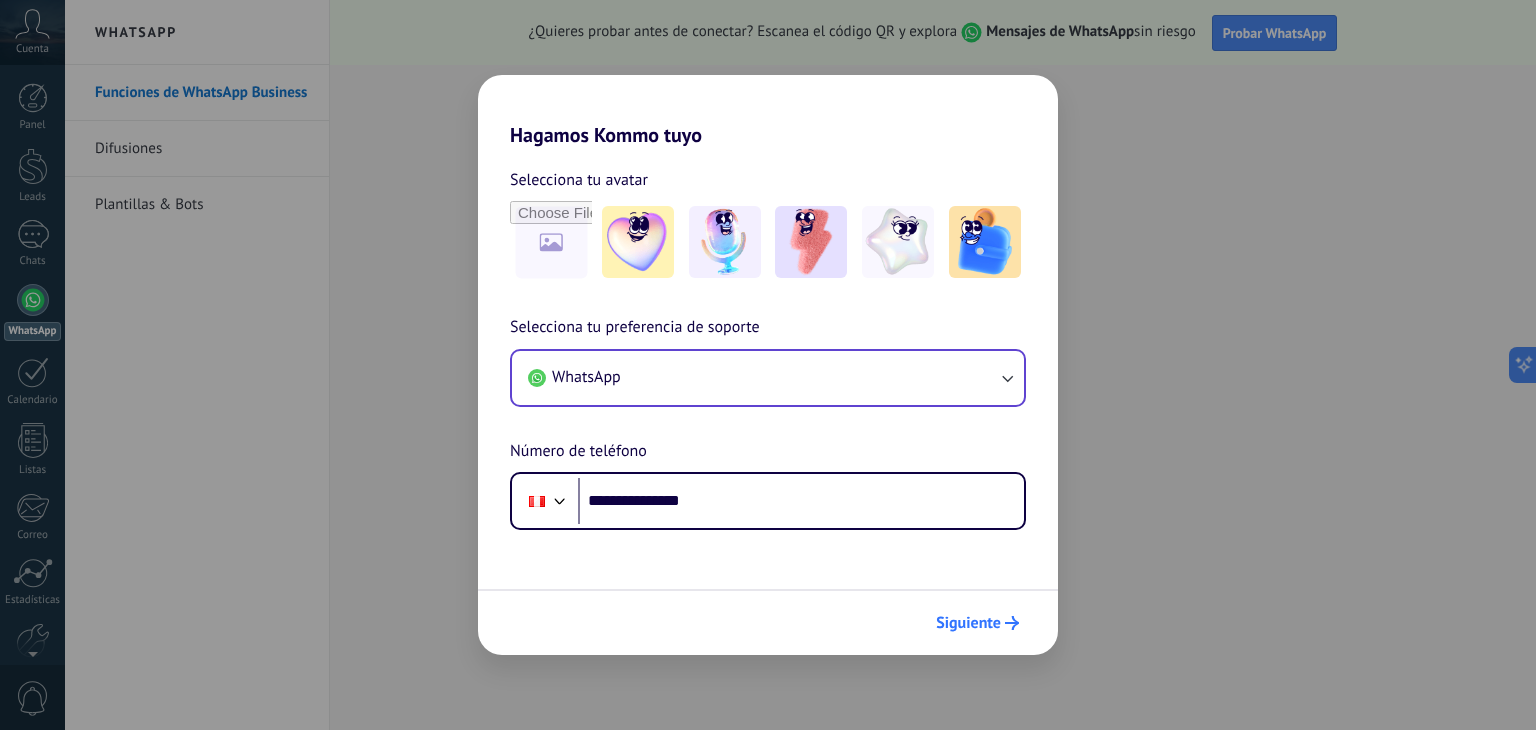 click on "Siguiente" at bounding box center (968, 623) 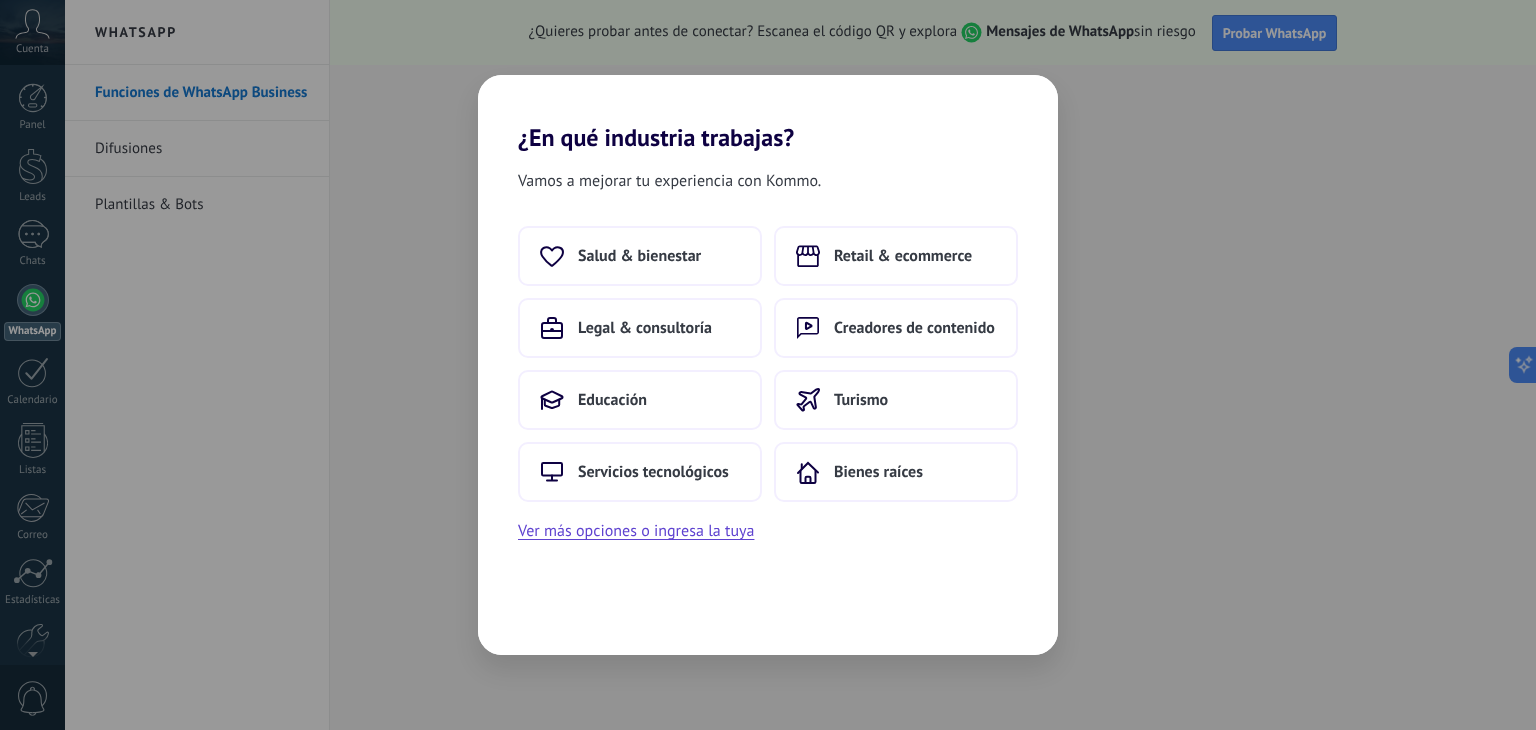 scroll, scrollTop: 0, scrollLeft: 0, axis: both 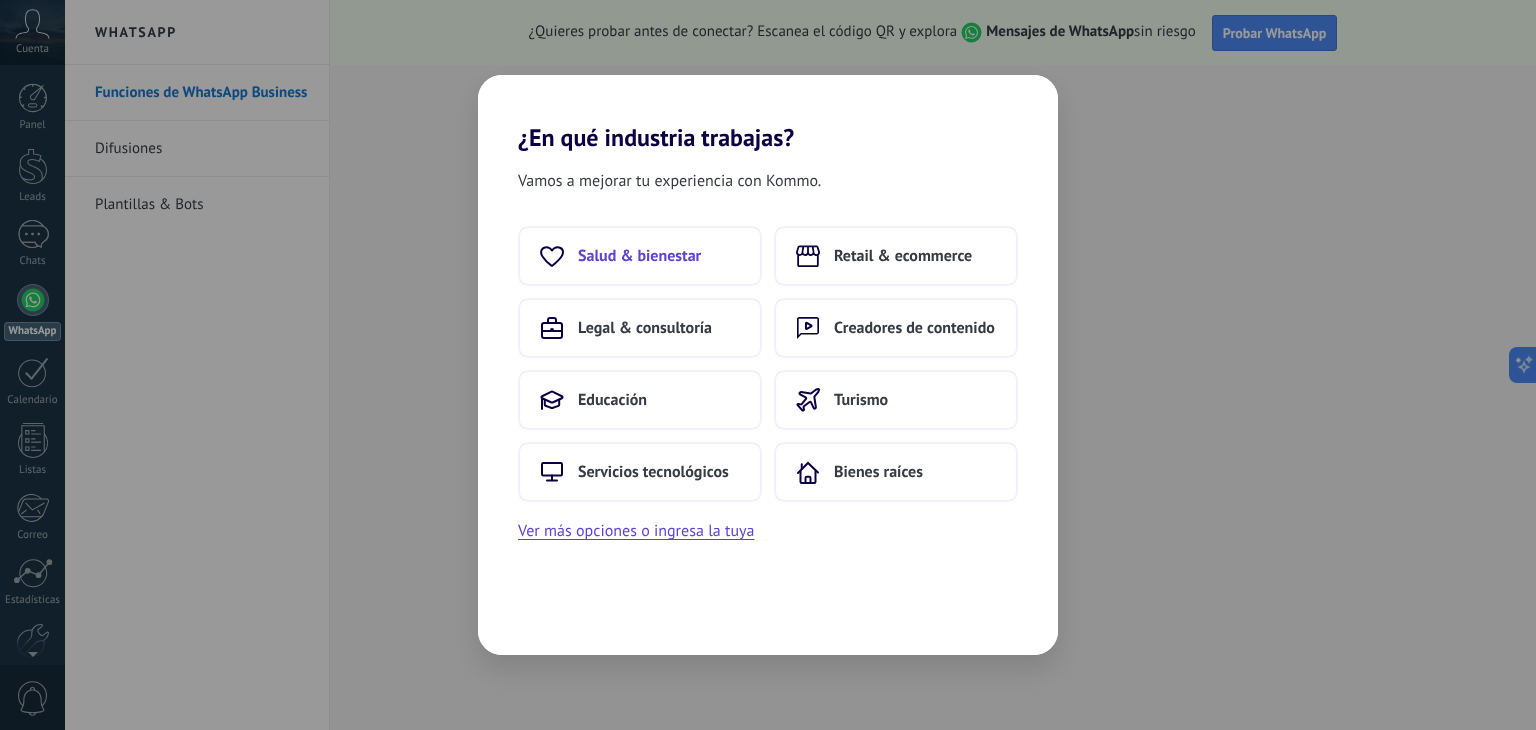 click on "Salud & bienestar" at bounding box center (639, 256) 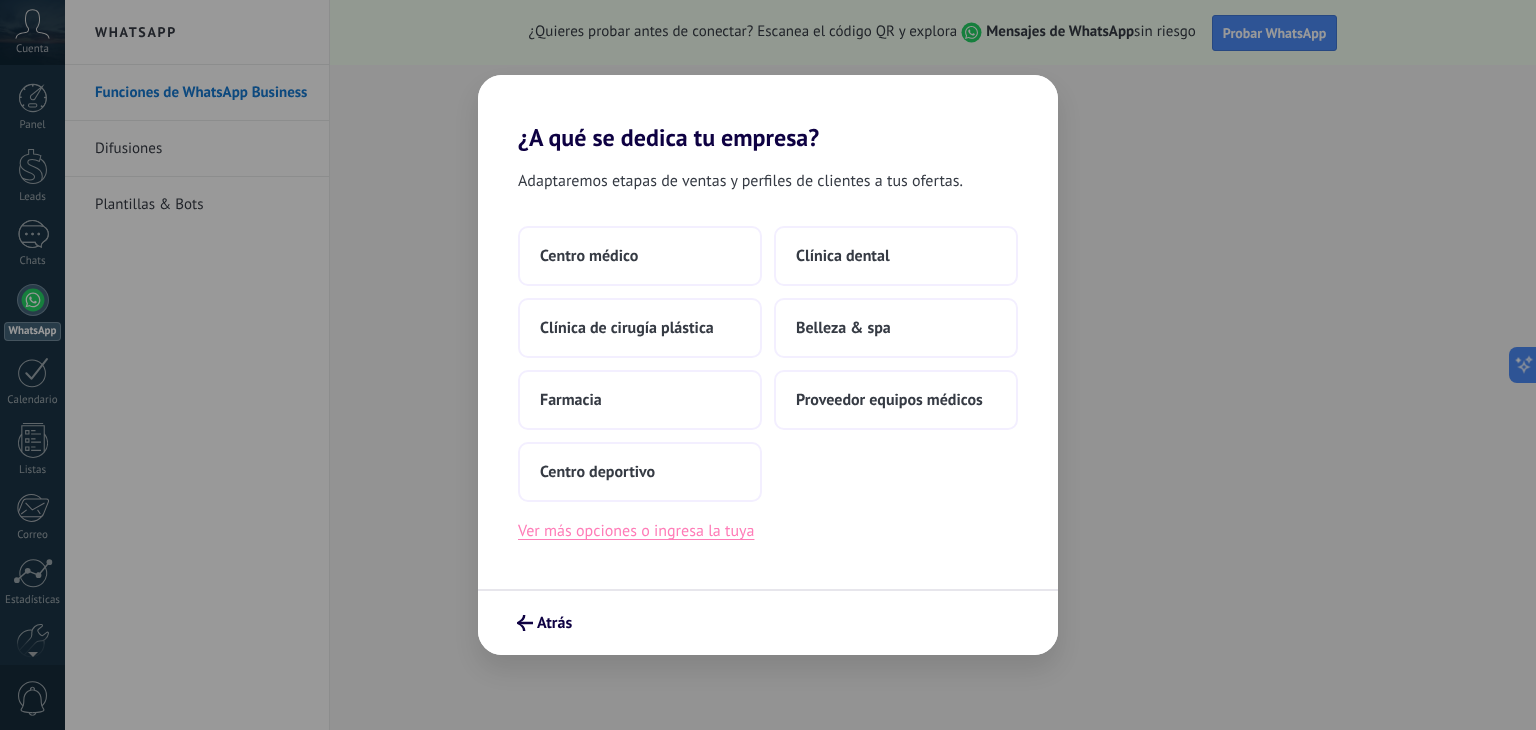 click on "Ver más opciones o ingresa la tuya" at bounding box center [636, 531] 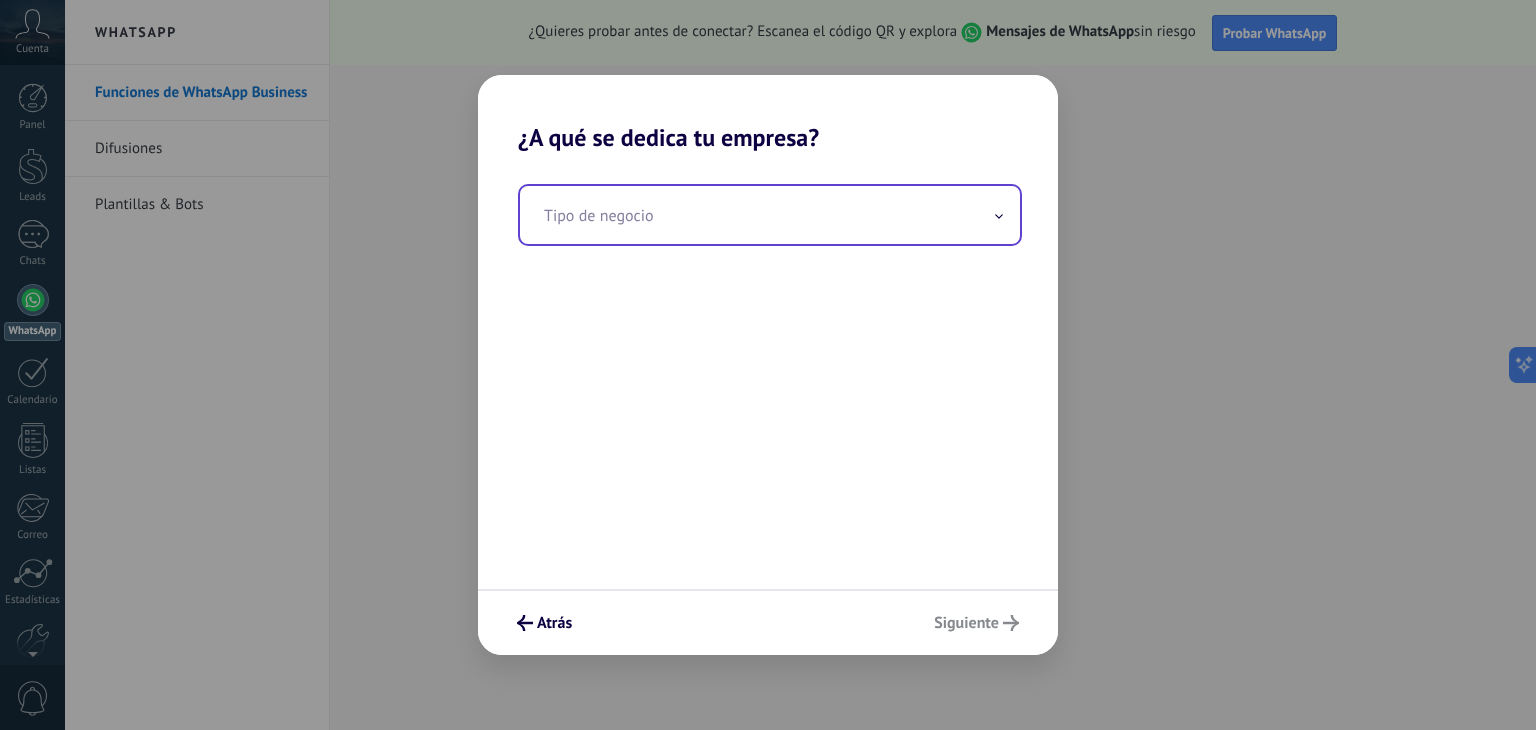 click at bounding box center [770, 215] 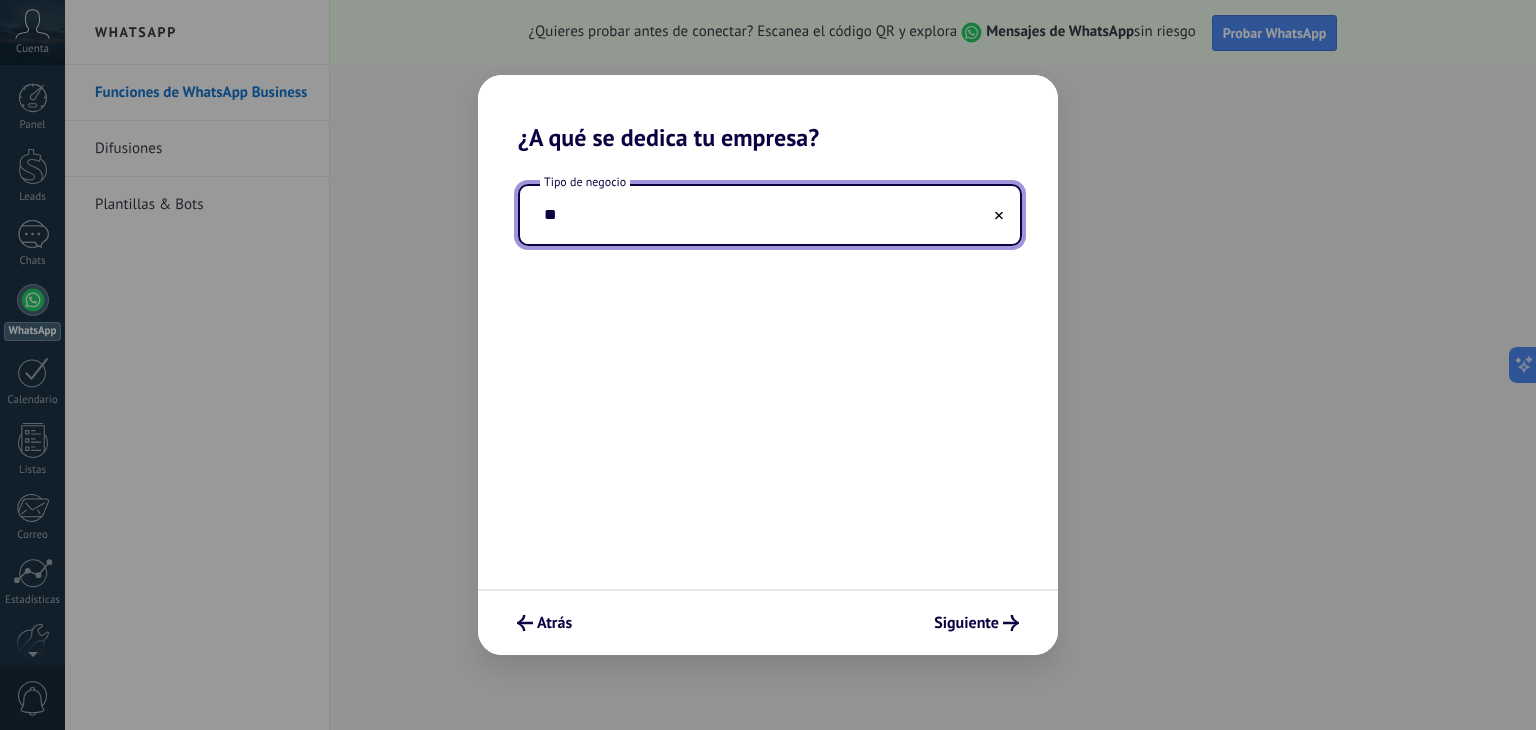 type on "*" 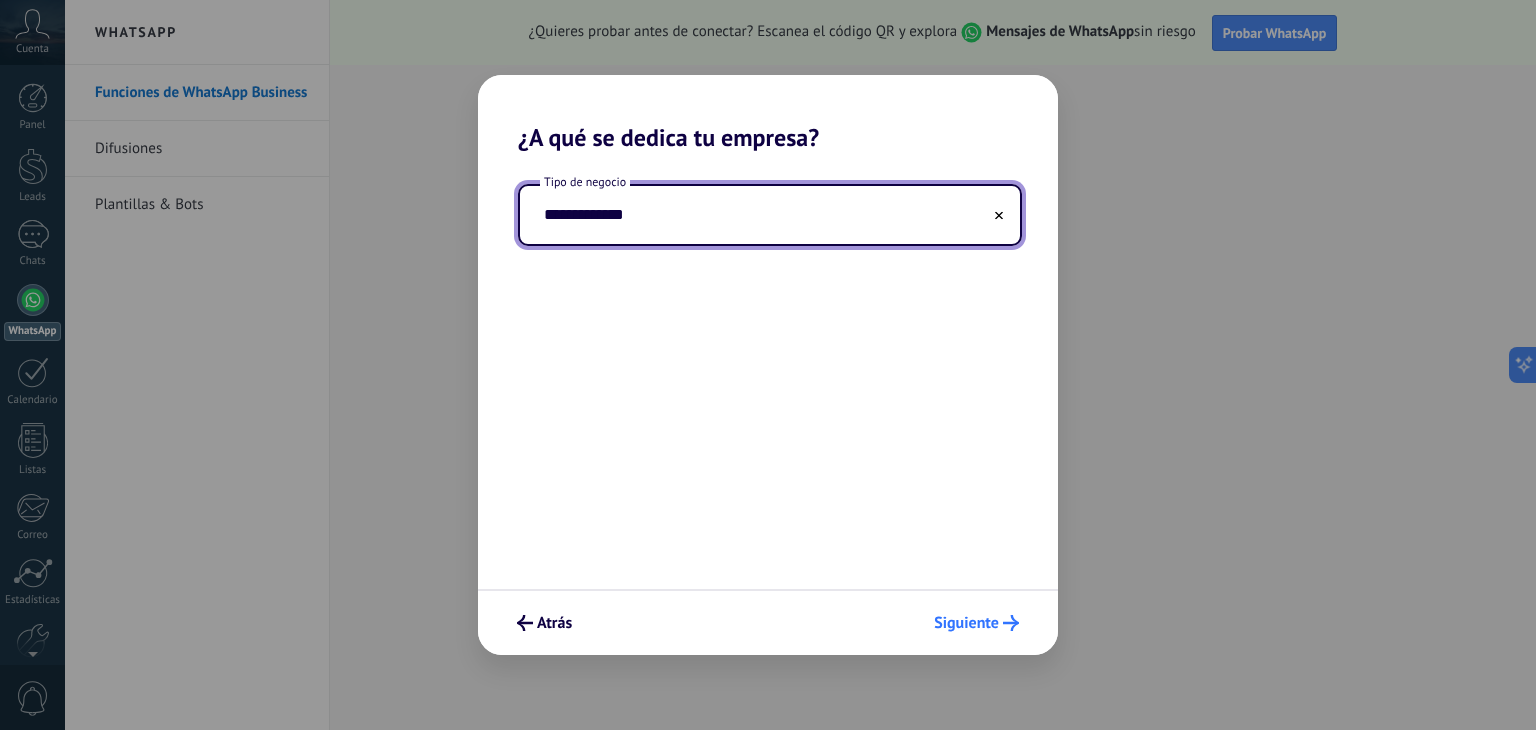 type on "**********" 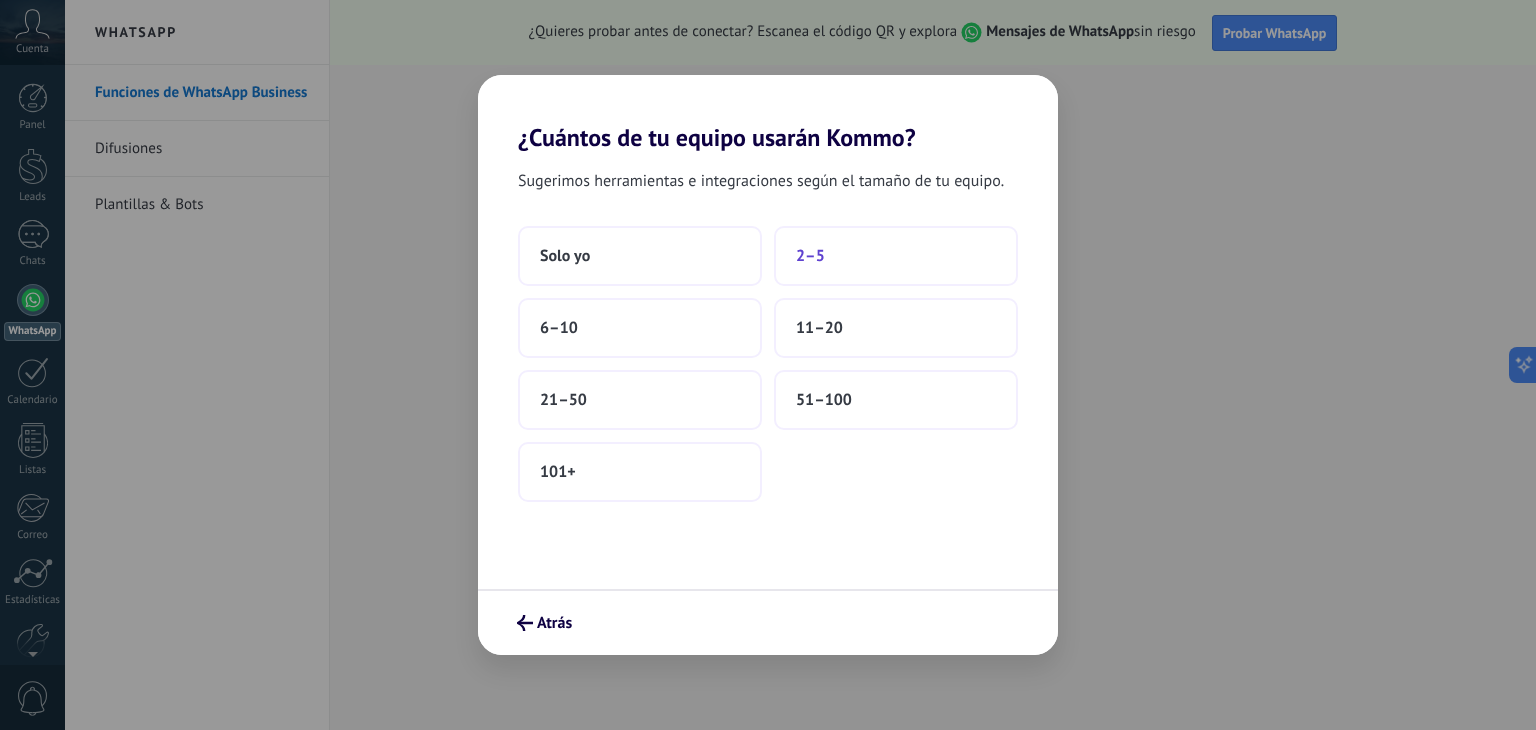 click on "2–5" at bounding box center [896, 256] 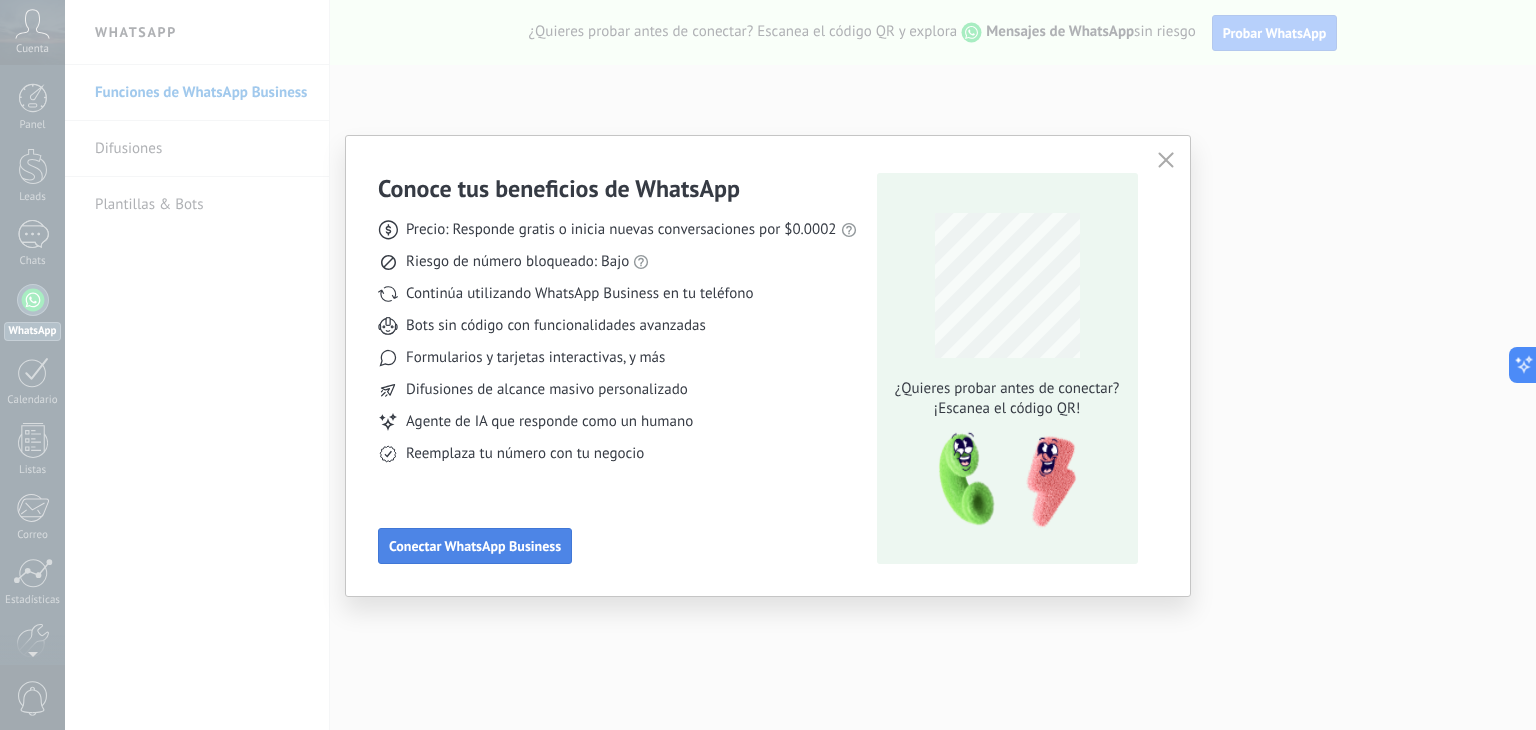 click on "Conectar WhatsApp Business" at bounding box center [475, 546] 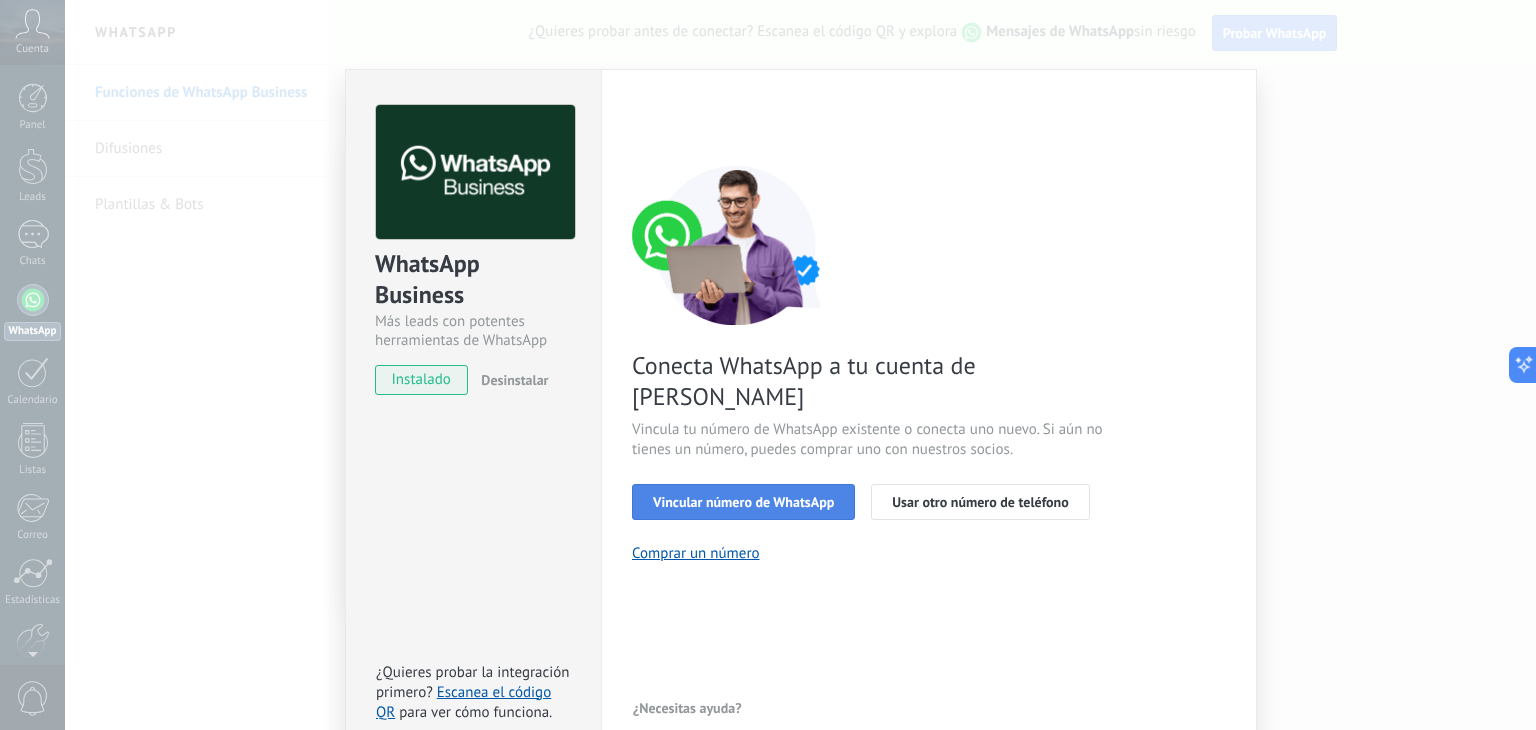 click on "Vincular número de WhatsApp" at bounding box center [743, 502] 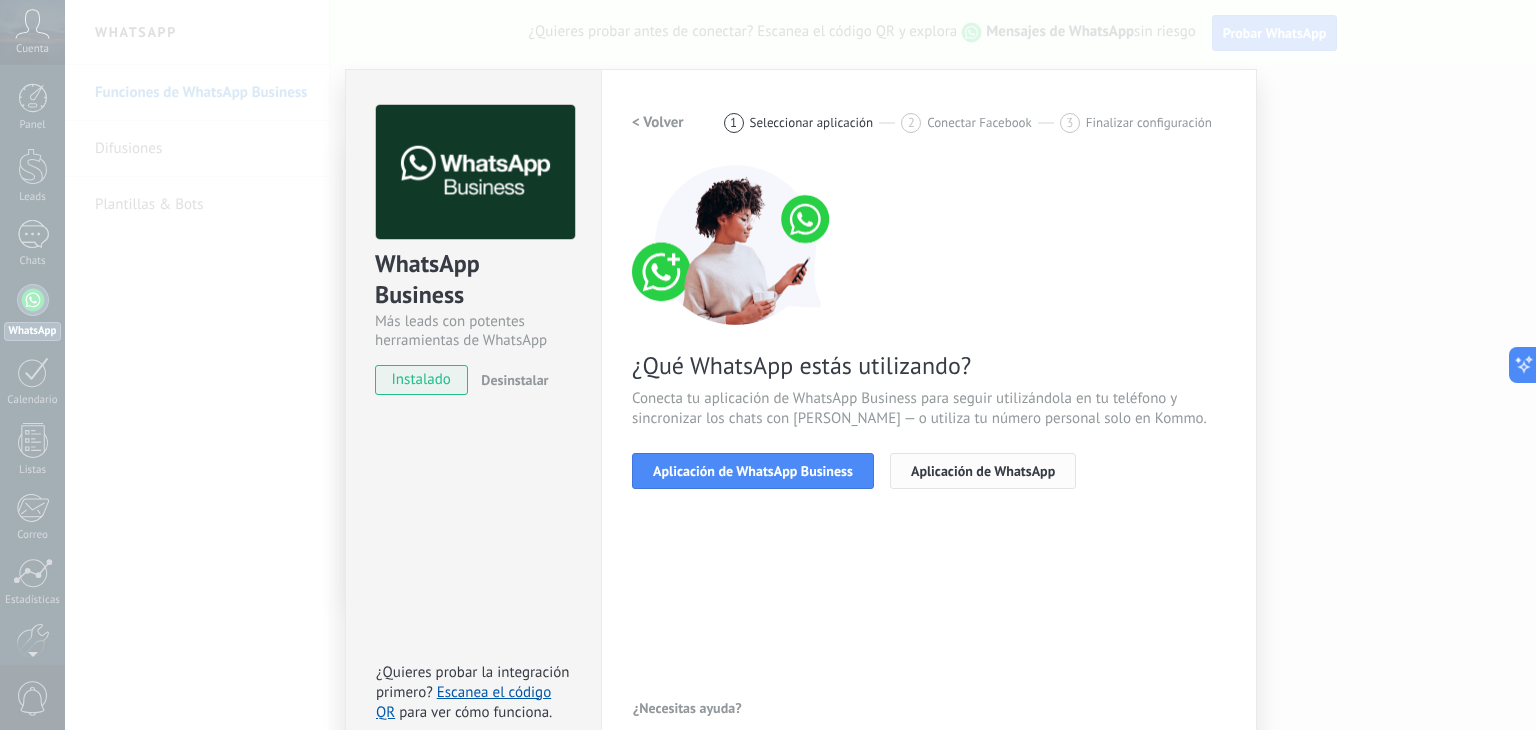 click on "Aplicación de WhatsApp" at bounding box center [983, 471] 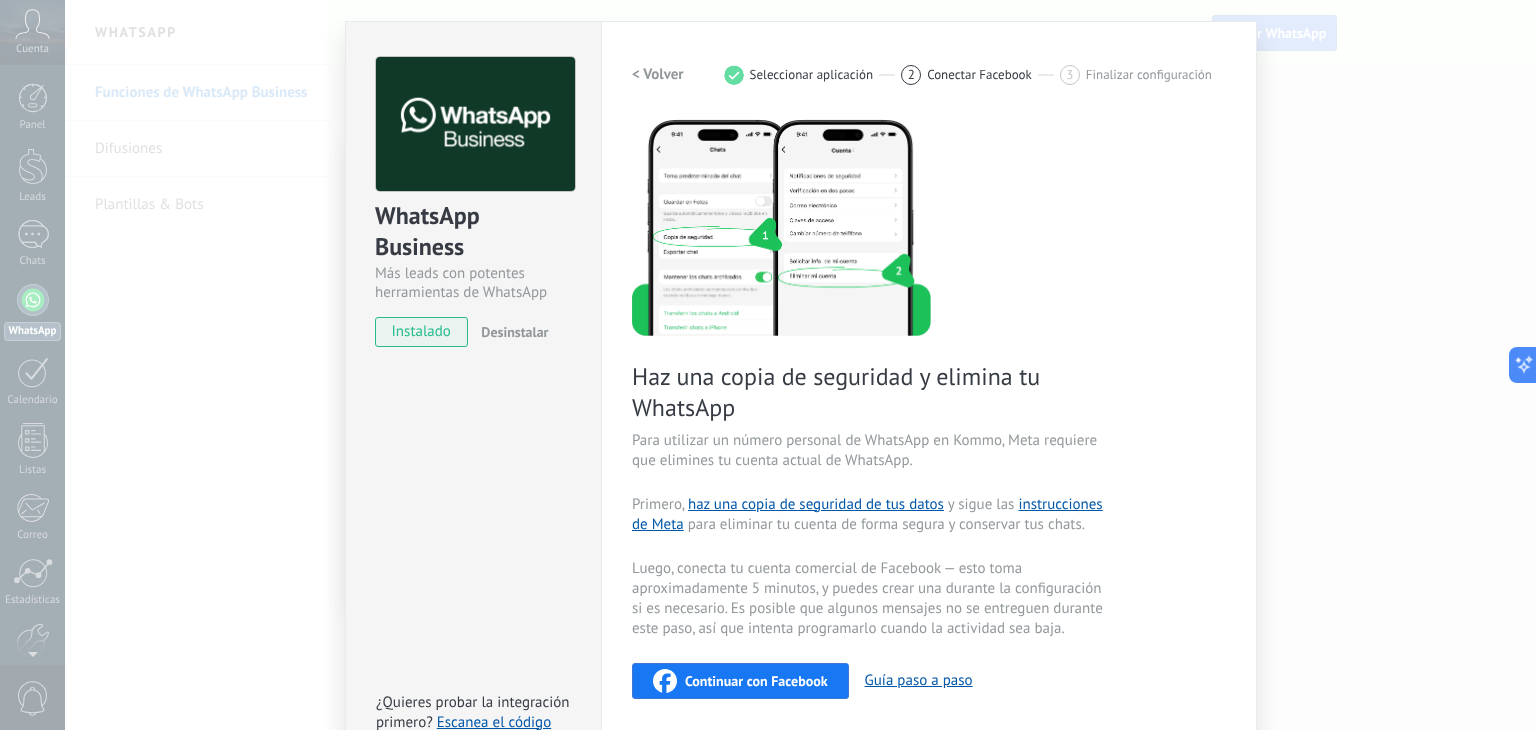 scroll, scrollTop: 0, scrollLeft: 0, axis: both 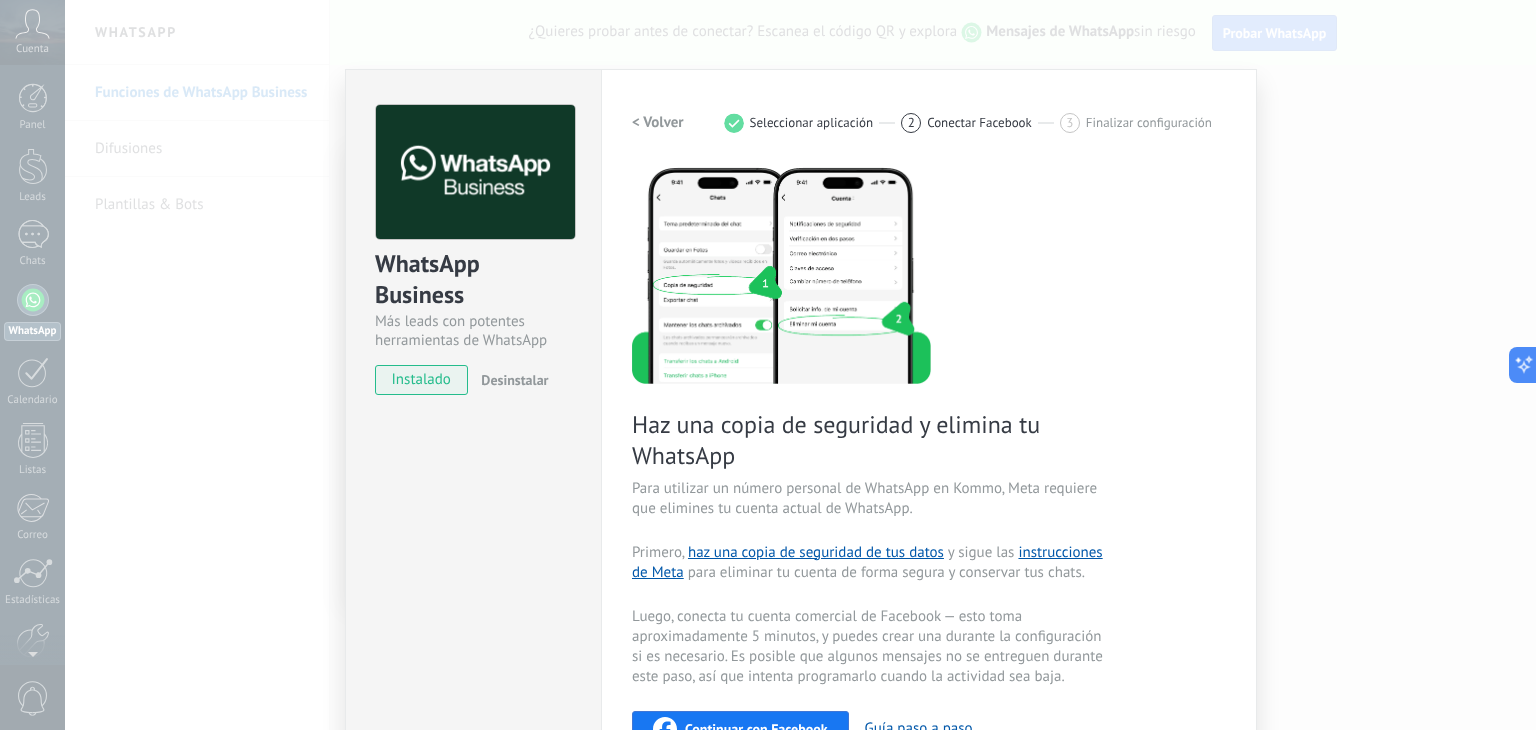 click on "WhatsApp Business Más leads con potentes herramientas de WhatsApp instalado Desinstalar ¿Quieres probar la integración primero?   Escanea el código QR   para ver cómo funciona. Configuraciones Autorizaciones This tab logs the users who have granted integration access to this account. If you want to to remove a user's ability to send requests to the account on behalf of this integration, you can revoke access. If access is revoked from all users, the integration will stop working. This app is installed, but no one has given it access yet. WhatsApp Cloud API más _:  Guardar < Volver 1 Seleccionar aplicación 2 Conectar Facebook  3 Finalizar configuración Haz una copia de seguridad y elimina tu WhatsApp Para utilizar un número personal de WhatsApp en Kommo, Meta requiere que elimines tu cuenta actual de WhatsApp. Primero,    haz una copia de seguridad de tus datos   y sigue las   instrucciones de Meta   para eliminar tu cuenta de forma segura y conservar tus chats. Continuar con Facebook" at bounding box center [800, 365] 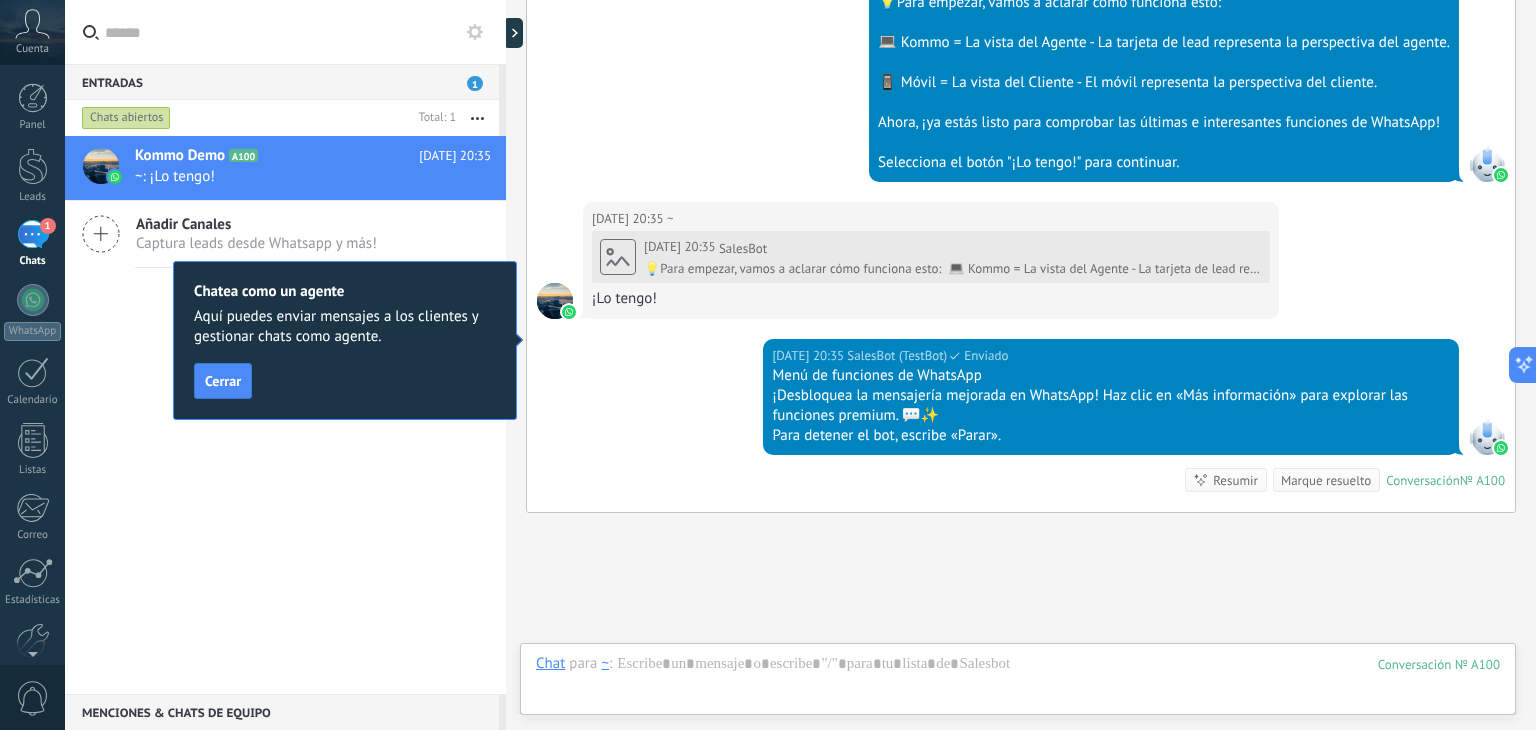 scroll, scrollTop: 865, scrollLeft: 0, axis: vertical 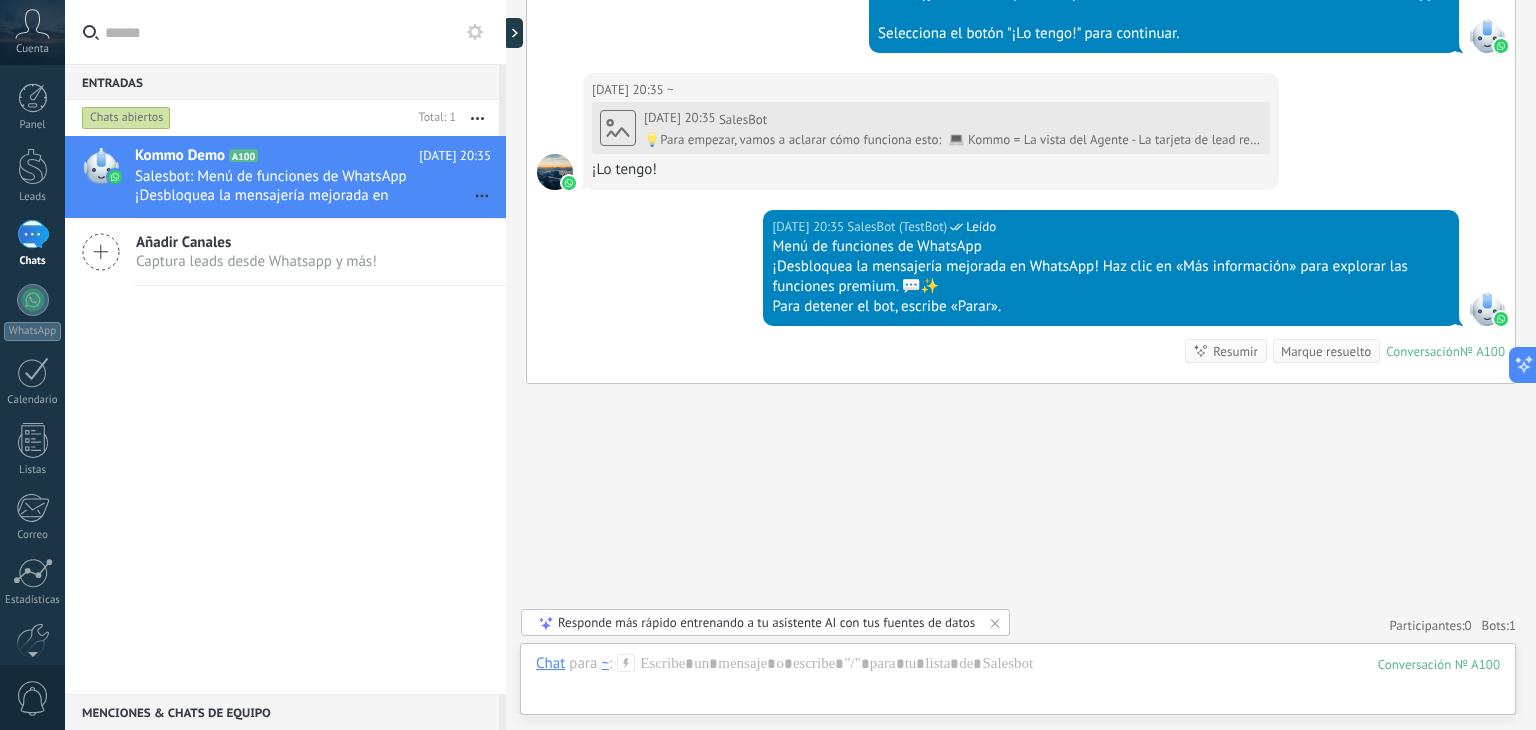 click on "Chat Correo Nota Tarea Chat   para   ~ : 100 Enviar Cancelar Rastrear clics en links ? Reducir links largos y rastrear clics: cuando se habilita, los URLs que envías serán reemplazados con links de rastreo. Una vez clickeados, un evento se registrará en el feed del lead. Abajo seleccione las fuentes que utilizan esta  en Ajustes Las plantillas no pueden ser editadas 23h 58m La sesión de mensajería finaliza en: Atajos – ejecutar bots y plantillas – seleccionar acción – mencionar a un colega – seleccionar el destinatario – insertar valor del campo Kommo AI Beta Corregir gramática y ortografía Hacerlo profesional Hacerlo amistoso Hacerlo ingenioso Hacerlo más largo Hacerlo más corto Simplificarlo Responde más rápido entrenando a tu asistente AI con tus fuentes de datos" at bounding box center [1018, 679] 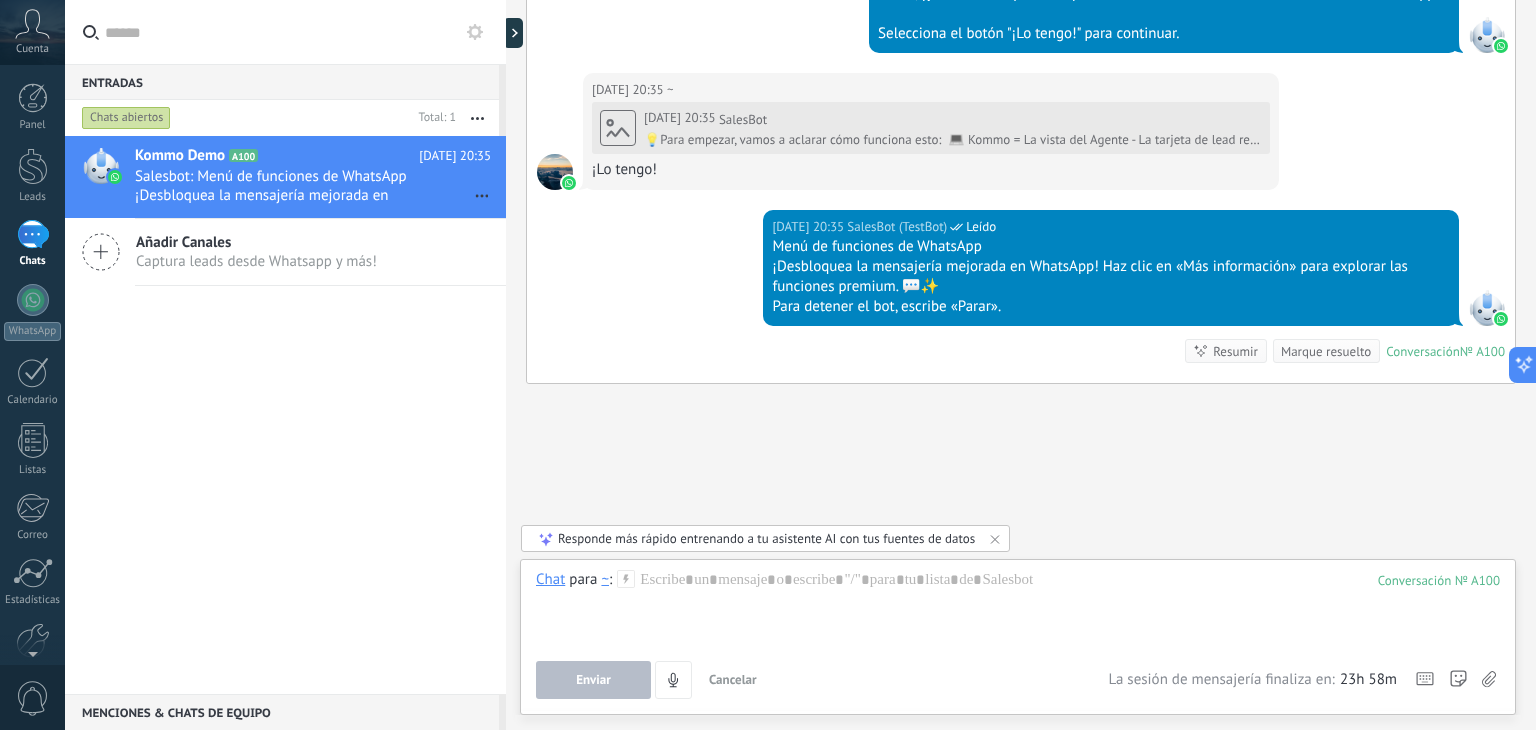 click on "Chat Correo Nota Tarea Chat   para   ~ : 100 Enviar Cancelar Rastrear clics en links ? Reducir links largos y rastrear clics: cuando se habilita, los URLs que envías serán reemplazados con links de rastreo. Una vez clickeados, un evento se registrará en el feed del lead. Abajo seleccione las fuentes que utilizan esta  en Ajustes Las plantillas no pueden ser editadas 23h 58m La sesión de mensajería finaliza en: Atajos – ejecutar bots y plantillas – seleccionar acción – mencionar a un colega – seleccionar el destinatario – insertar valor del campo Kommo AI Beta Corregir gramática y ortografía Hacerlo profesional Hacerlo amistoso Hacerlo ingenioso Hacerlo más largo Hacerlo más corto Simplificarlo Responde más rápido entrenando a tu asistente AI con tus fuentes de datos" at bounding box center [1018, 637] 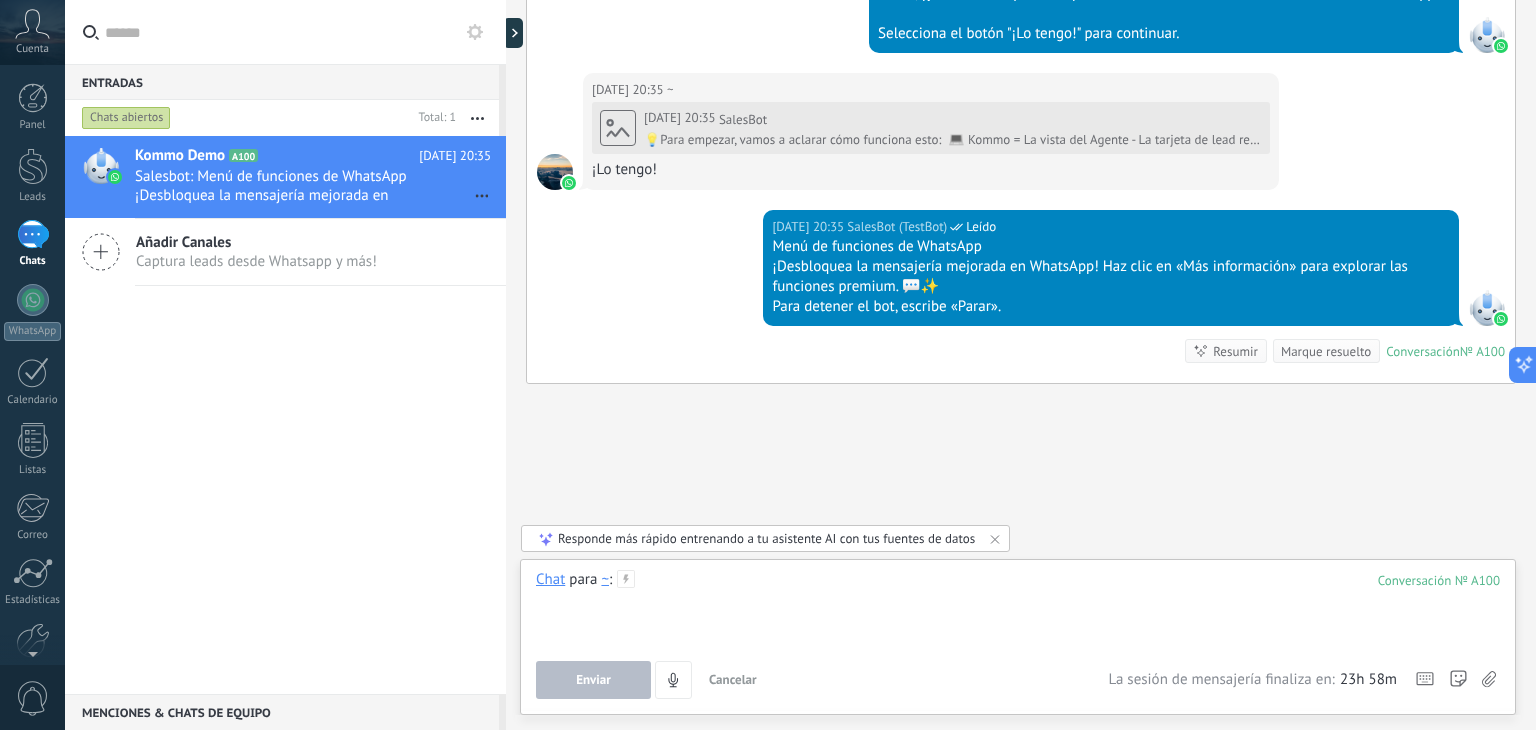 click at bounding box center (1018, 608) 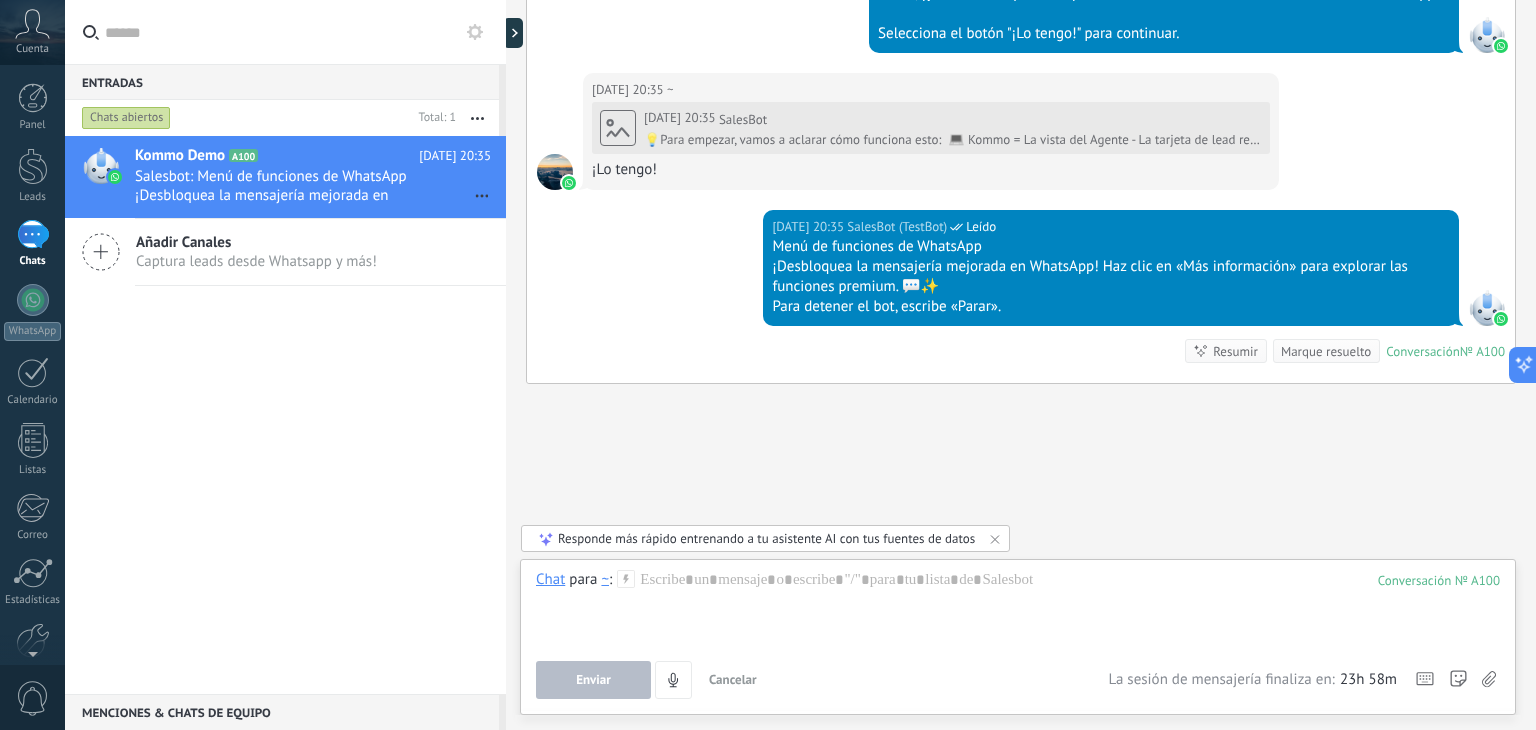 click on "Buscar Carga más [DATE] [DATE] Creación:  2  eventos   Expandir [DATE] 20:35 ~  ¡Hola! Estoy listo para probar WhatsApp en Kommo. Mi código de verificación es ue8O0i Conversación  № A100 Conversación № A100 [DATE] 20:35 Robot  El valor del campo «Nombre»  se establece en «Kommo Demo» [DATE] 20:35 Robot  El valor del campo «Teléfono»  se establece en «[PHONE_NUMBER]» ~ ~  [DATE] 20:35 SalesBot (TestBot)  Leído Descargar Hola, soy el Salesbot. ¡Estoy aquí para guiarte a través de las más recientes funciones de WhatsApp! [DATE] 20:35 SalesBot (TestBot)  Leído Descargar 💡Para empezar, vamos a aclarar cómo funciona esto:    💻 Kommo = La vista del Agente - La tarjeta de lead representa la perspectiva del agente.   📱 Móvil = La vista del Cliente - El móvil representa la perspectiva del cliente.   Ahora, ¡ya estás listo para comprobar las últimas e interesantes funciones de WhatsApp!    Selecciona el botón "¡Lo tengo!" para continuar. [DATE] 20:35 ~  [DATE] 20:35 SalesBot  ¡Lo tengo!" at bounding box center [1021, -66] 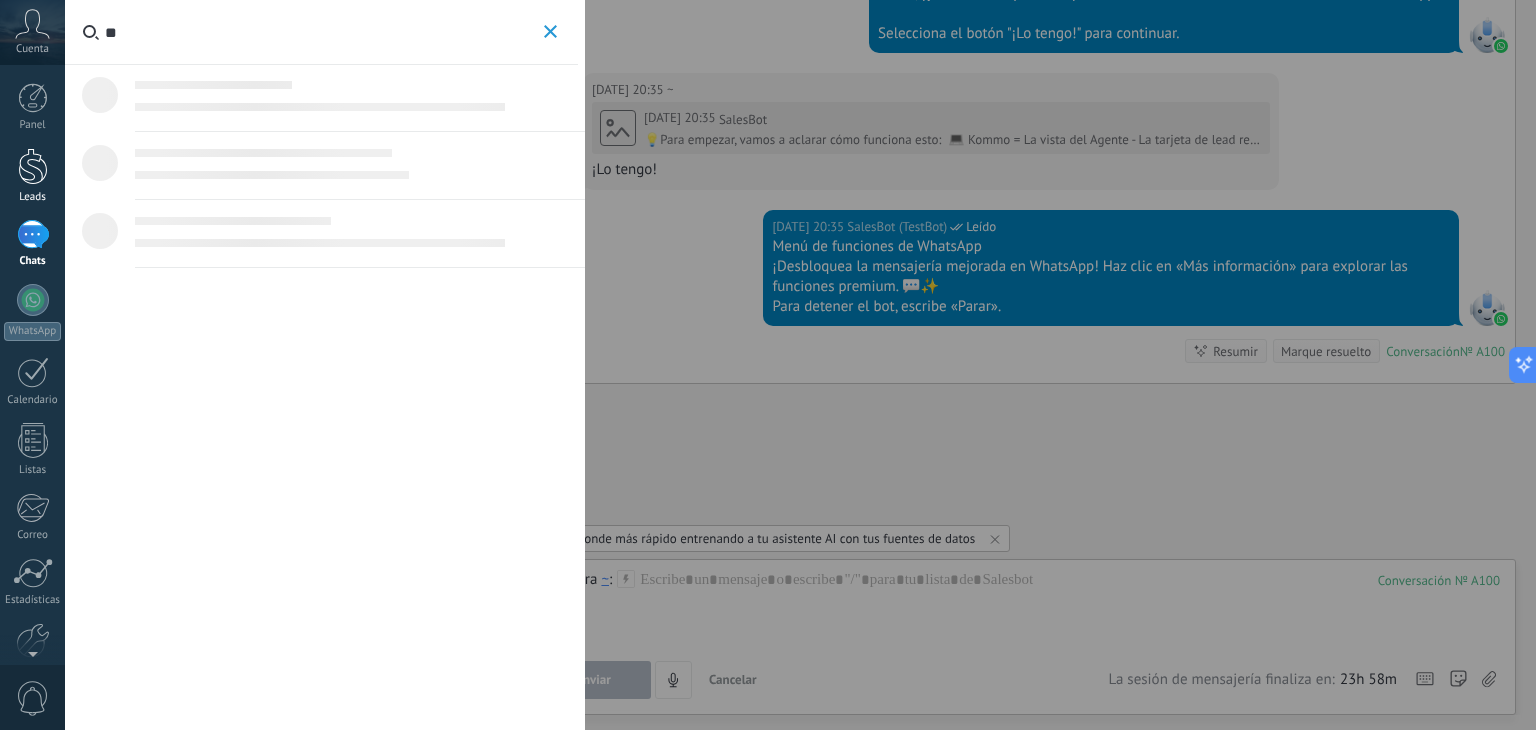 type on "*" 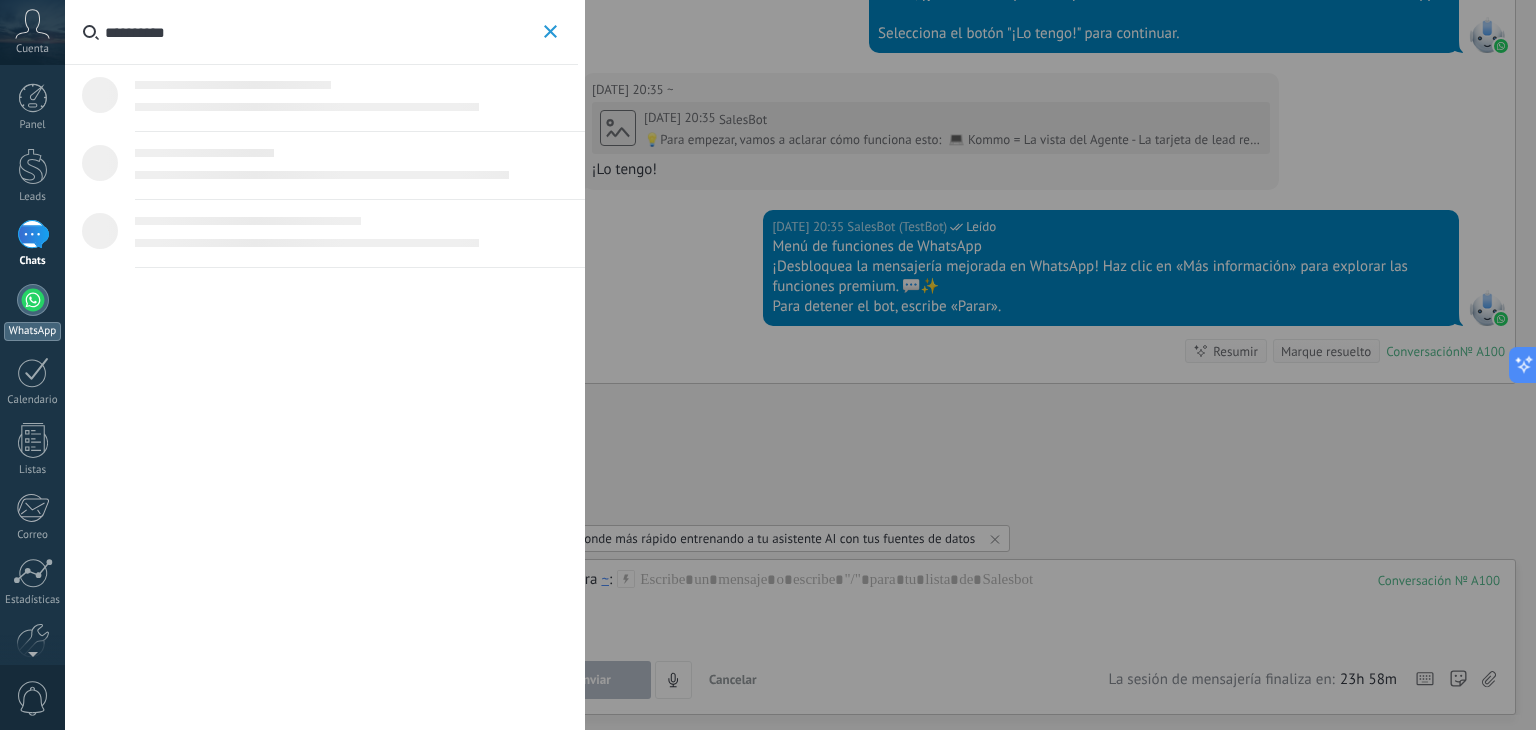 type on "*********" 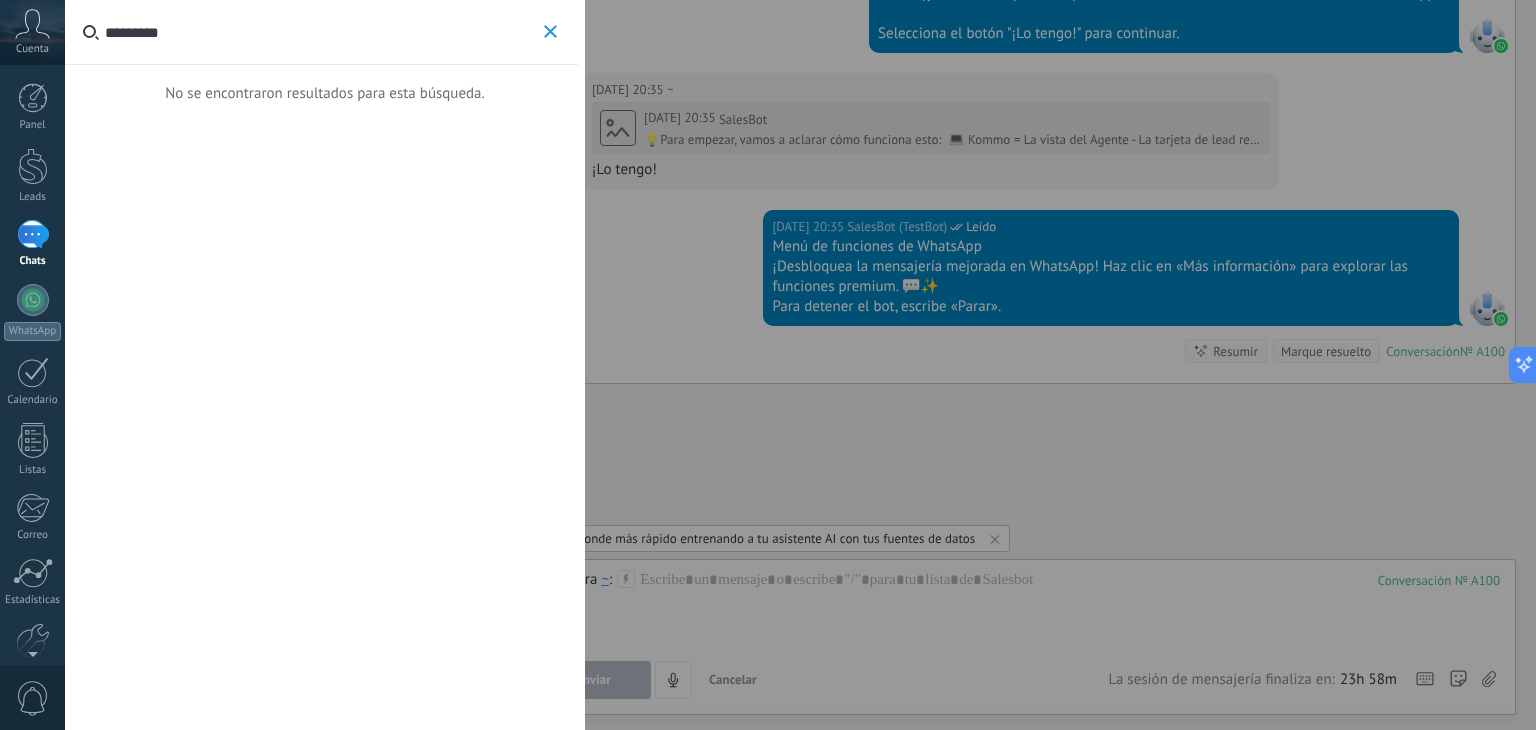 click on "*********" at bounding box center [550, 32] 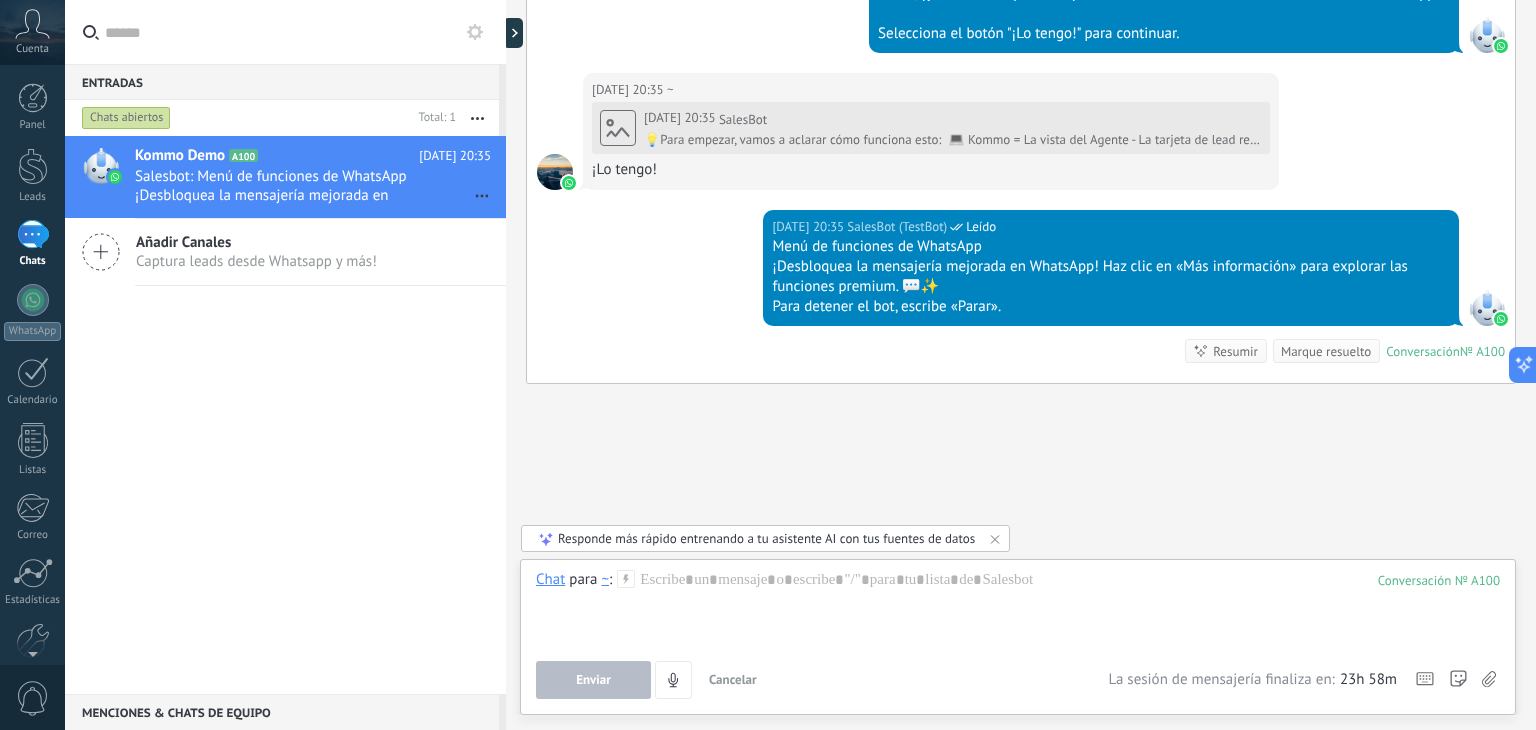 click on "Buscar Carga más [DATE] [DATE] Creación:  2  eventos   Expandir [DATE] 20:35 ~  ¡Hola! Estoy listo para probar WhatsApp en Kommo. Mi código de verificación es ue8O0i Conversación  № A100 Conversación № A100 [DATE] 20:35 Robot  El valor del campo «Nombre»  se establece en «Kommo Demo» [DATE] 20:35 Robot  El valor del campo «Teléfono»  se establece en «[PHONE_NUMBER]» ~ ~  [DATE] 20:35 SalesBot (TestBot)  Leído Descargar Hola, soy el Salesbot. ¡Estoy aquí para guiarte a través de las más recientes funciones de WhatsApp! [DATE] 20:35 SalesBot (TestBot)  Leído Descargar 💡Para empezar, vamos a aclarar cómo funciona esto:    💻 Kommo = La vista del Agente - La tarjeta de lead representa la perspectiva del agente.   📱 Móvil = La vista del Cliente - El móvil representa la perspectiva del cliente.   Ahora, ¡ya estás listo para comprobar las últimas e interesantes funciones de WhatsApp!    Selecciona el botón "¡Lo tengo!" para continuar. [DATE] 20:35 ~  [DATE] 20:35 SalesBot  ¡Lo tengo!" at bounding box center (1021, -66) 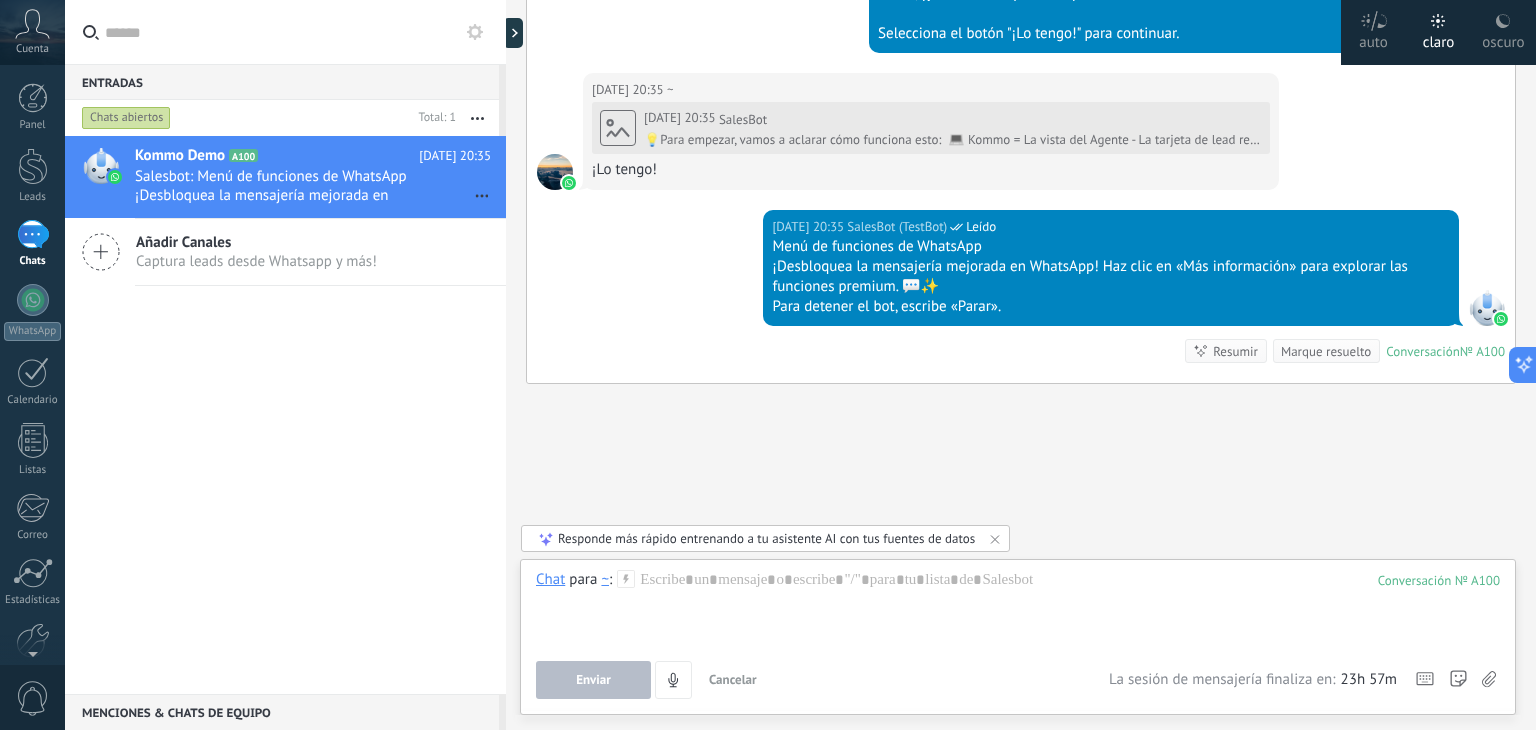 click 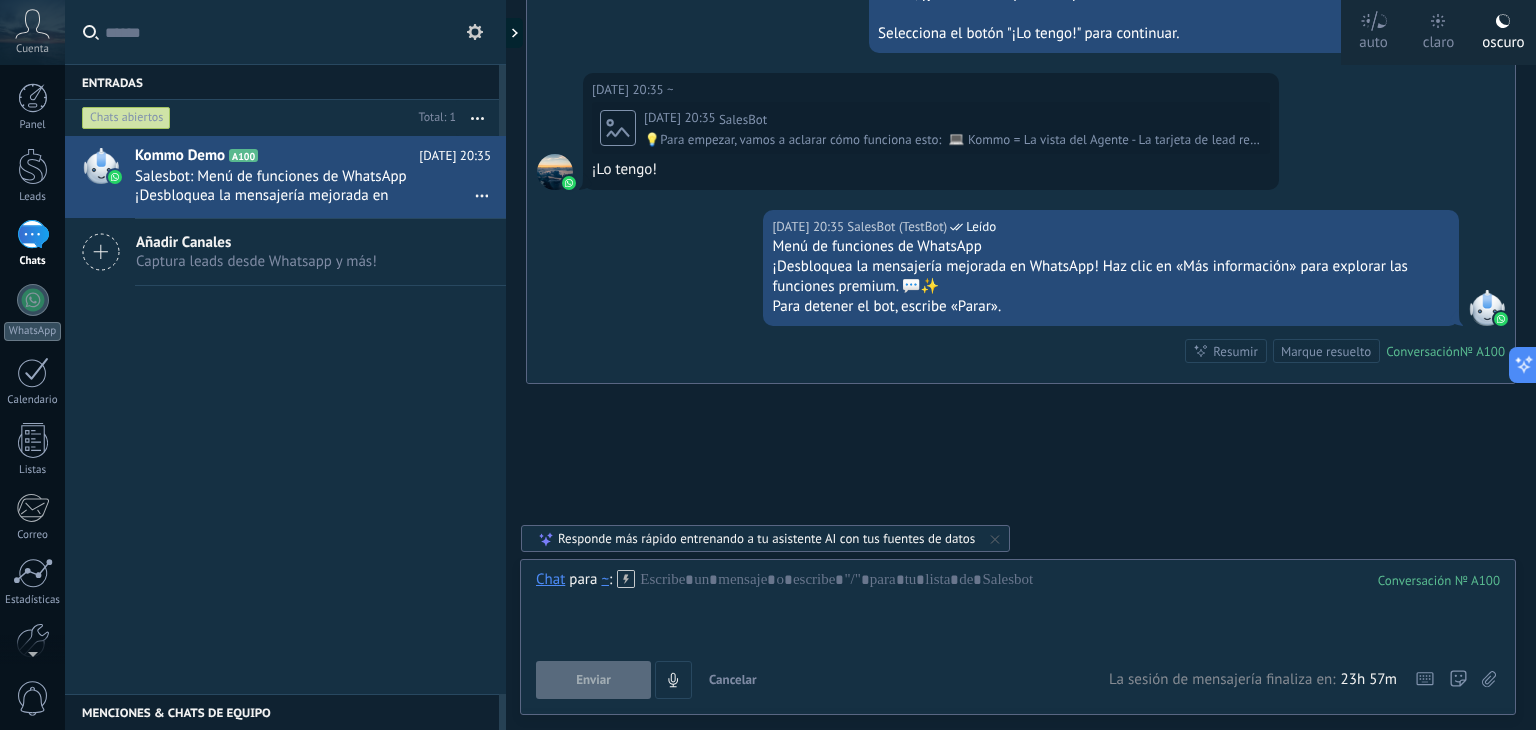 click at bounding box center [569, 183] 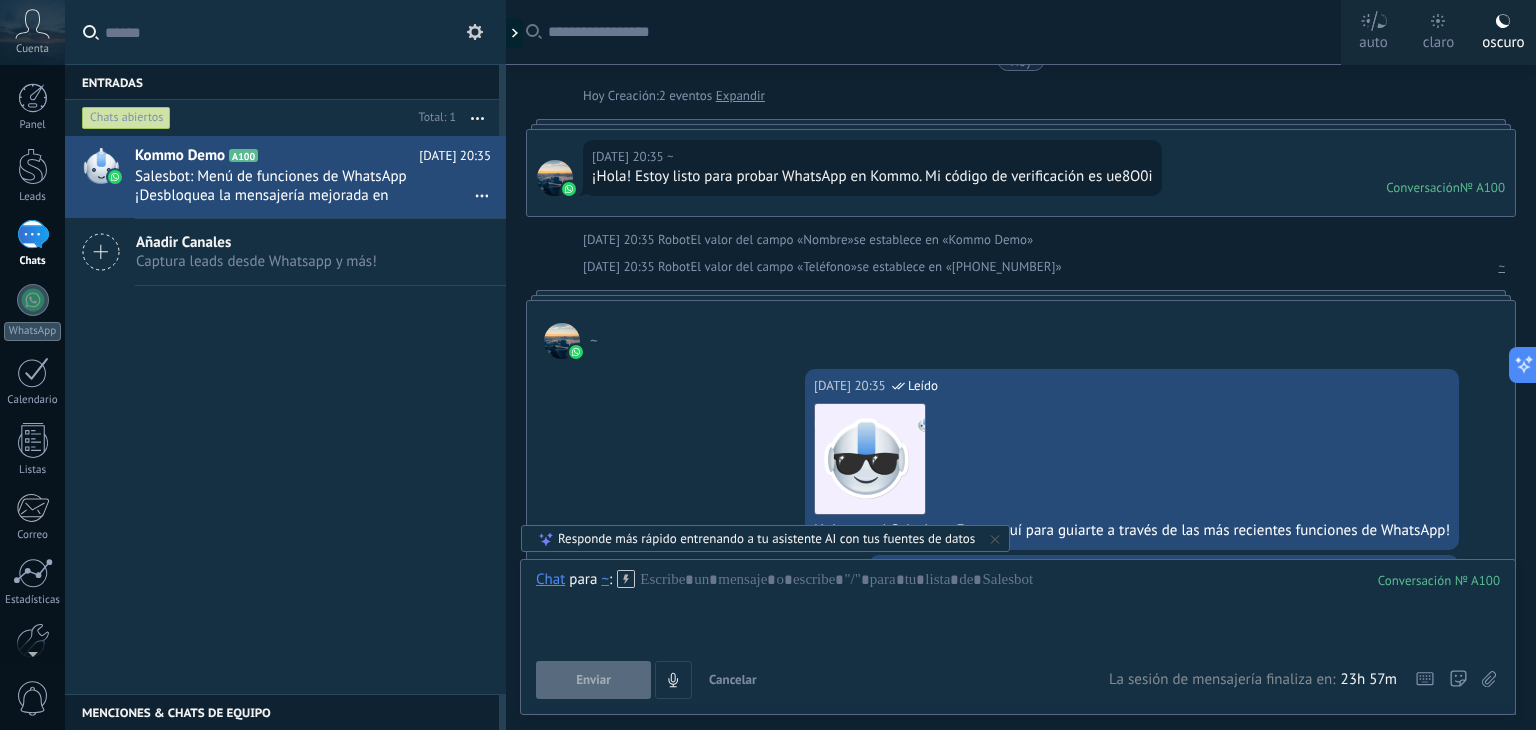 scroll, scrollTop: 0, scrollLeft: 0, axis: both 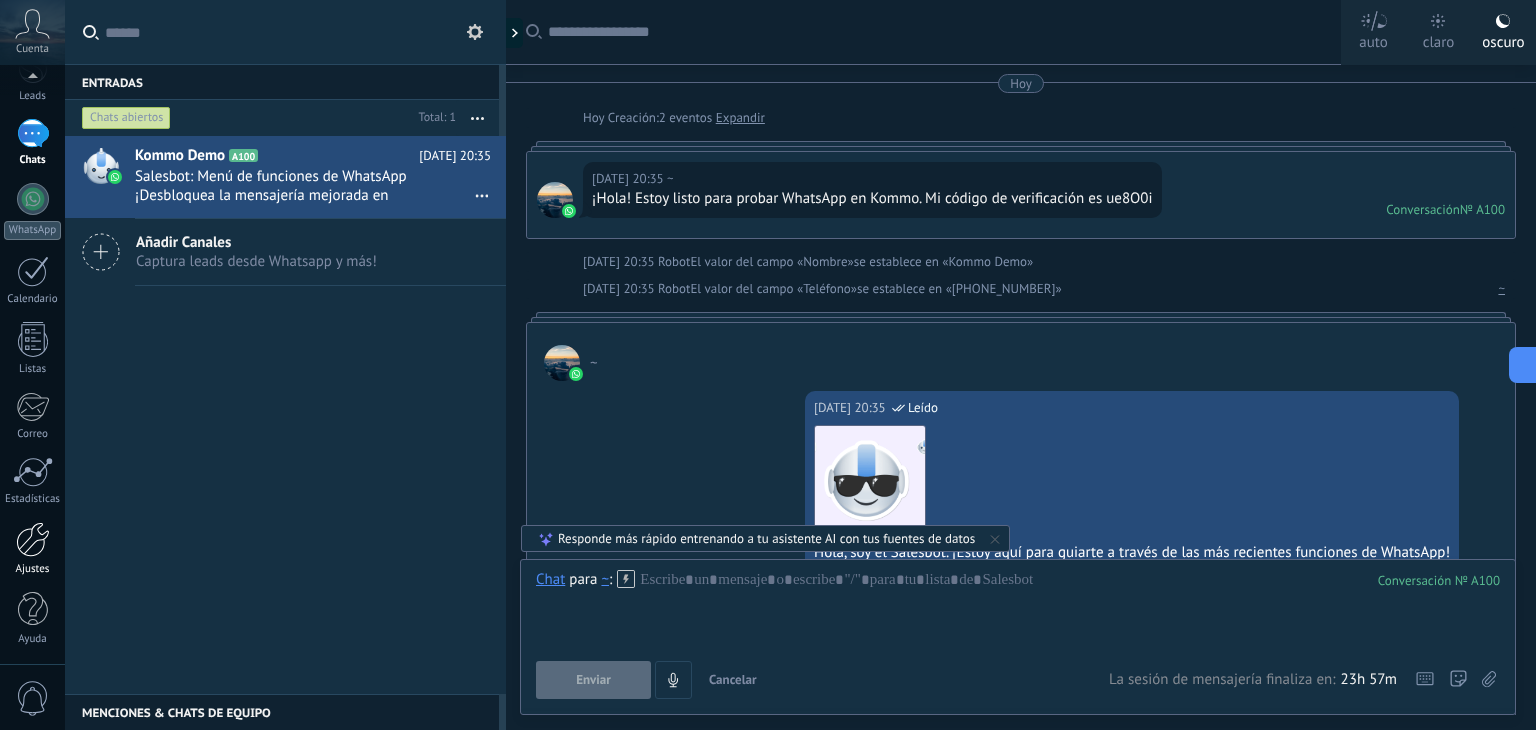 click at bounding box center [33, 539] 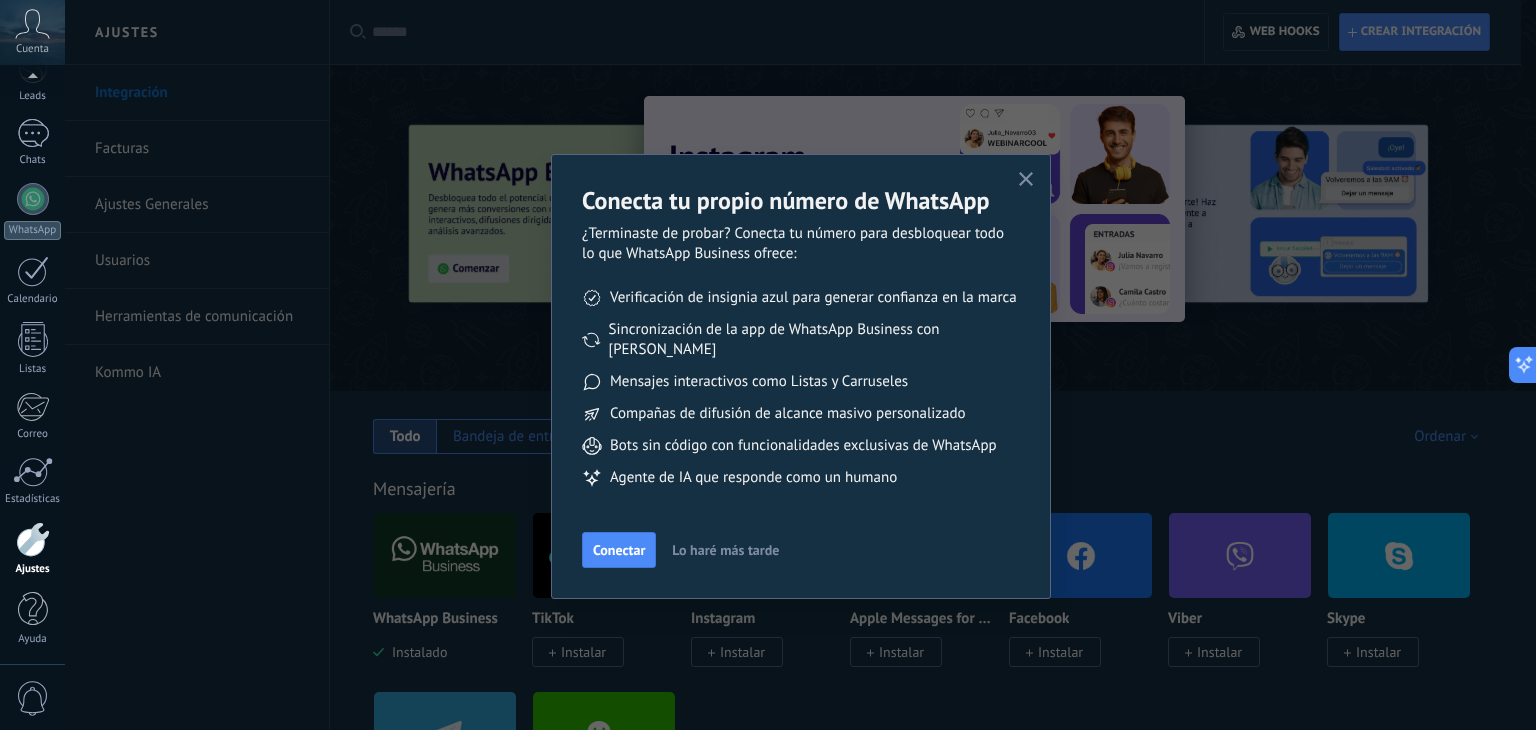 click 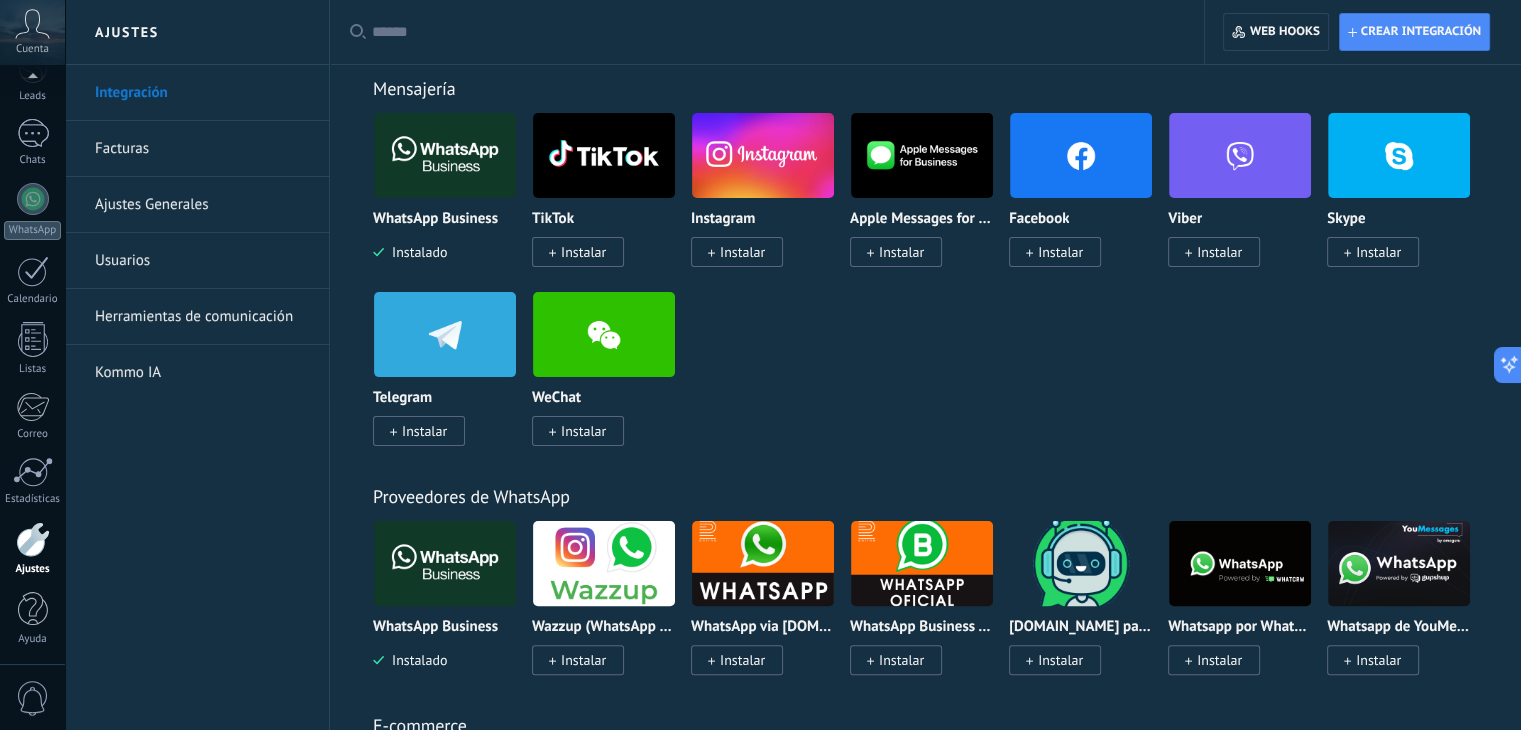 scroll, scrollTop: 0, scrollLeft: 0, axis: both 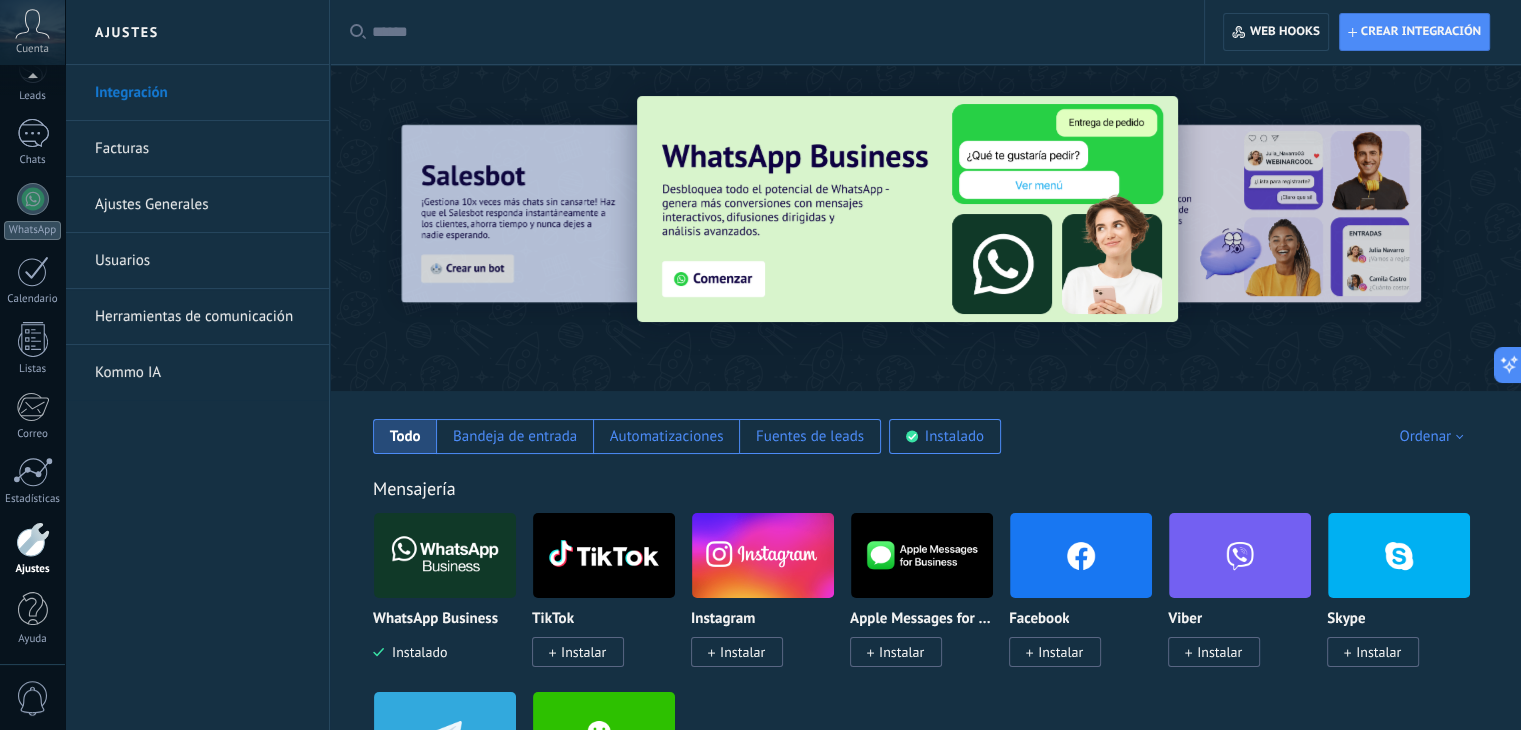 click on "Ajustes Generales" at bounding box center (202, 205) 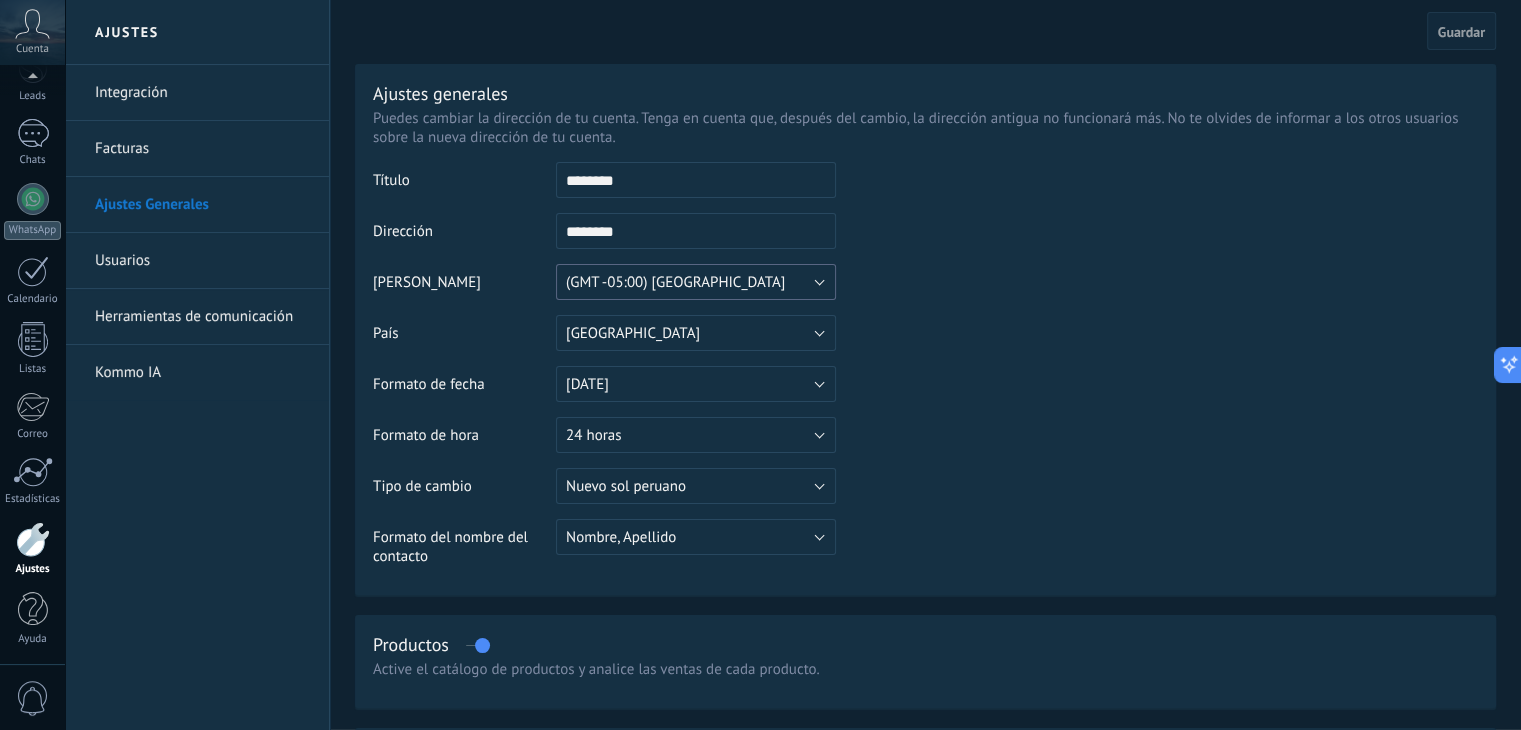 click on "(GMT -05:00) [GEOGRAPHIC_DATA]" at bounding box center (696, 282) 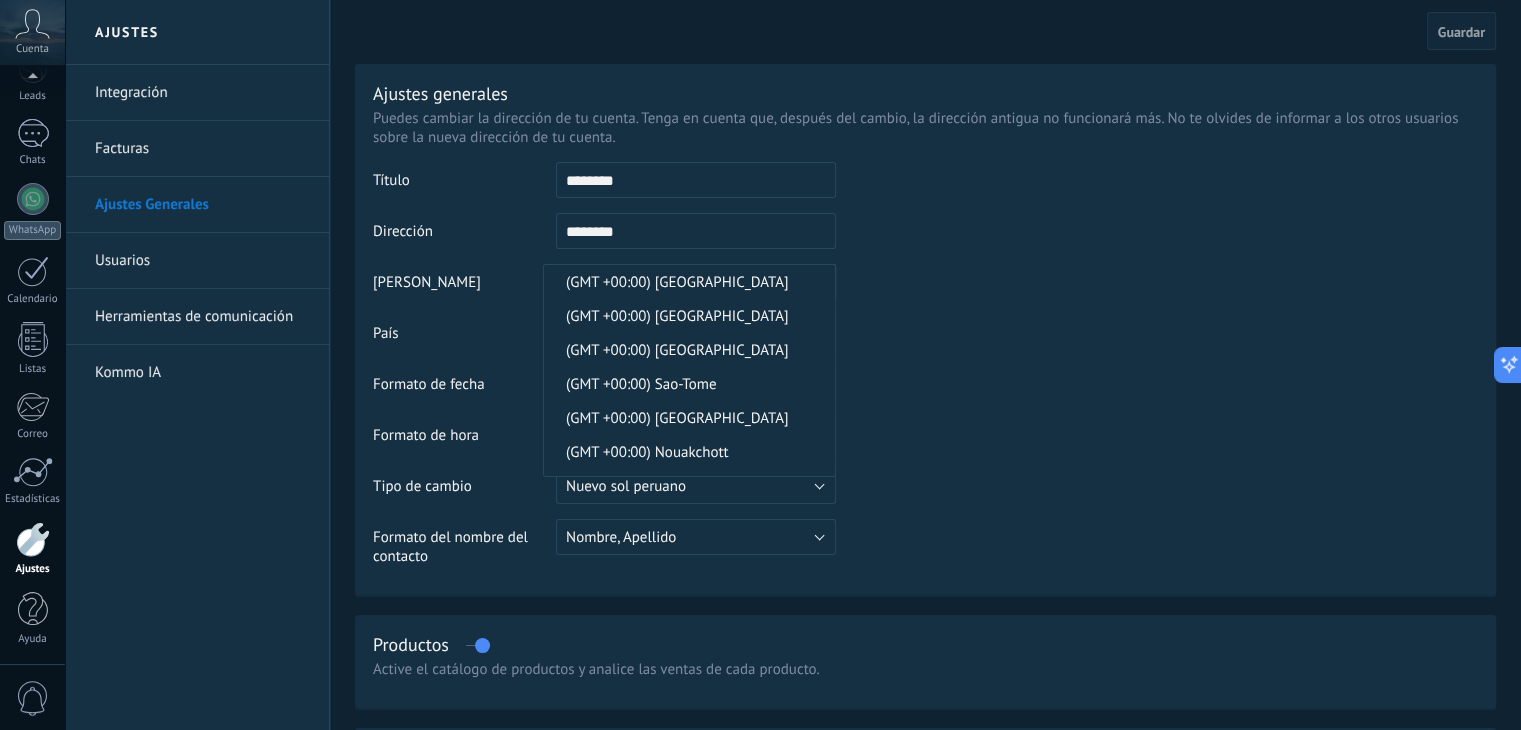 scroll, scrollTop: 12225, scrollLeft: 0, axis: vertical 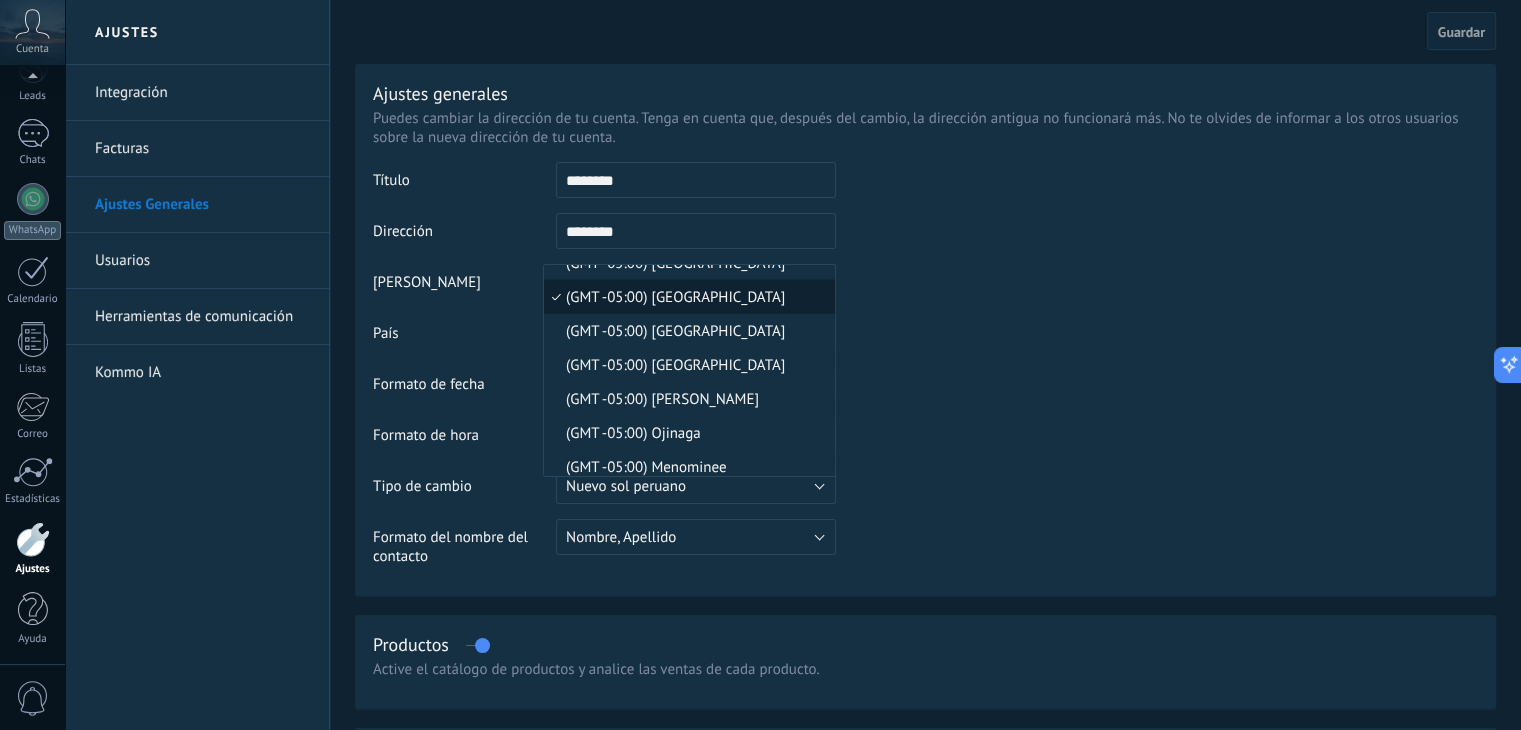 click on "(GMT -05:00) [GEOGRAPHIC_DATA]" at bounding box center [686, 297] 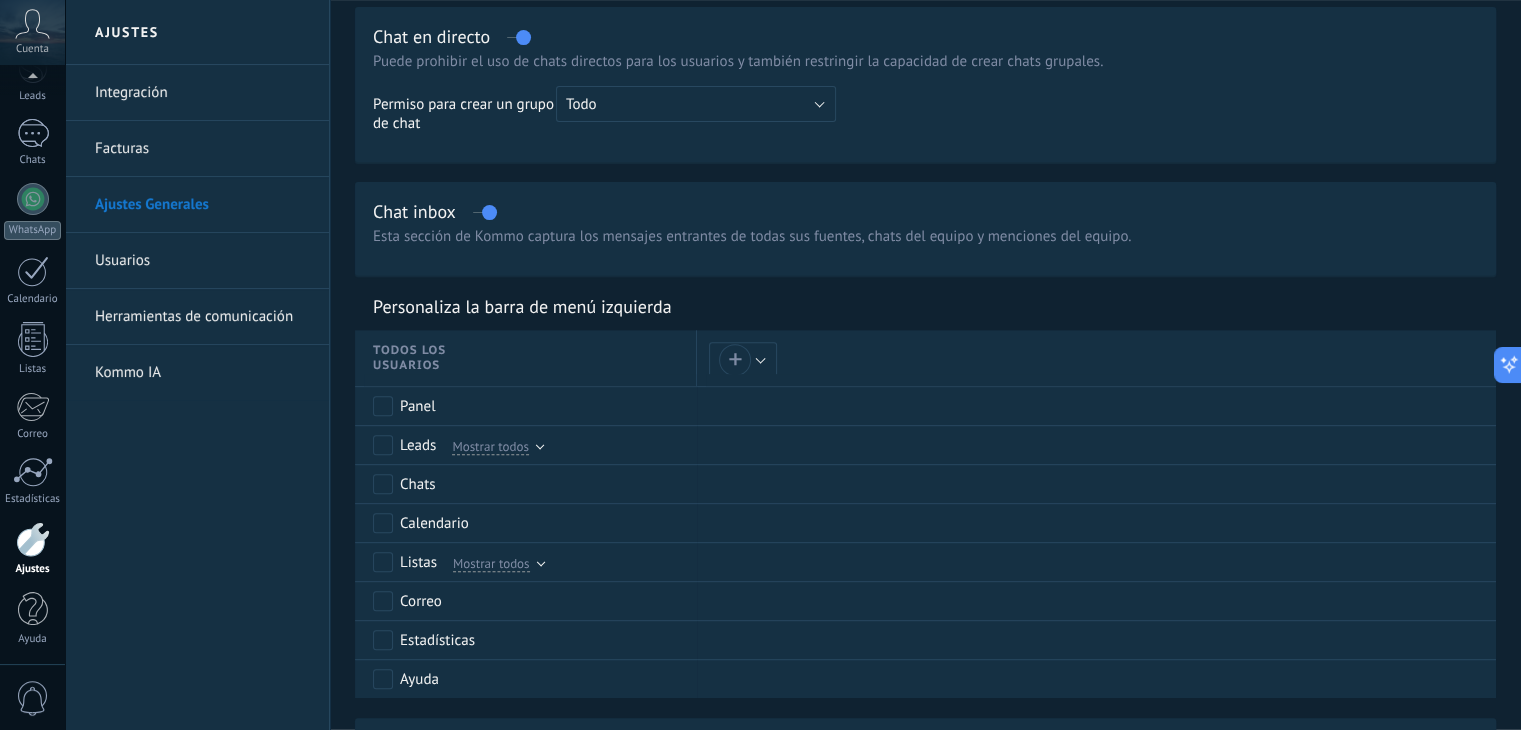 scroll, scrollTop: 700, scrollLeft: 0, axis: vertical 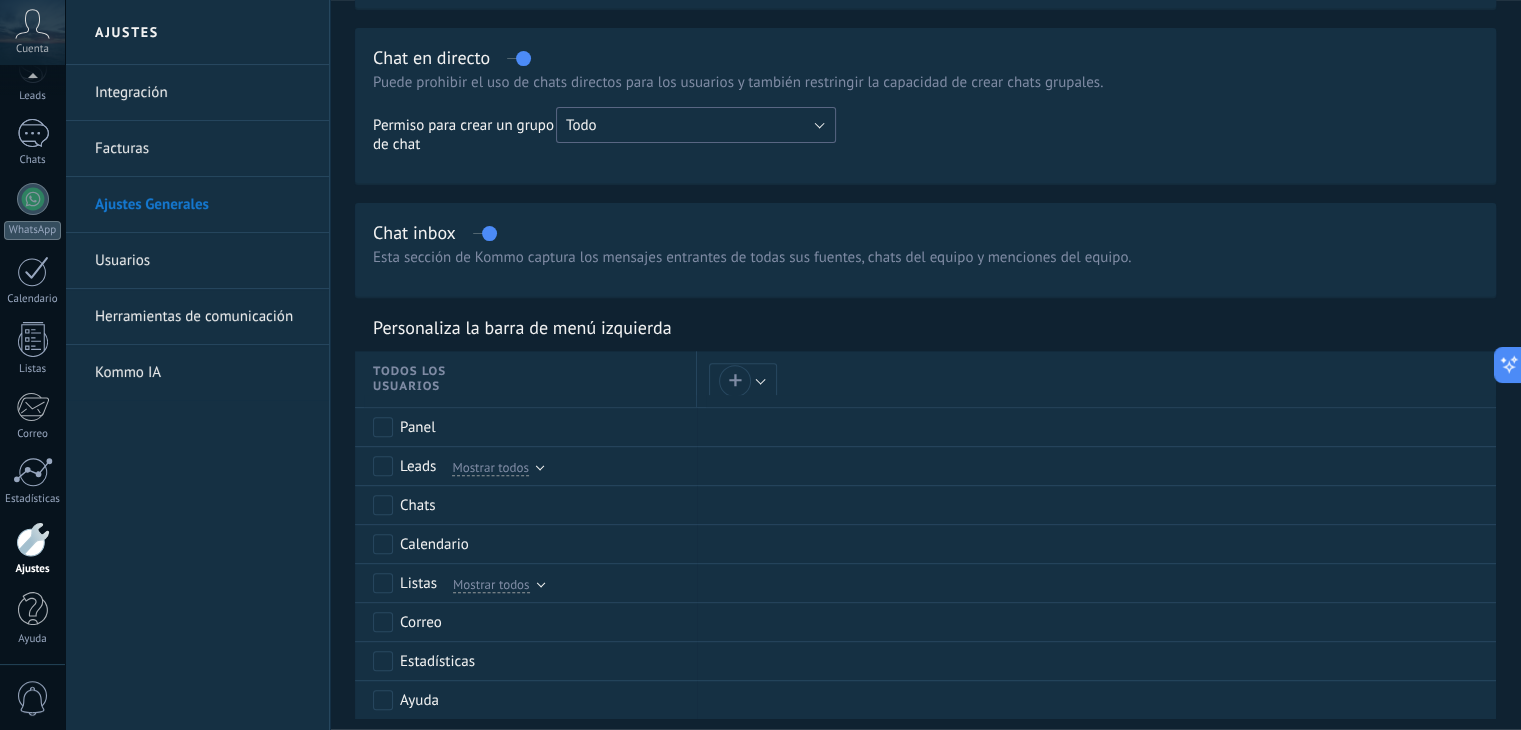 click on "Todo" at bounding box center [696, 125] 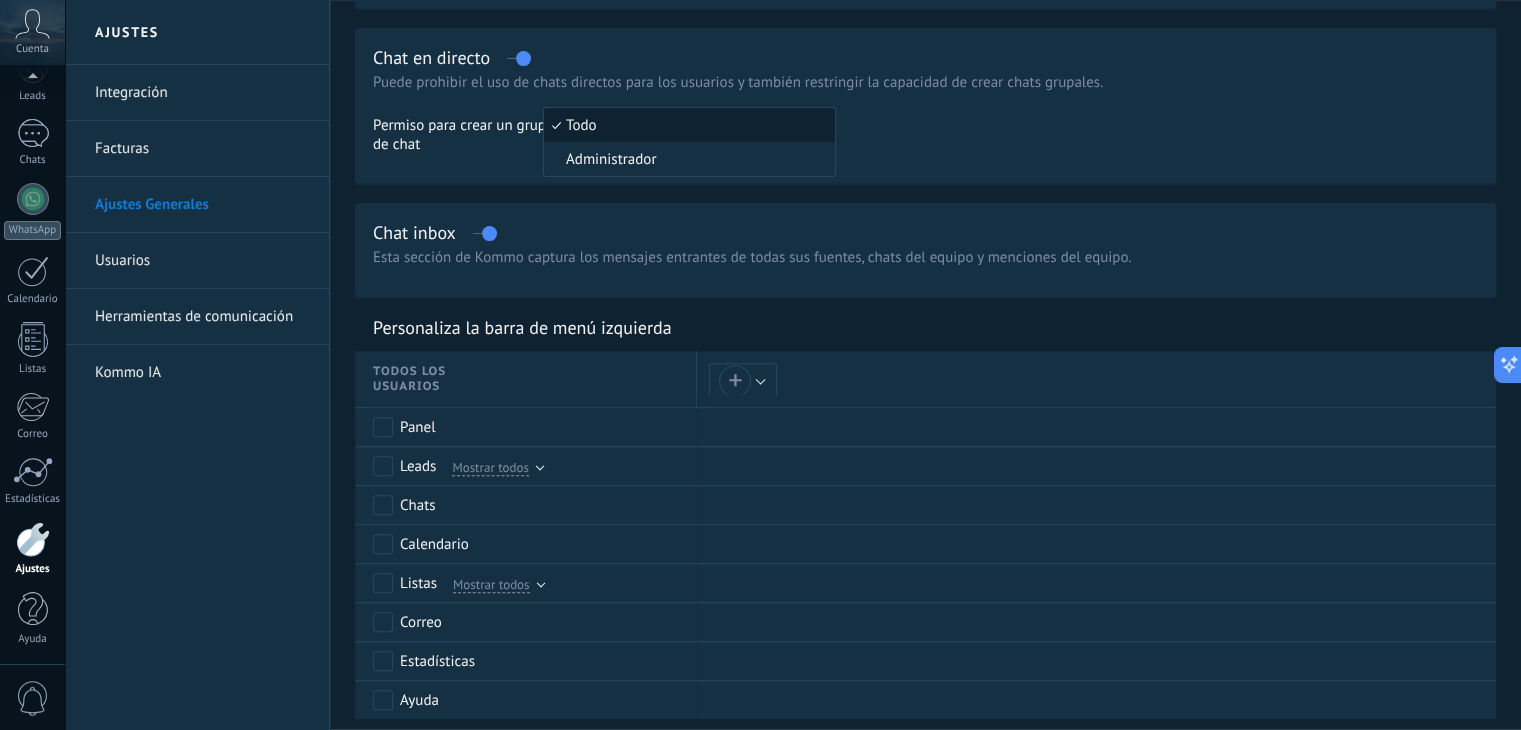 drag, startPoint x: 852, startPoint y: 139, endPoint x: 892, endPoint y: 132, distance: 40.60788 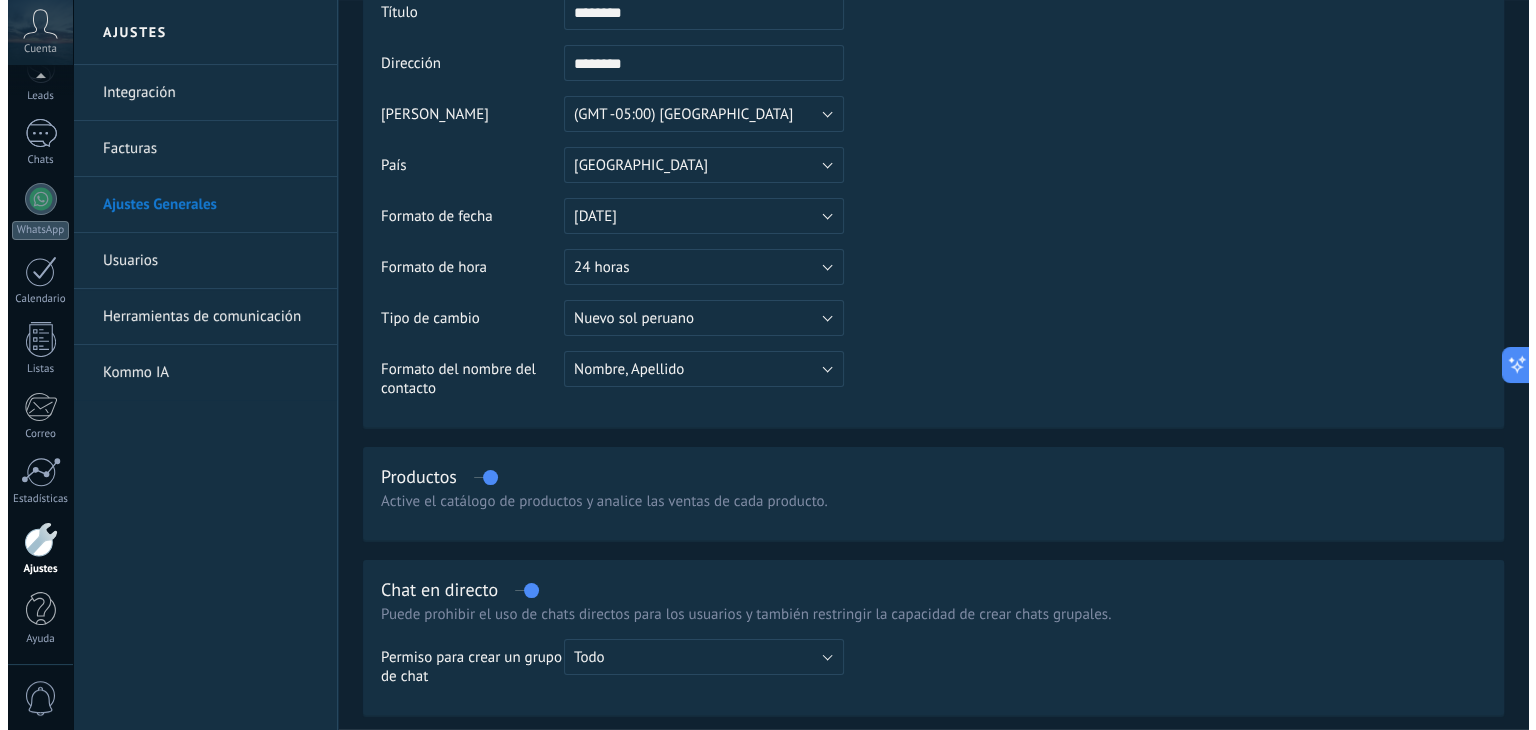 scroll, scrollTop: 0, scrollLeft: 0, axis: both 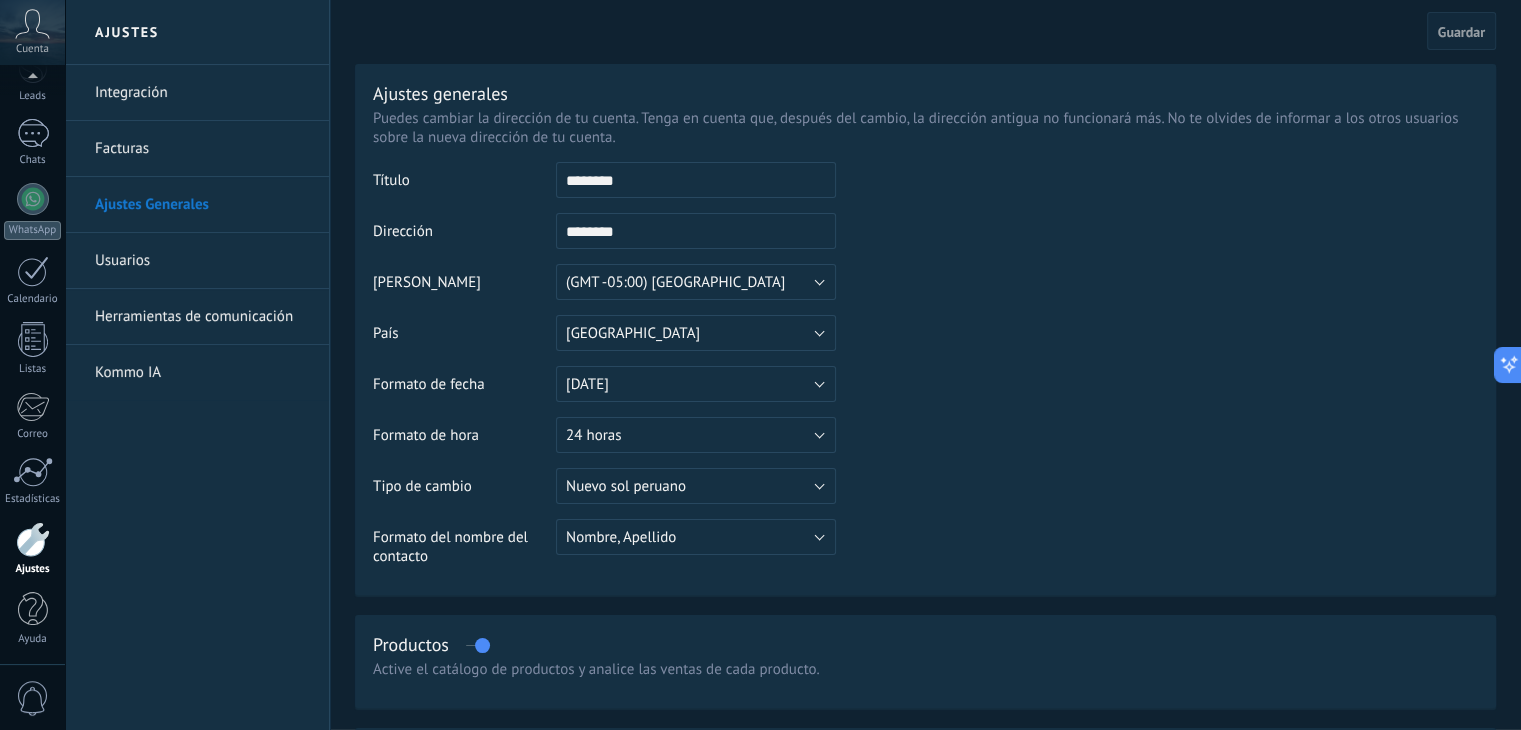 click on "Usuarios" at bounding box center [202, 261] 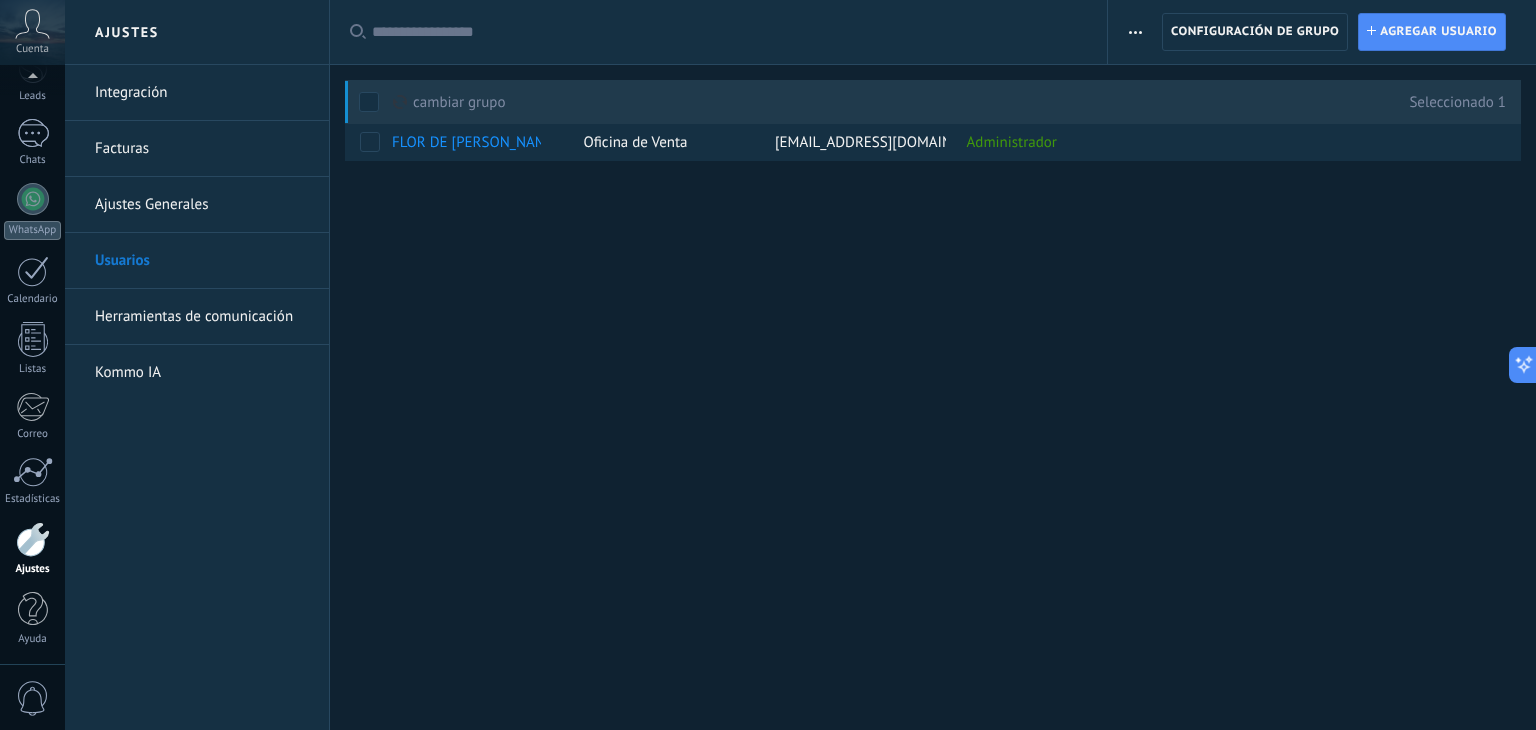 click on "Ajustes Integración Facturas Ajustes Generales Usuarios Herramientas de comunicación Kommo IA Registro de autorización Lista blanca de direcciones IP Límites de actividade Configuración de grupo Configuración de grupo Instalar Agregar usuario Aplicar Usuarios activos Usuarios inactivos Todo usuarios Administrador Usuarios libres Verificación en 2-pasos Guardar Seleccionar todo Oficina de Venta Usuarios libres Todos los grupos Seleccionar todo Administrador Todos los roles Ninguno Usuarios activos Usuarios inactivos Usuarios activos Seleccionar todo Usuarios con verificación en 2 pasos Usuarios sin verificación en 2 pasos Todos los tipos de verificación Aplicar Restablecer Nombre Grupo Correo Leads Contactos Compañías Tareas Estatus           FLOR DE [PERSON_NAME] Oficina de Venta [EMAIL_ADDRESS][DOMAIN_NAME] Administrador cambiar grupo màs Seleccionado 1 Lamentablemente, no hay elementos con estos parámetros.  Mostrar todos" at bounding box center [800, 365] 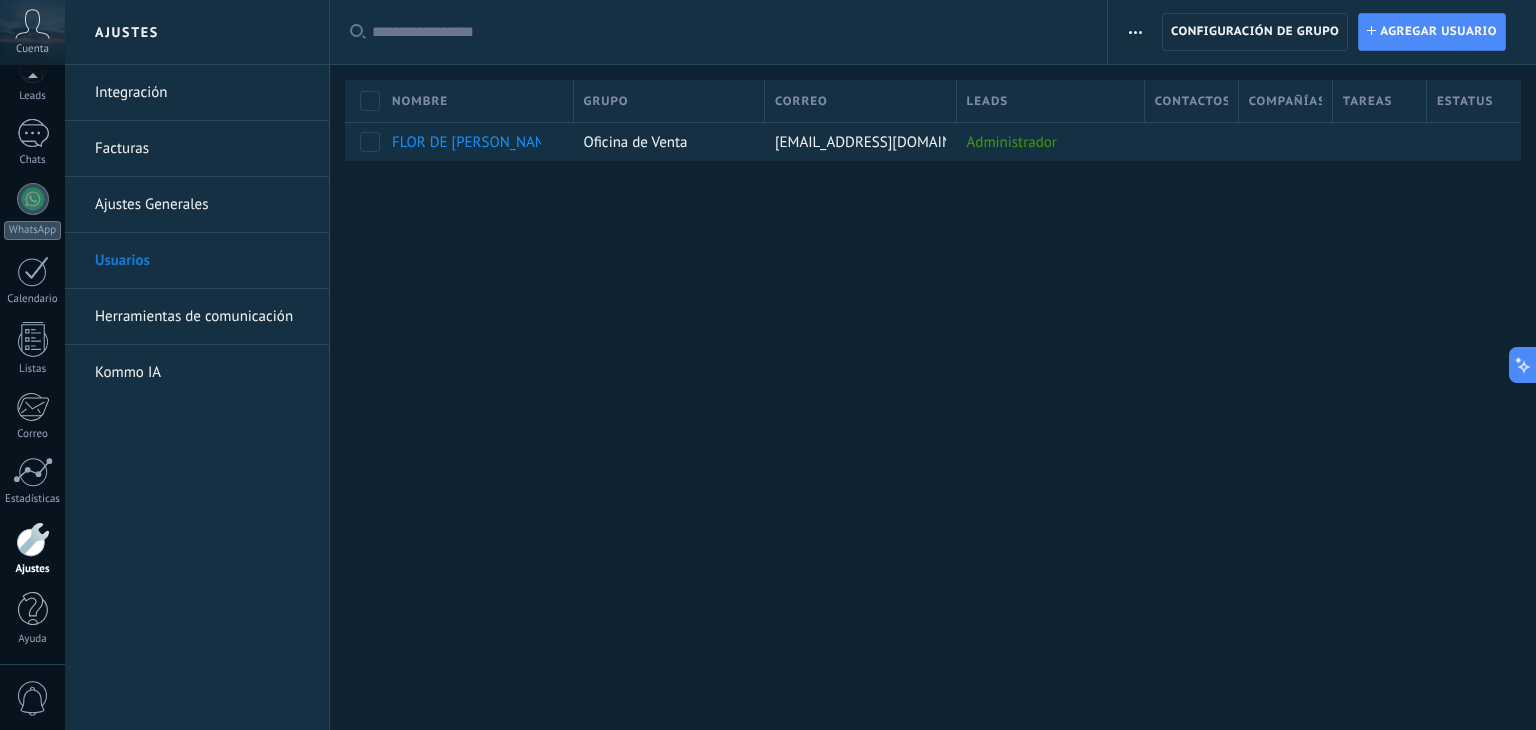 click on "Cuenta" at bounding box center (32, 32) 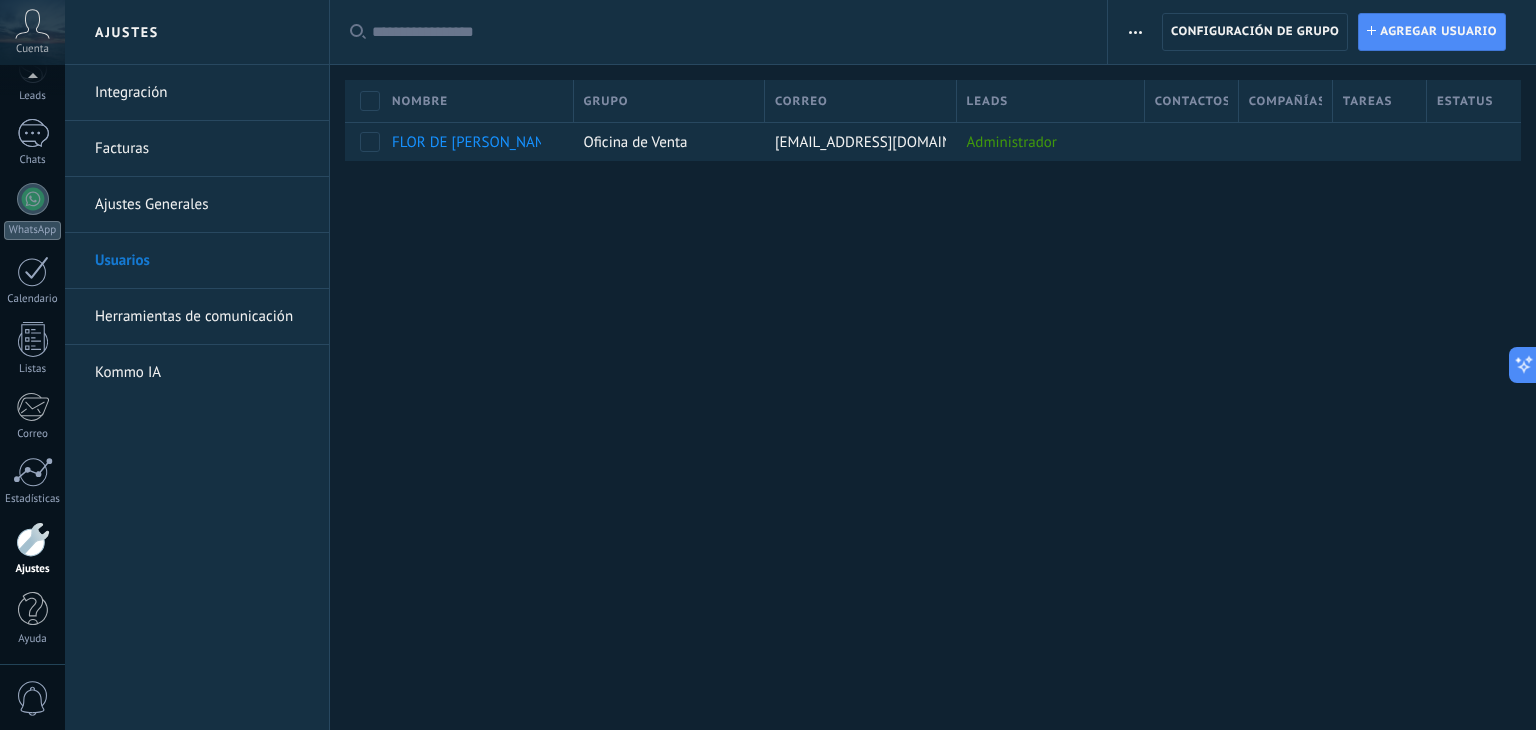 click on "Cuenta" at bounding box center (32, 49) 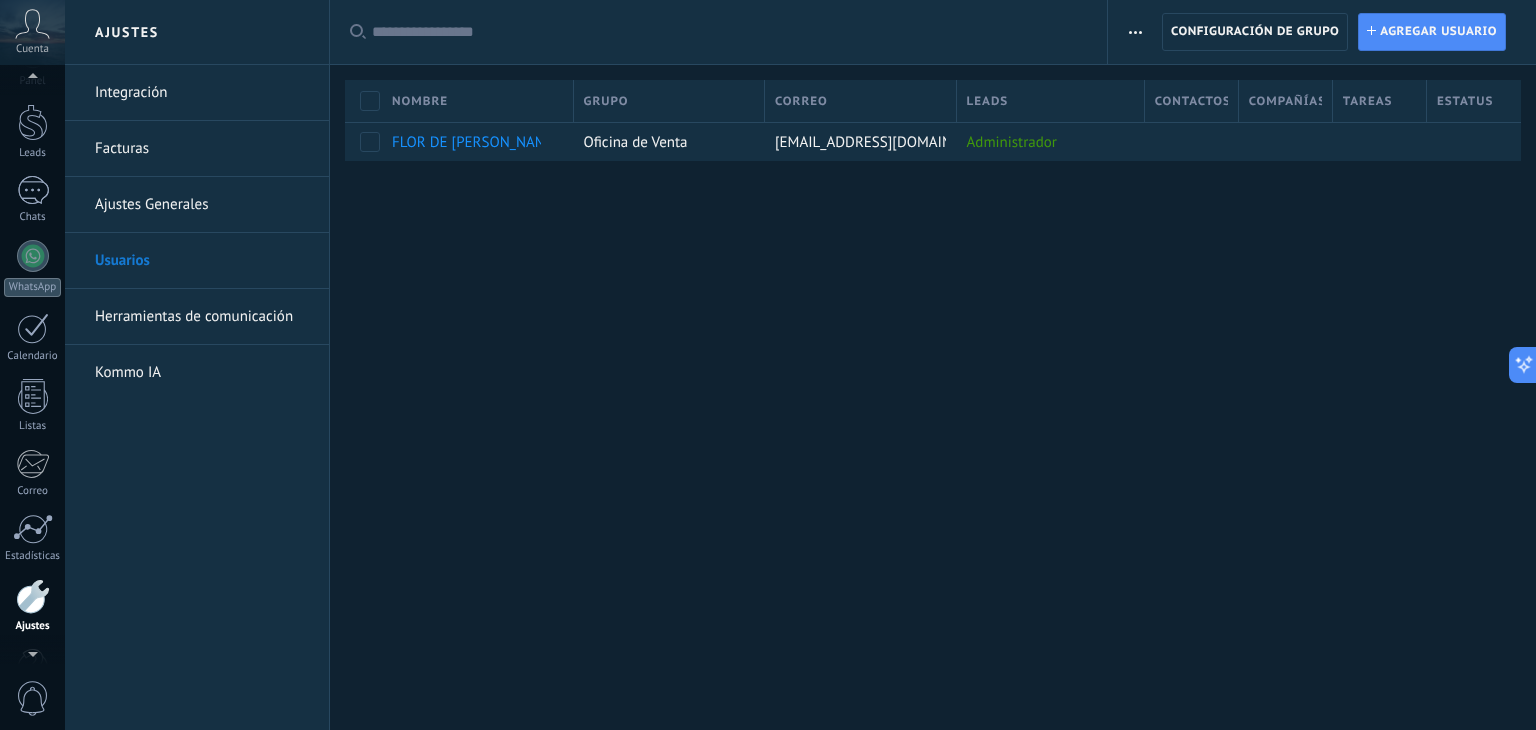 scroll, scrollTop: 0, scrollLeft: 0, axis: both 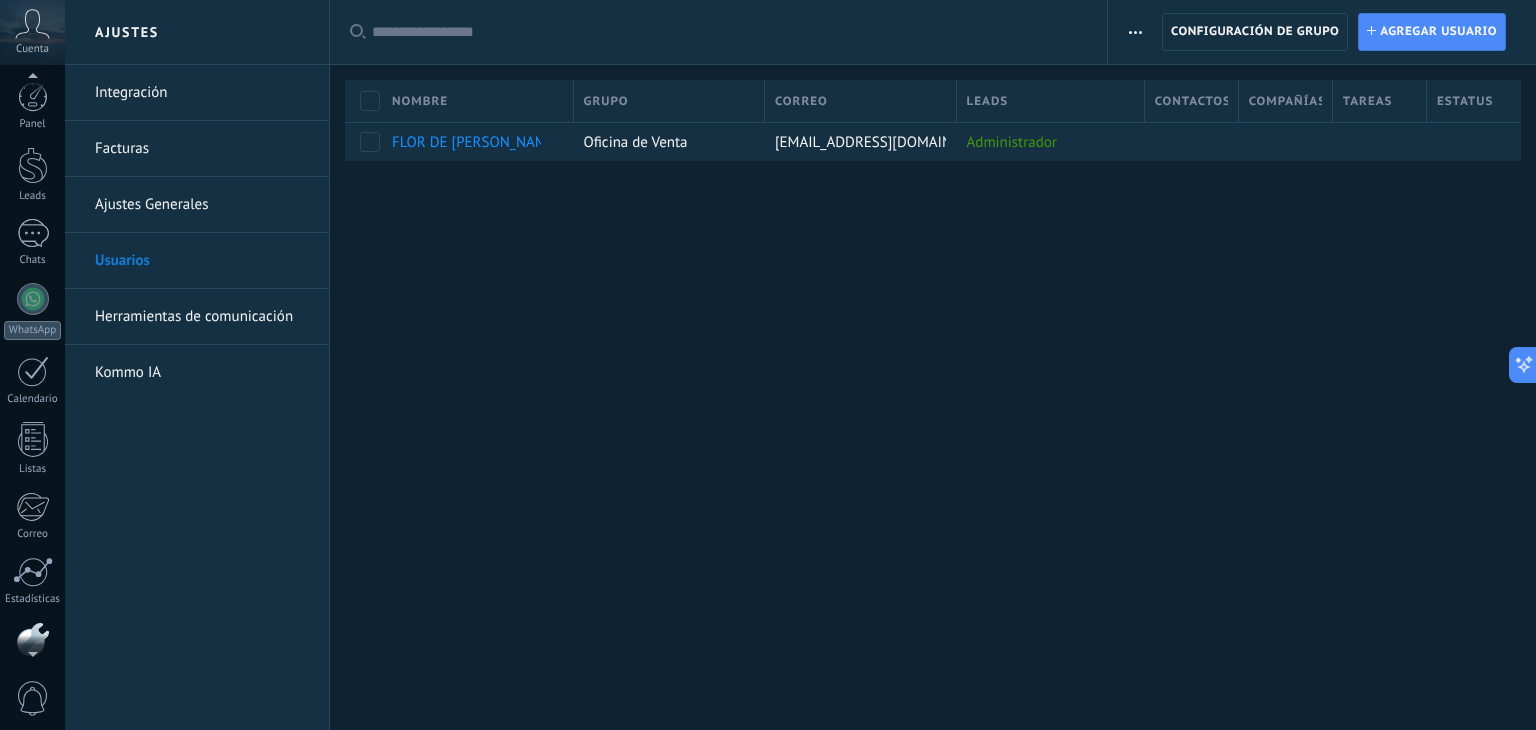 click on "©  2025  derechos reservados |  Términos de uso
Soporte técnico
auto claro oscuro
Cuenta
FLOR DE [PERSON_NAME]
ID de cuenta
34827651
perfil
salir
1 0" at bounding box center (32, 365) 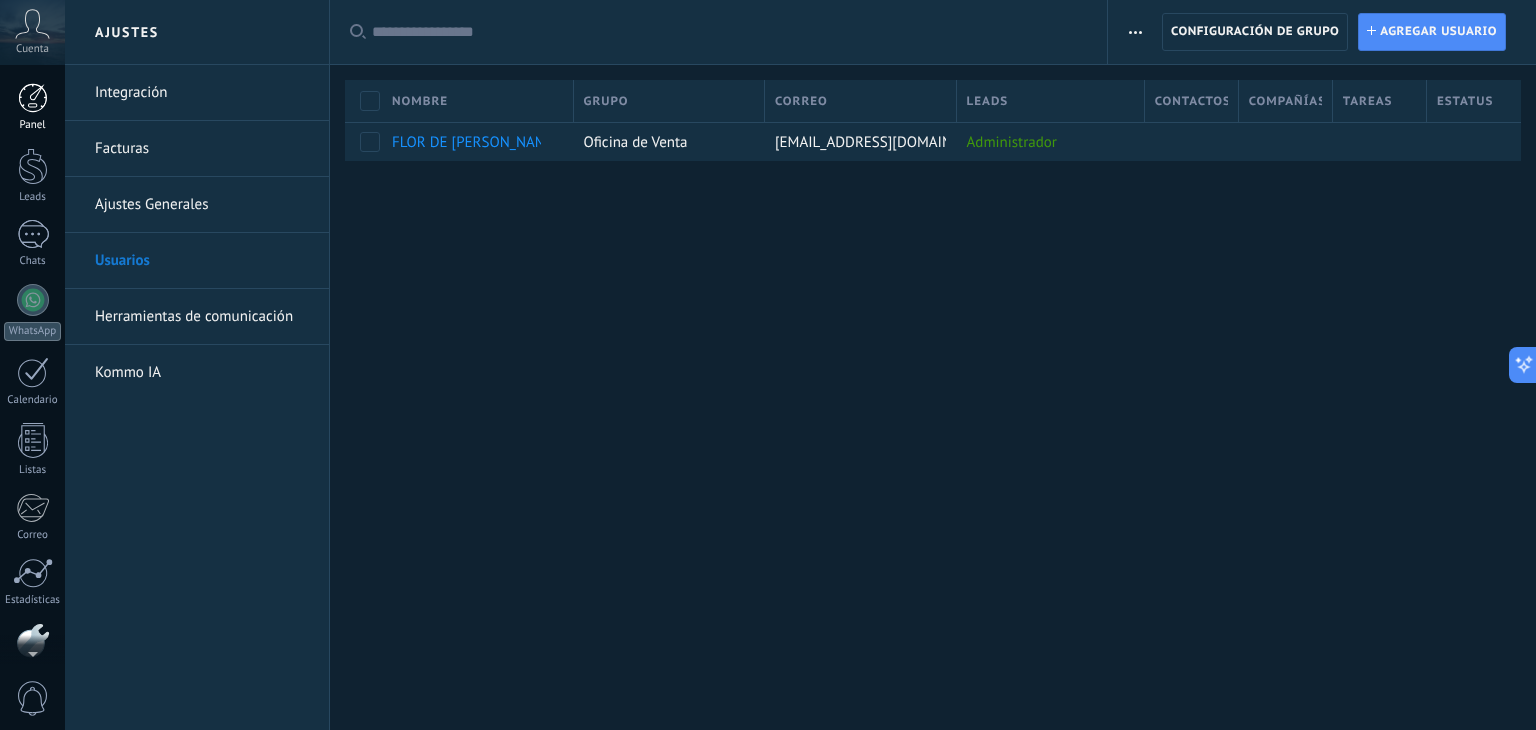 click at bounding box center (33, 98) 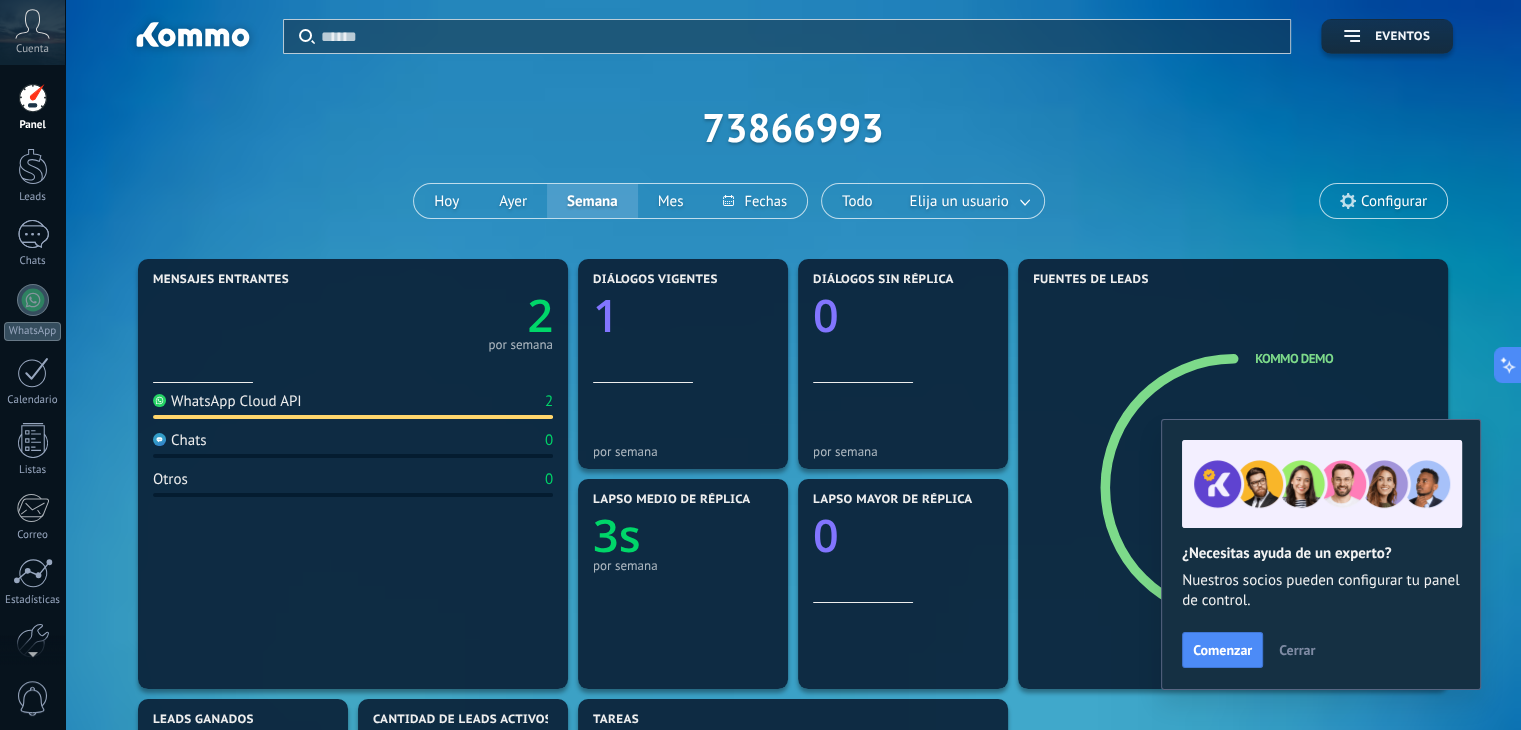 click on "Cerrar" at bounding box center [1297, 650] 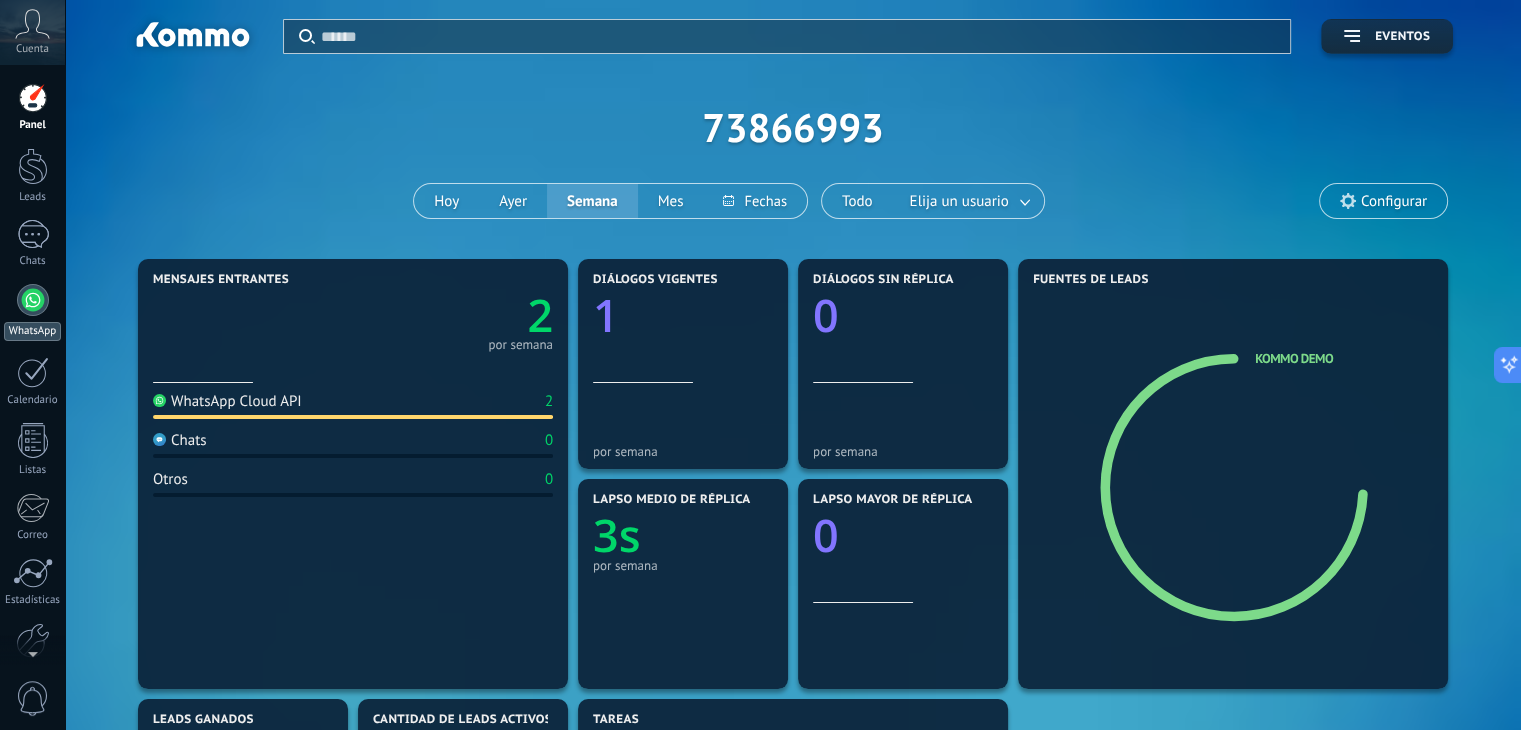 click at bounding box center [33, 300] 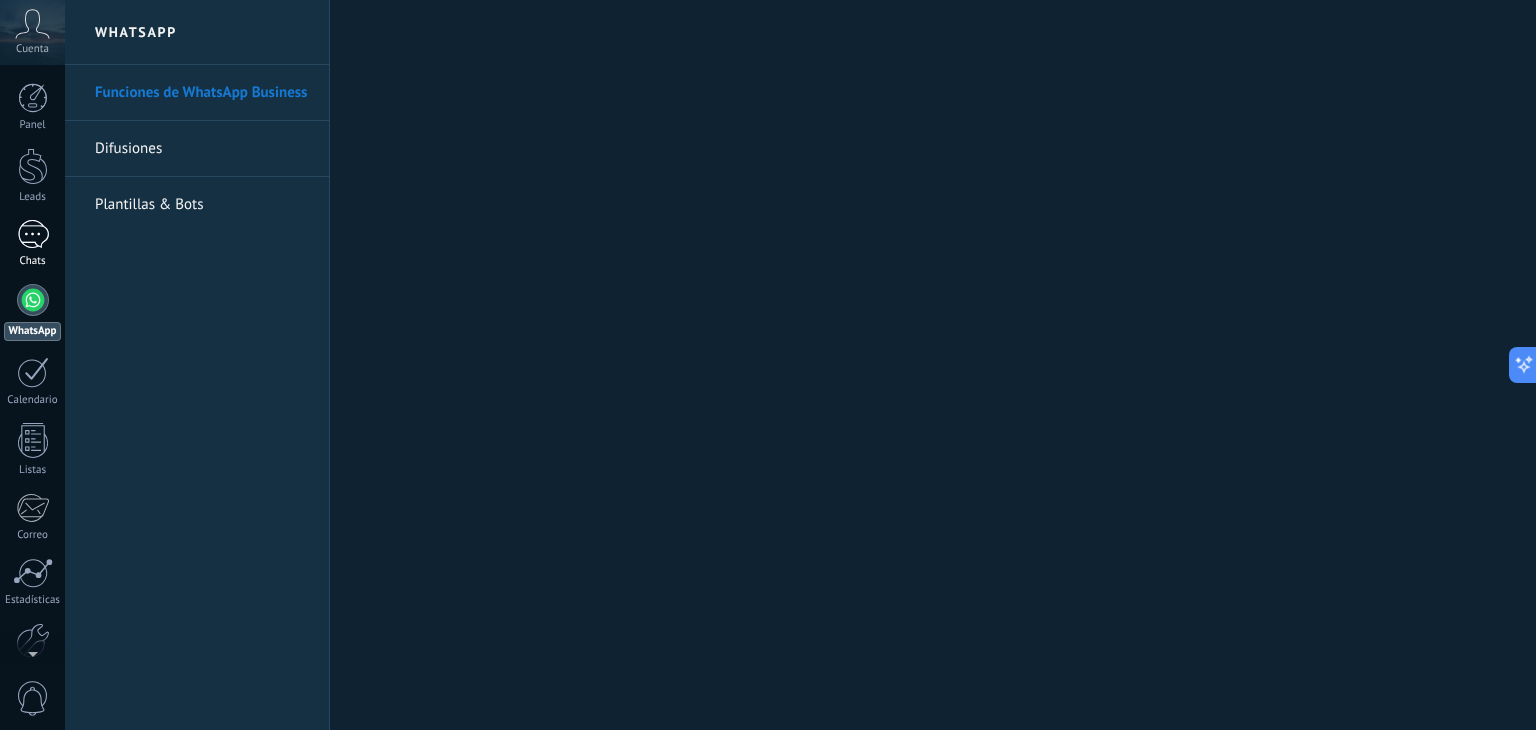 click on "1" at bounding box center [33, 234] 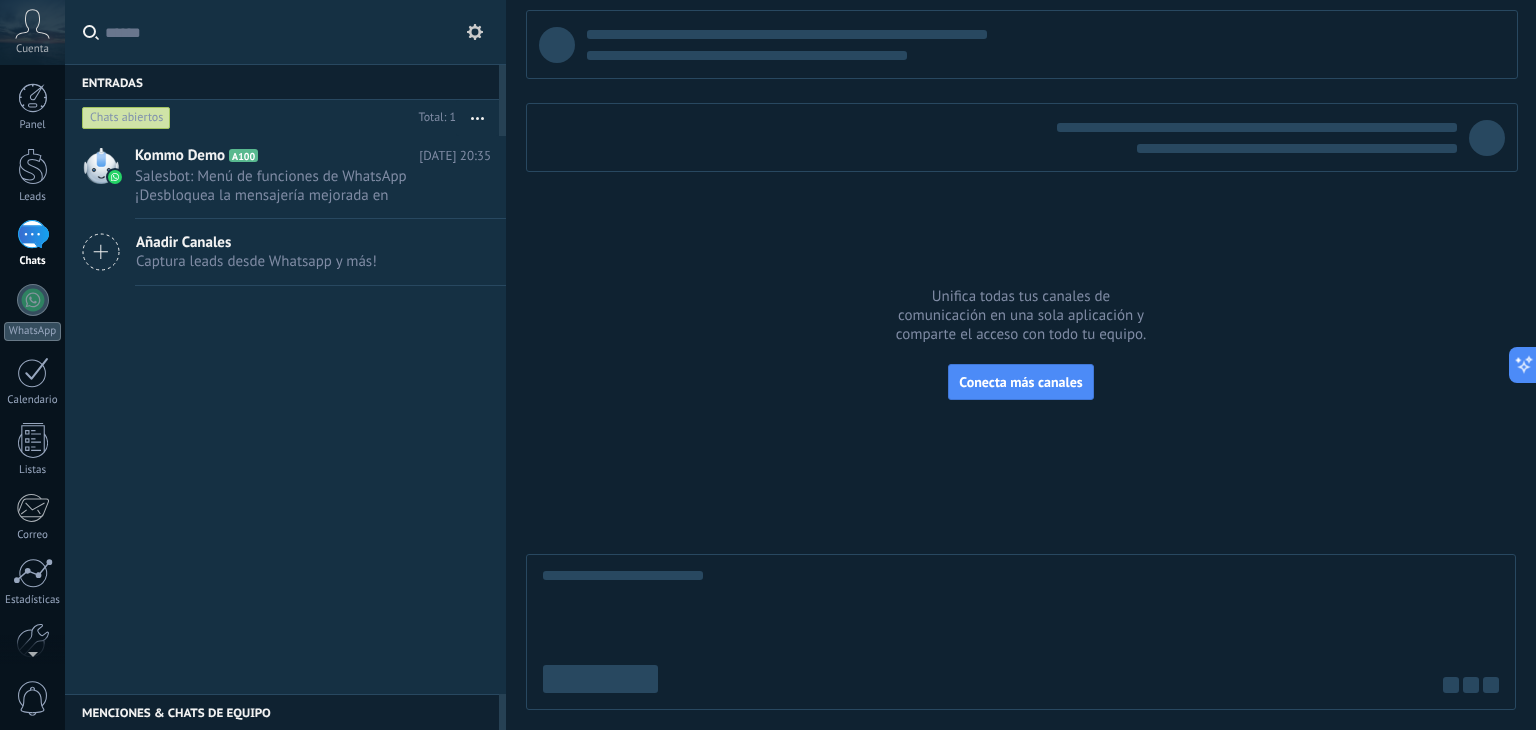 click on "Captura leads desde Whatsapp y más!" at bounding box center (256, 261) 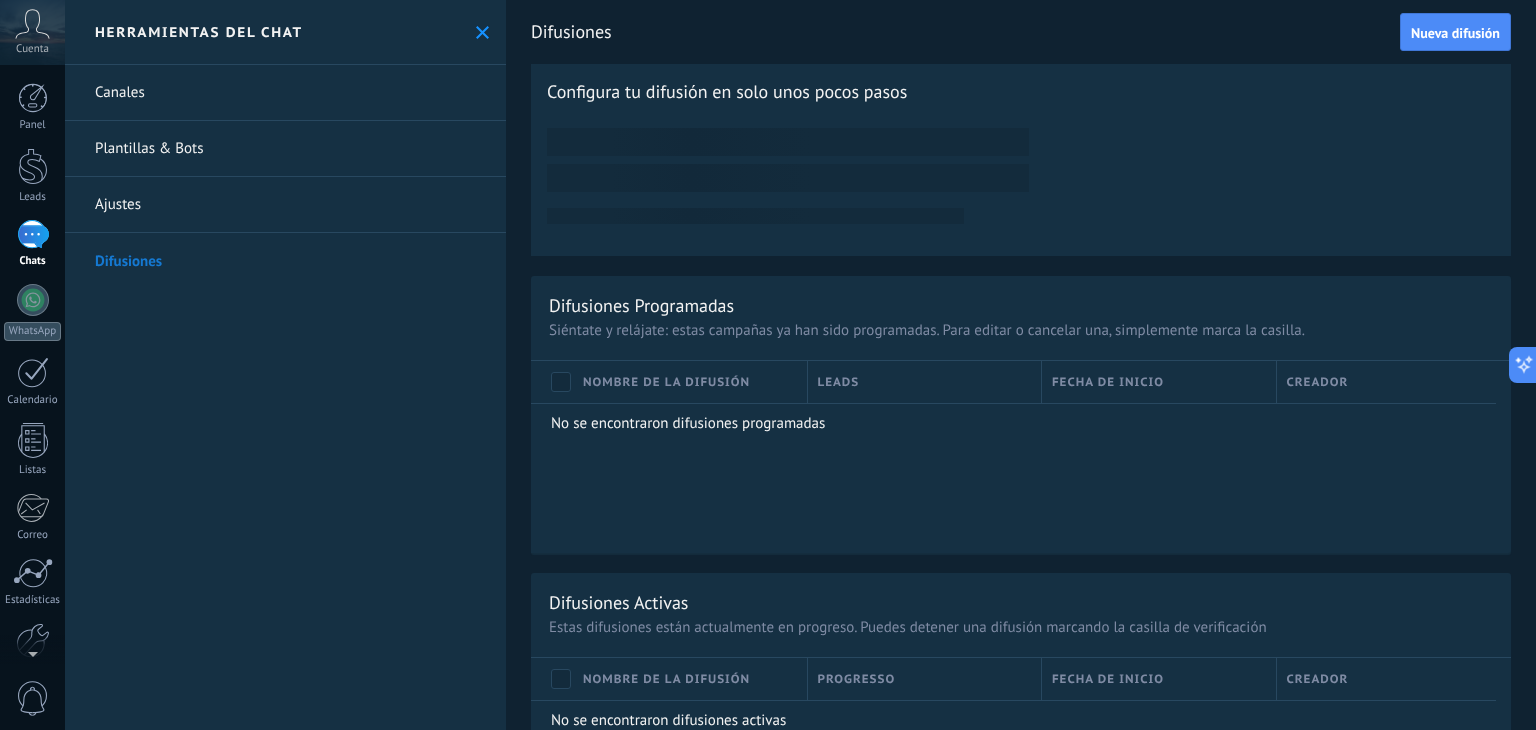 click on "Canales" at bounding box center [285, 93] 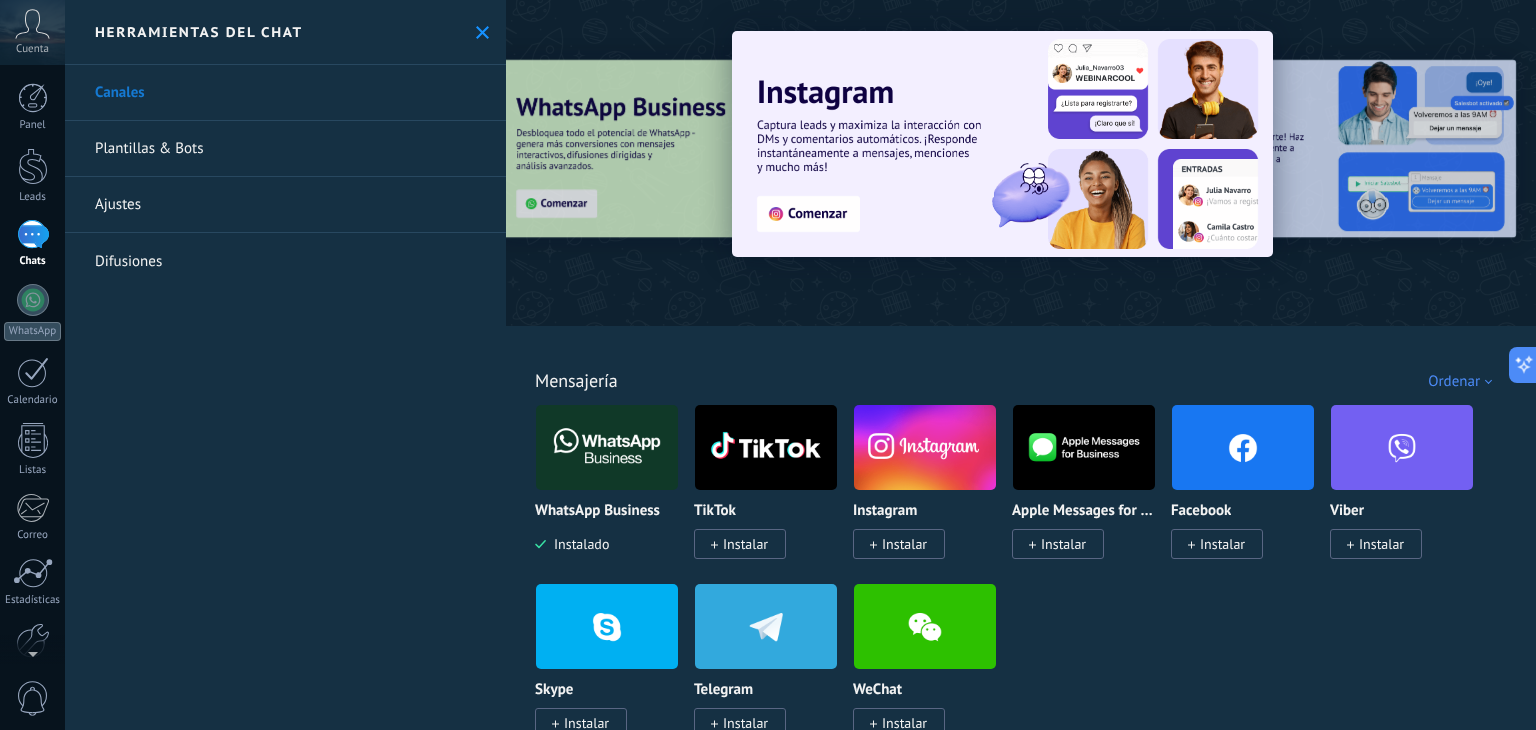 click on "Plantillas & Bots" at bounding box center (285, 149) 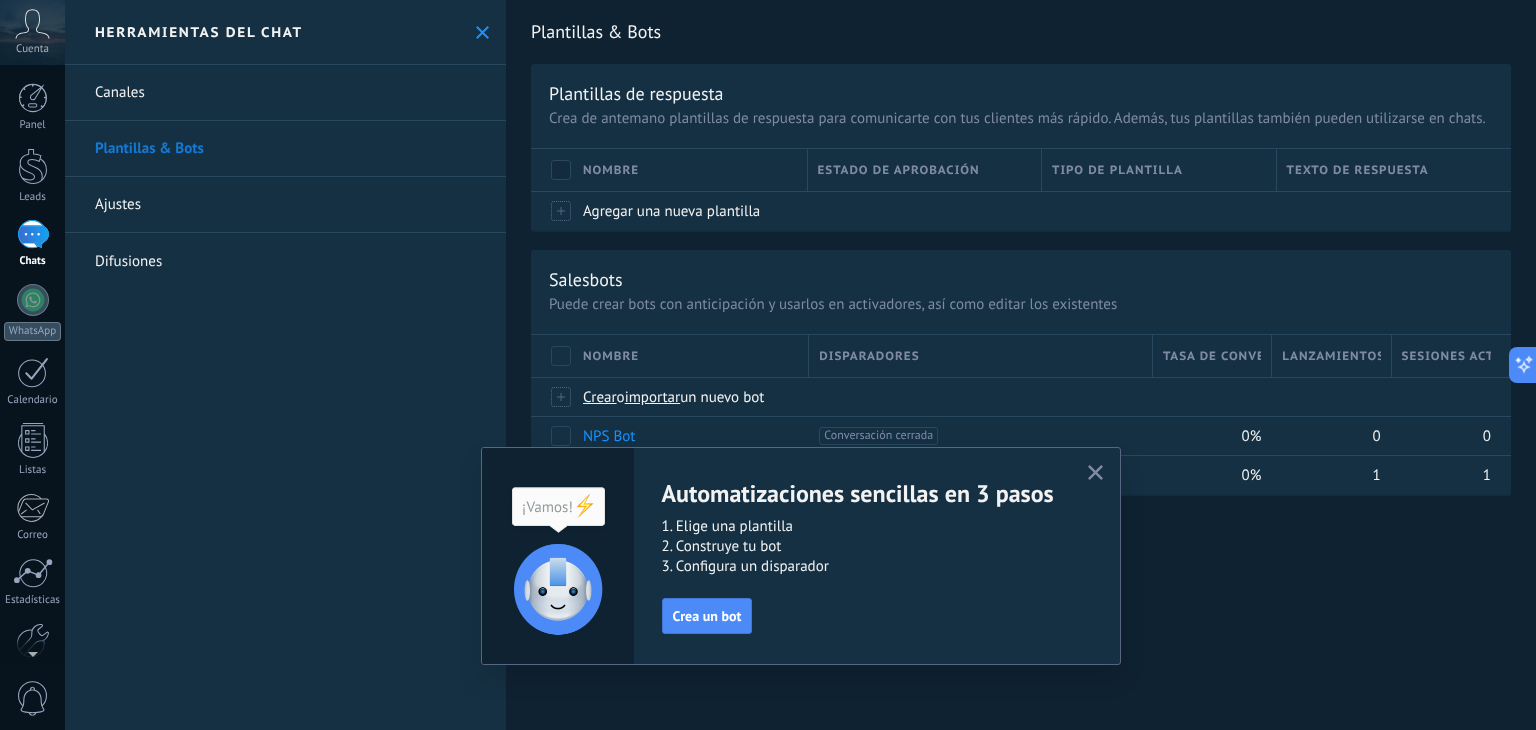 click at bounding box center [1095, 473] 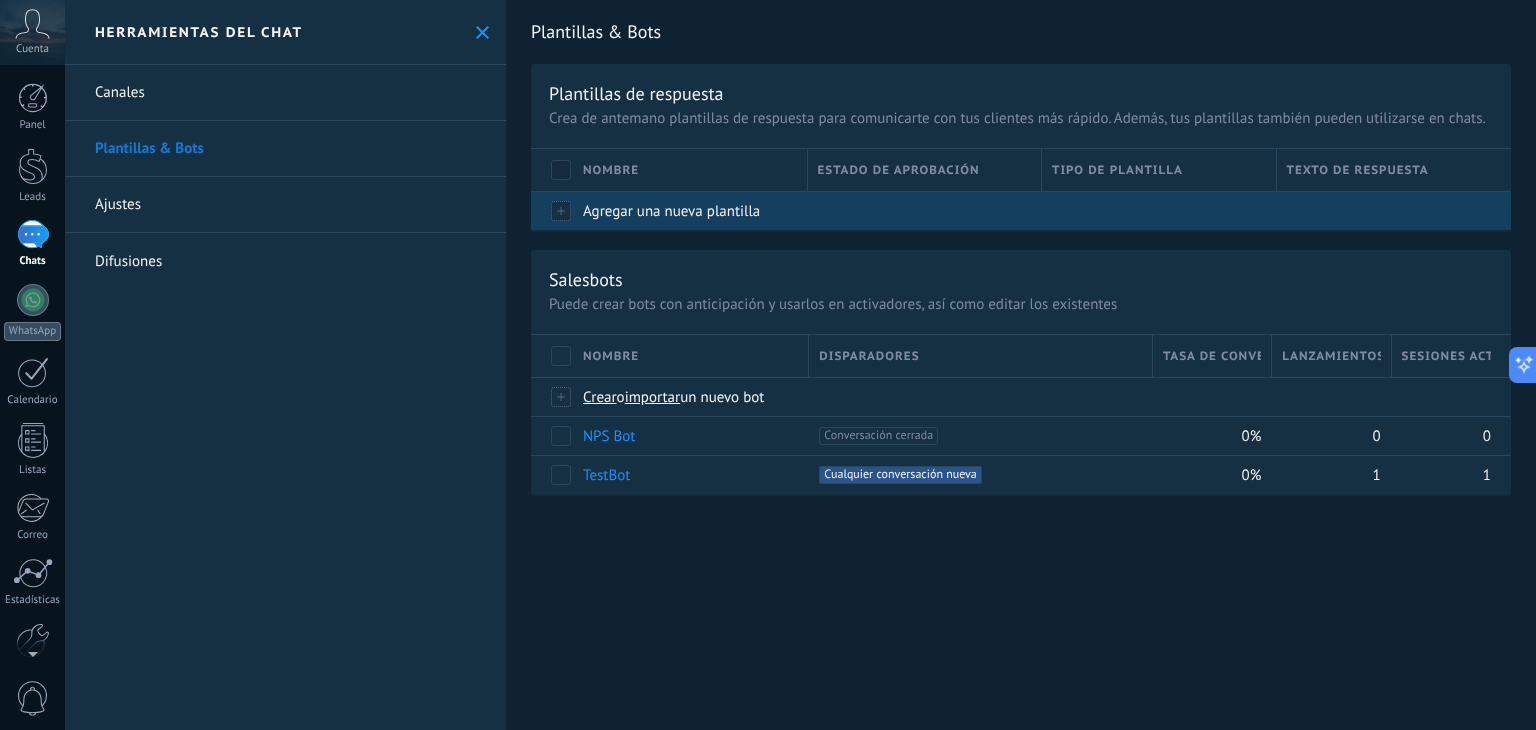 click at bounding box center [552, 210] 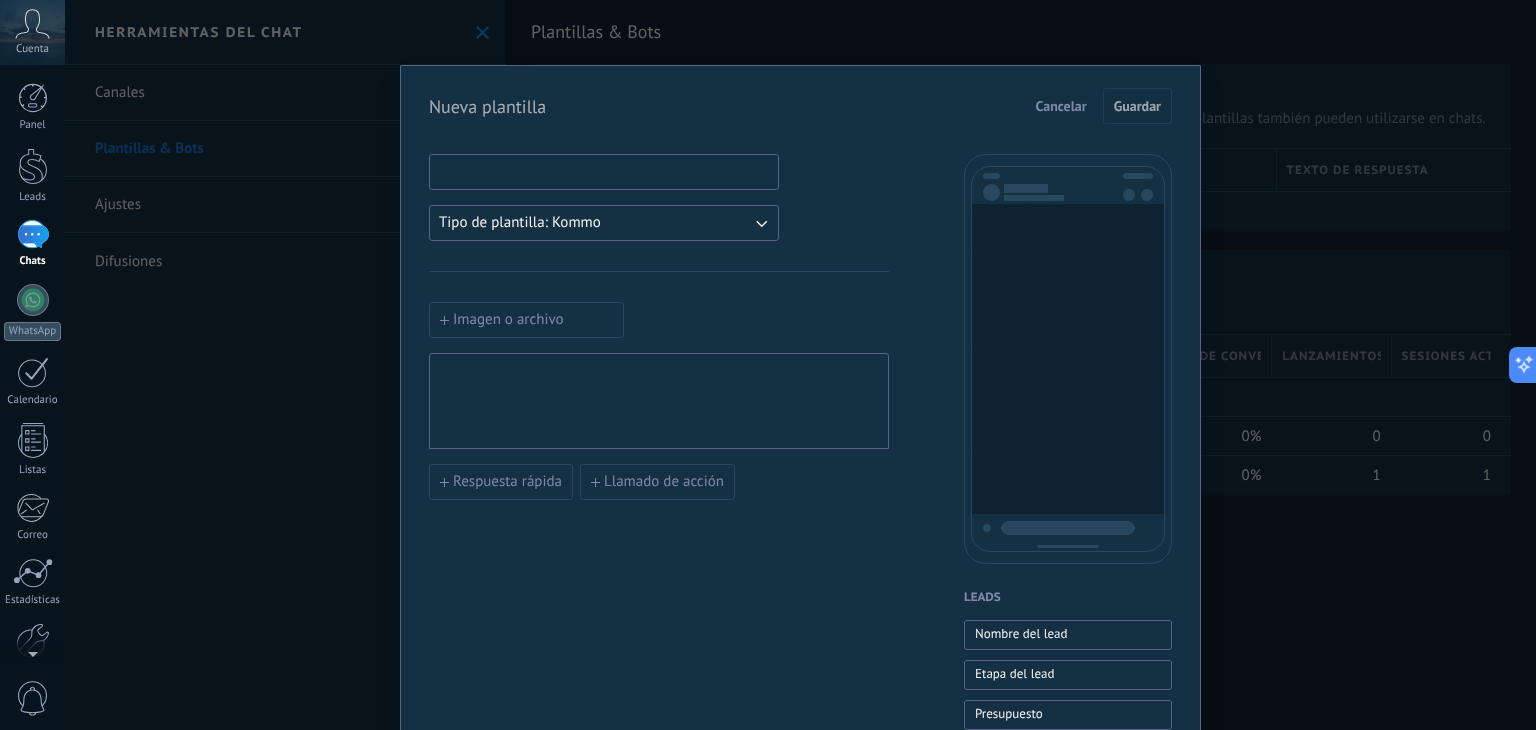 click at bounding box center [604, 171] 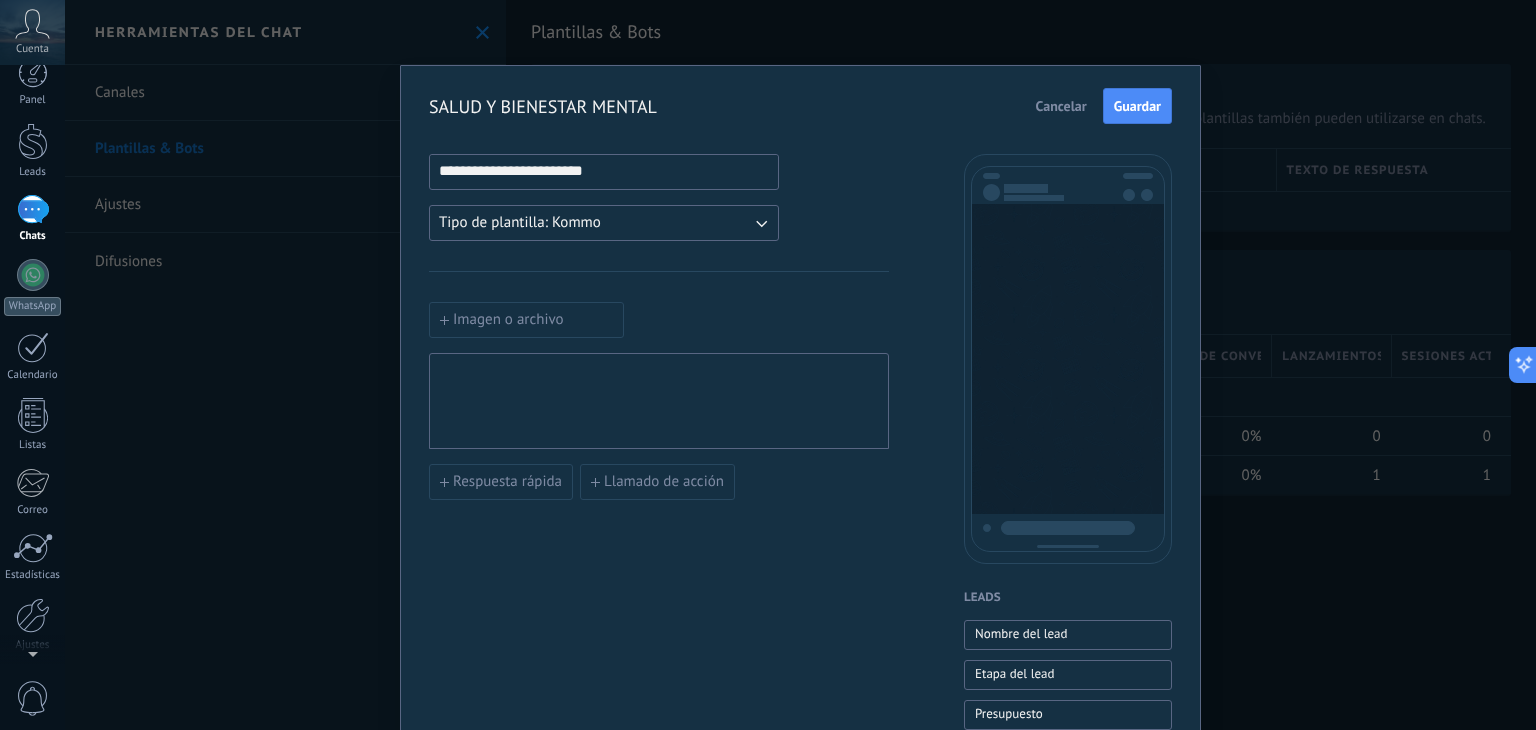 scroll, scrollTop: 0, scrollLeft: 0, axis: both 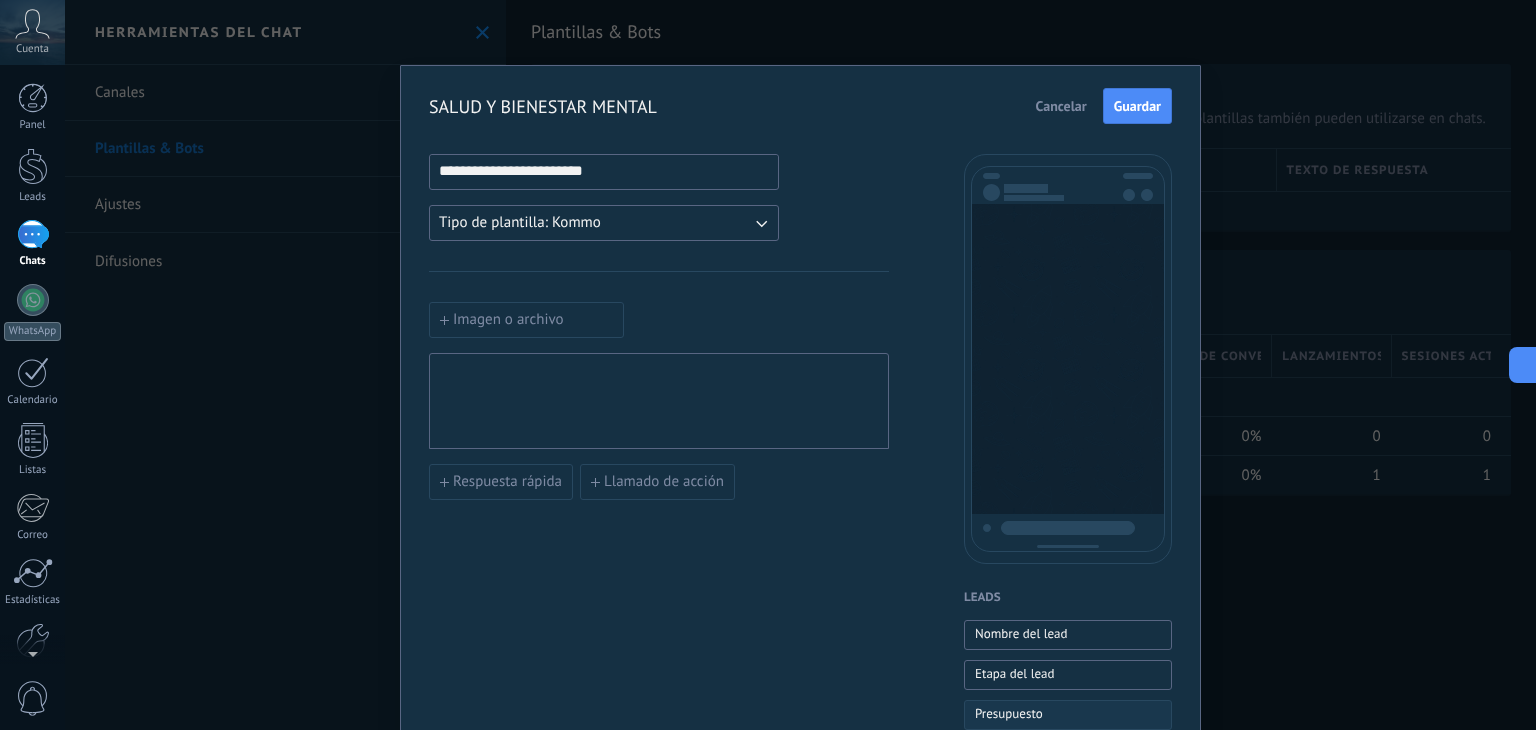 type on "**********" 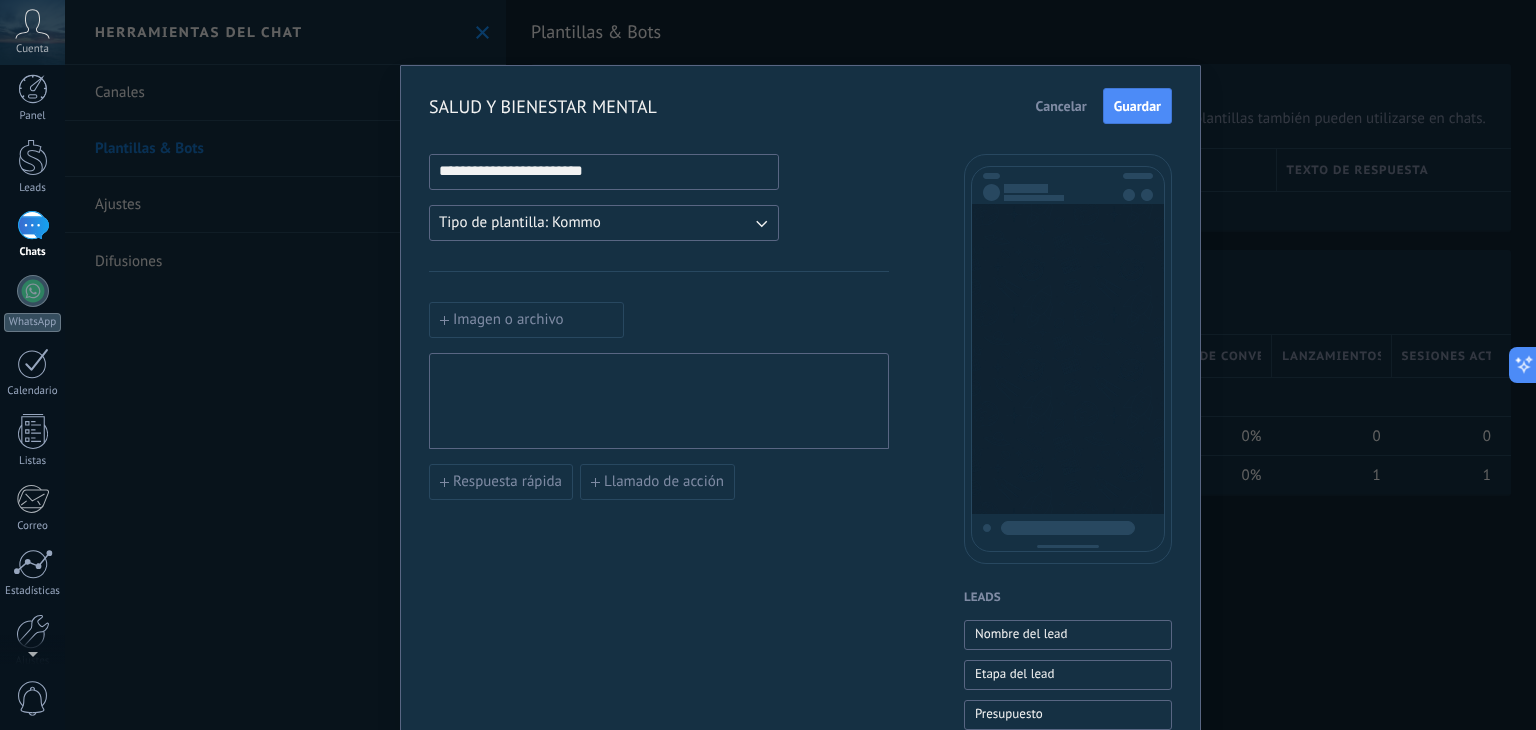 scroll, scrollTop: 0, scrollLeft: 0, axis: both 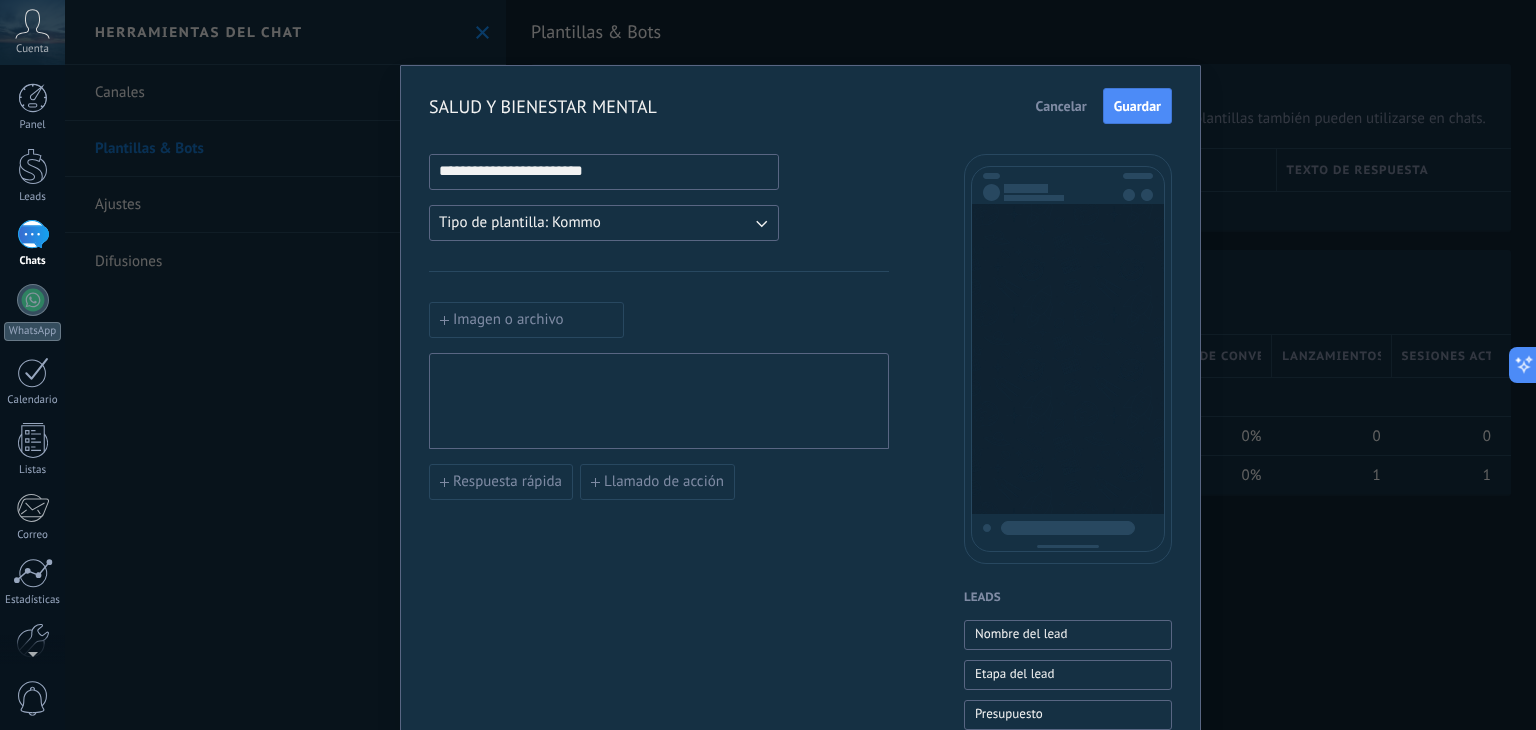 click on "Tipo de plantilla: Kommo" at bounding box center (604, 223) 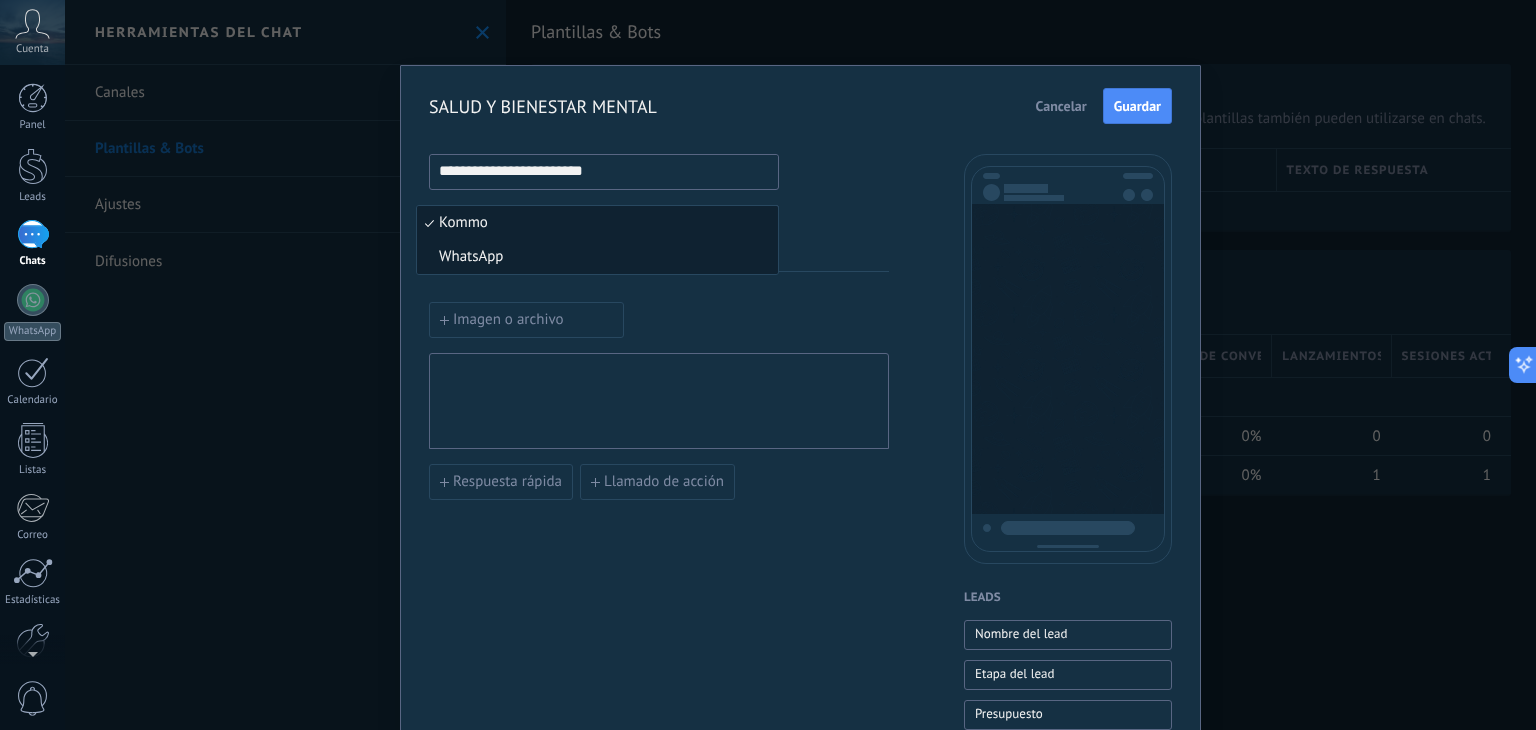 click on "WhatsApp" at bounding box center [597, 257] 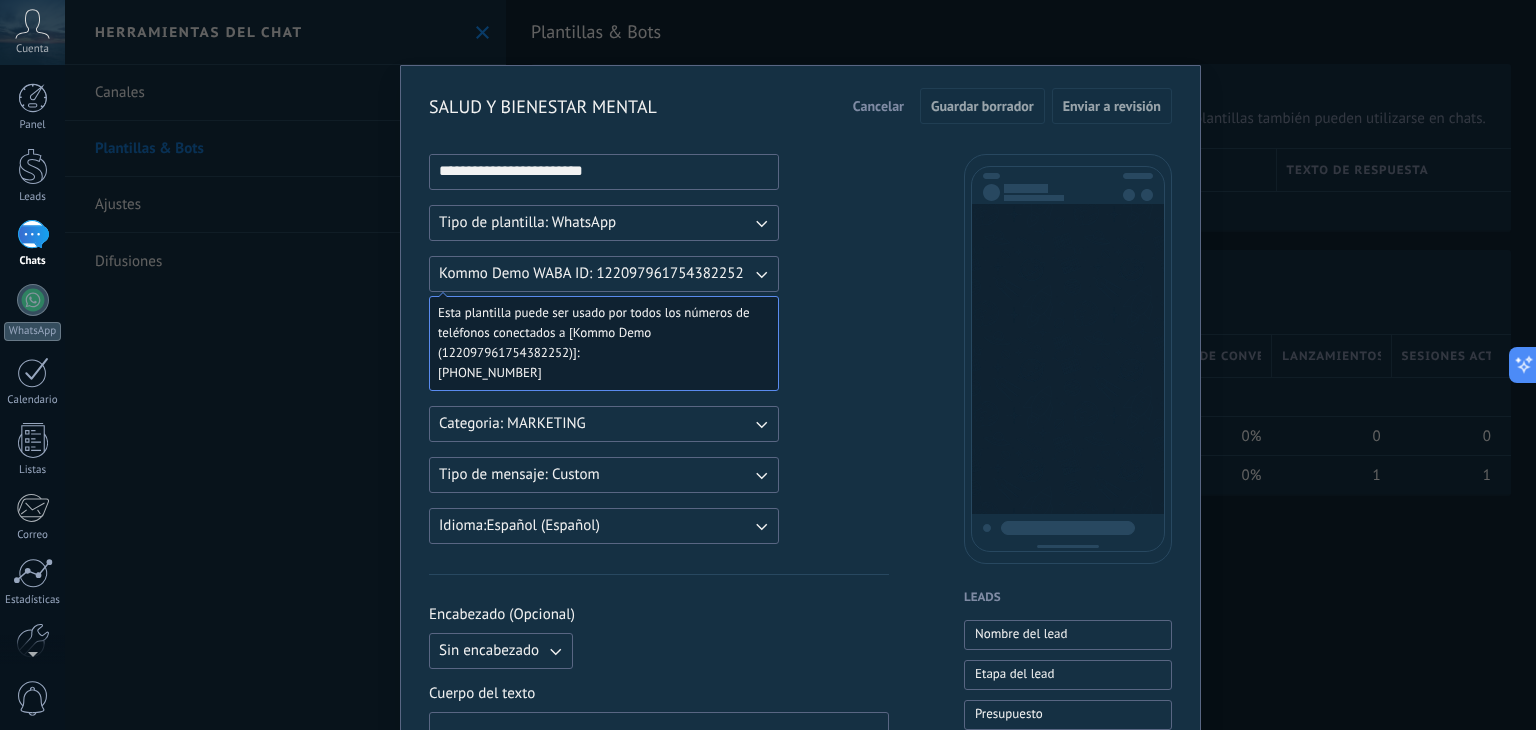 drag, startPoint x: 623, startPoint y: 163, endPoint x: 429, endPoint y: 157, distance: 194.09276 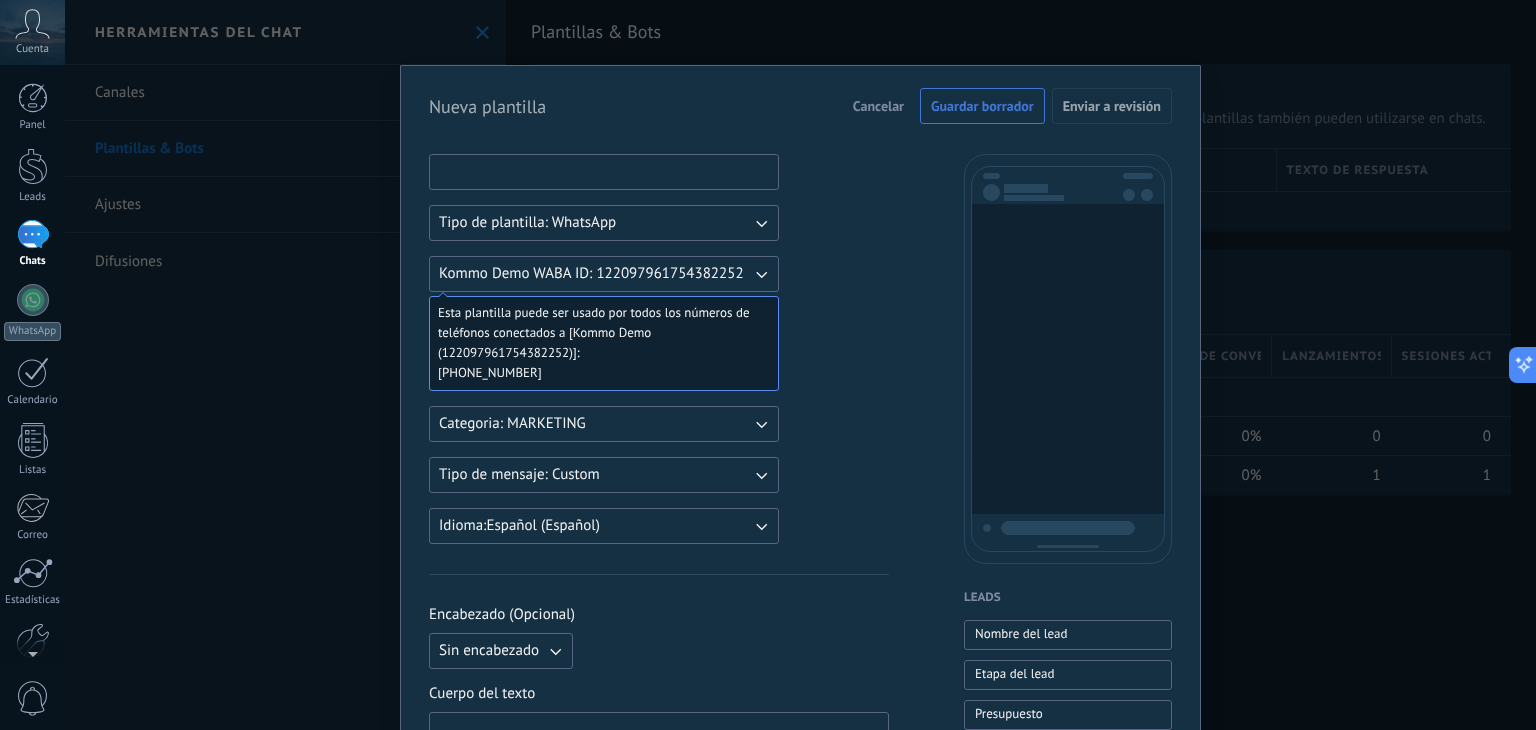 paste on "********" 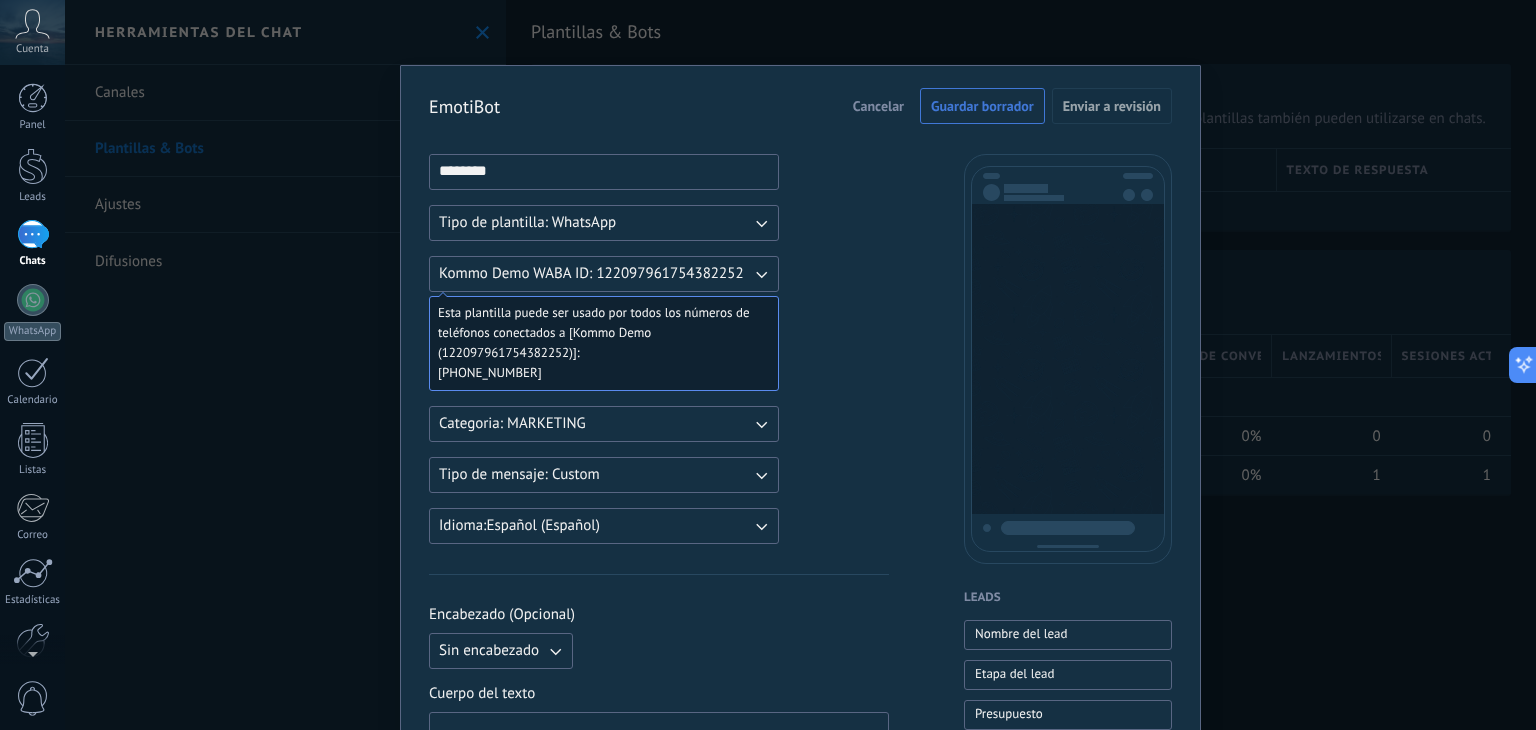 type on "********" 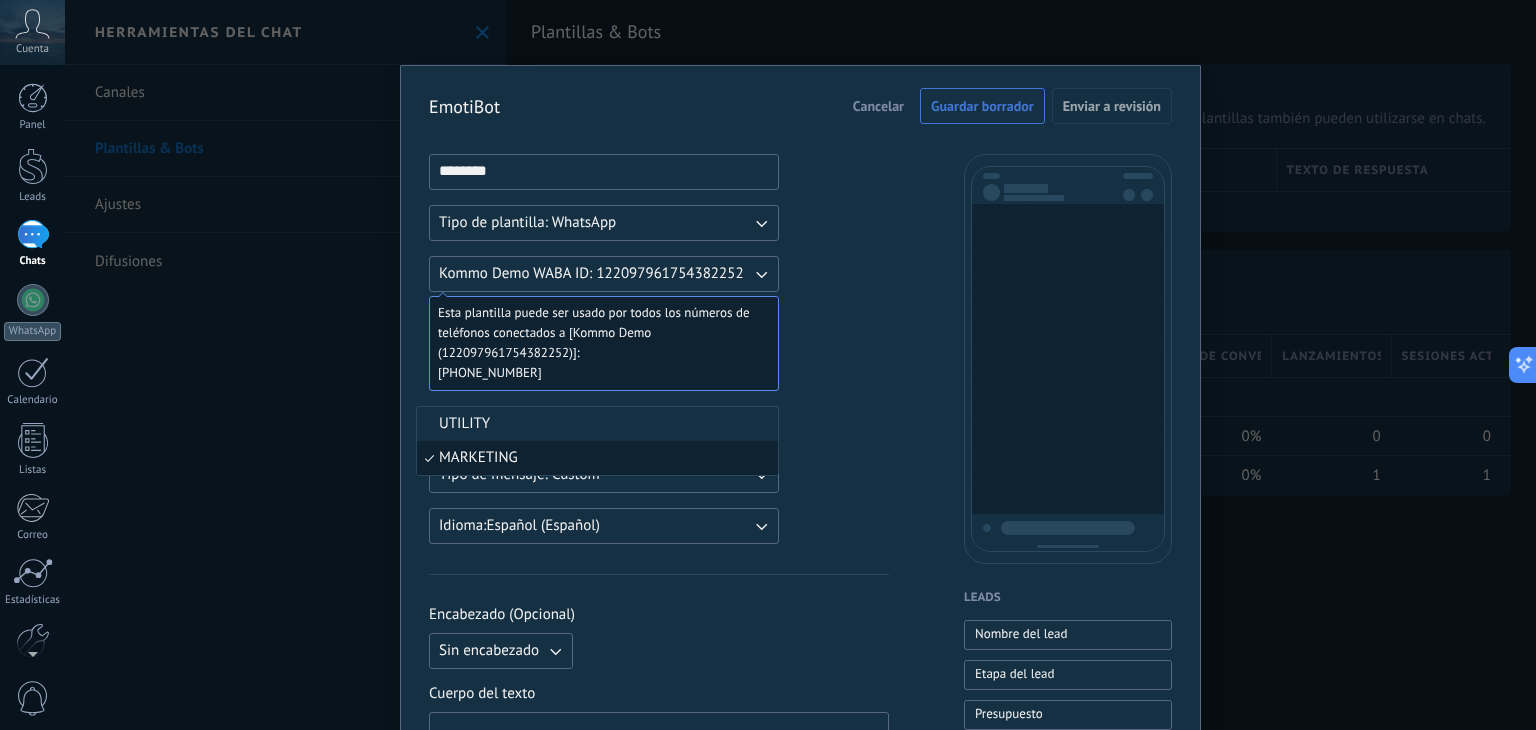 click on "UTILITY" at bounding box center (597, 424) 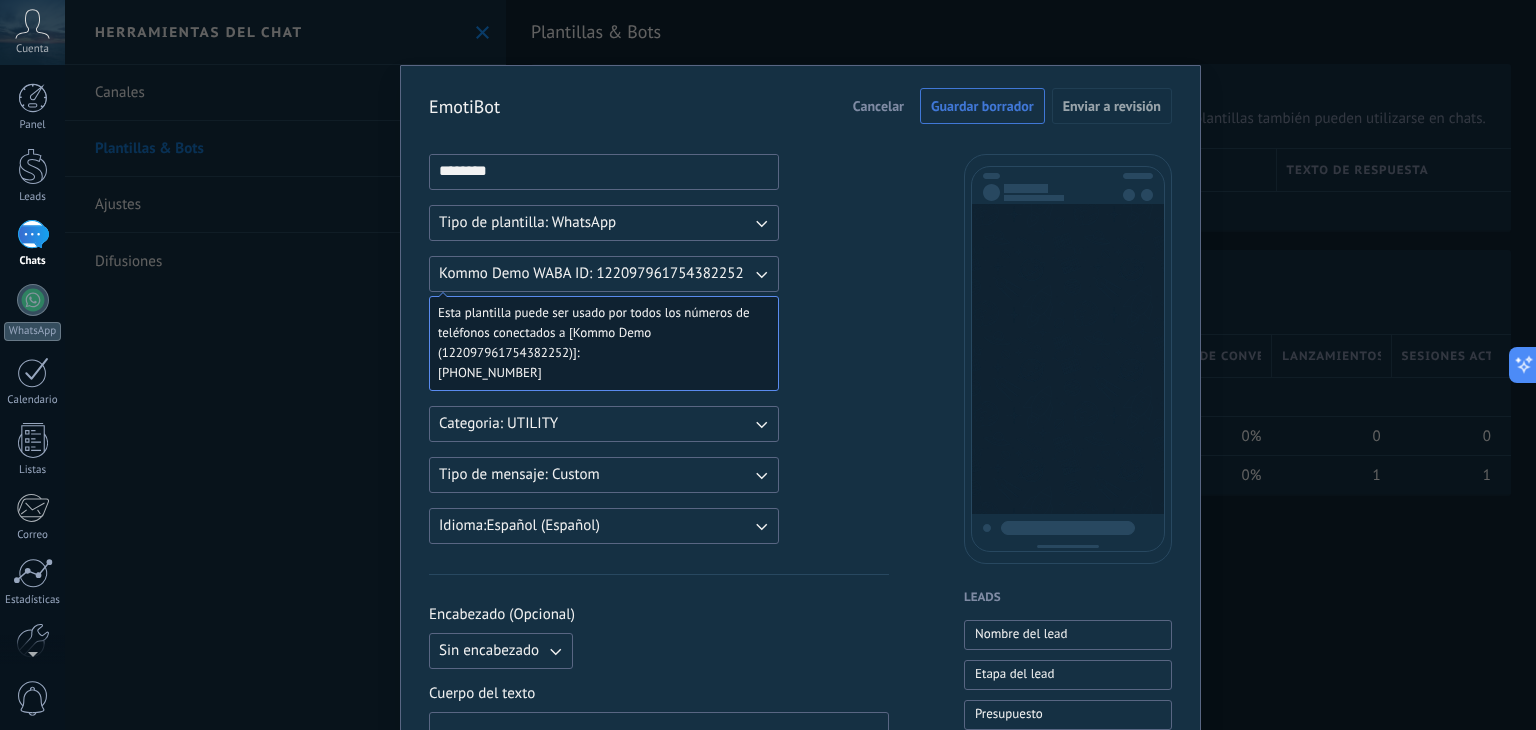 click on "Tipo de mensaje: Custom" at bounding box center [604, 475] 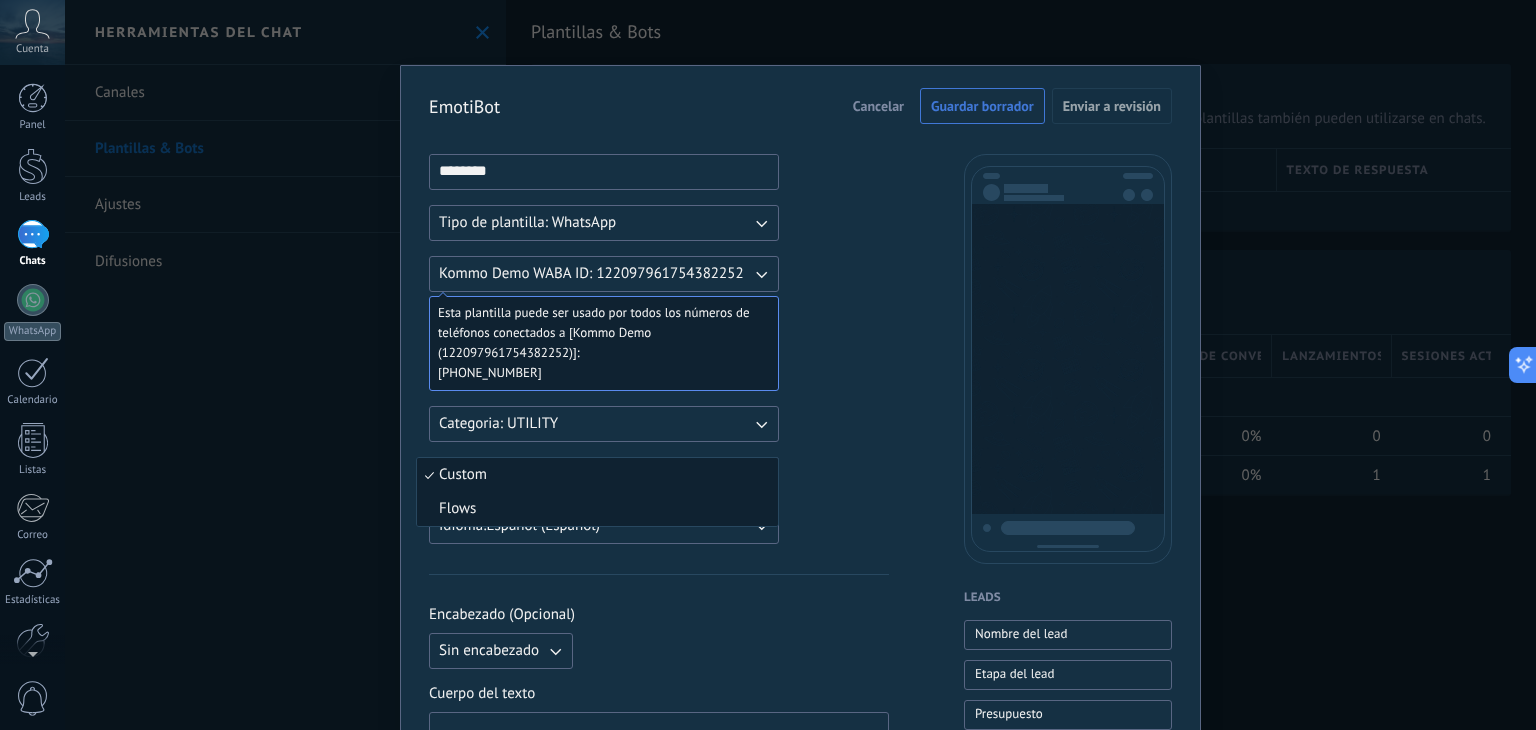 click on "Flows" at bounding box center [597, 509] 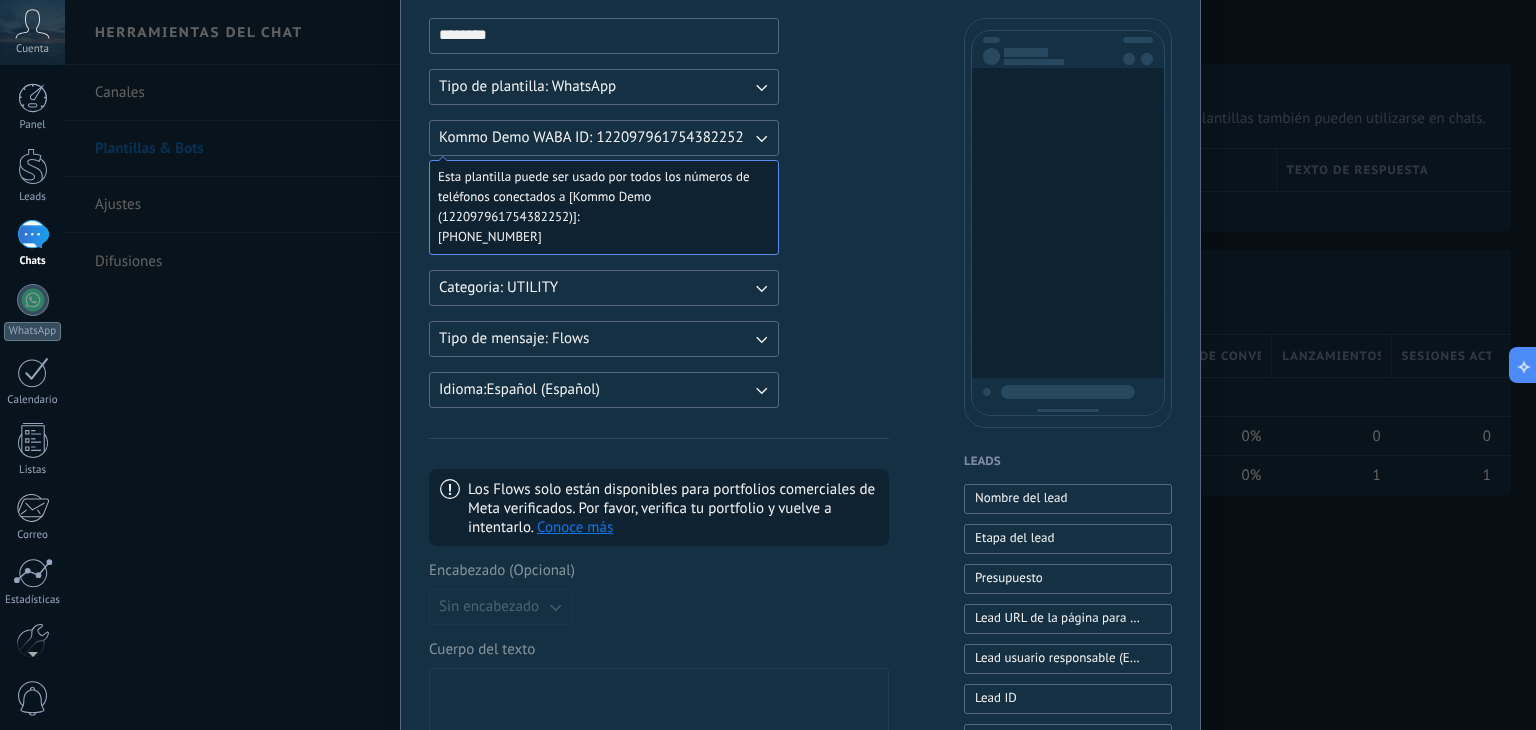 scroll, scrollTop: 200, scrollLeft: 0, axis: vertical 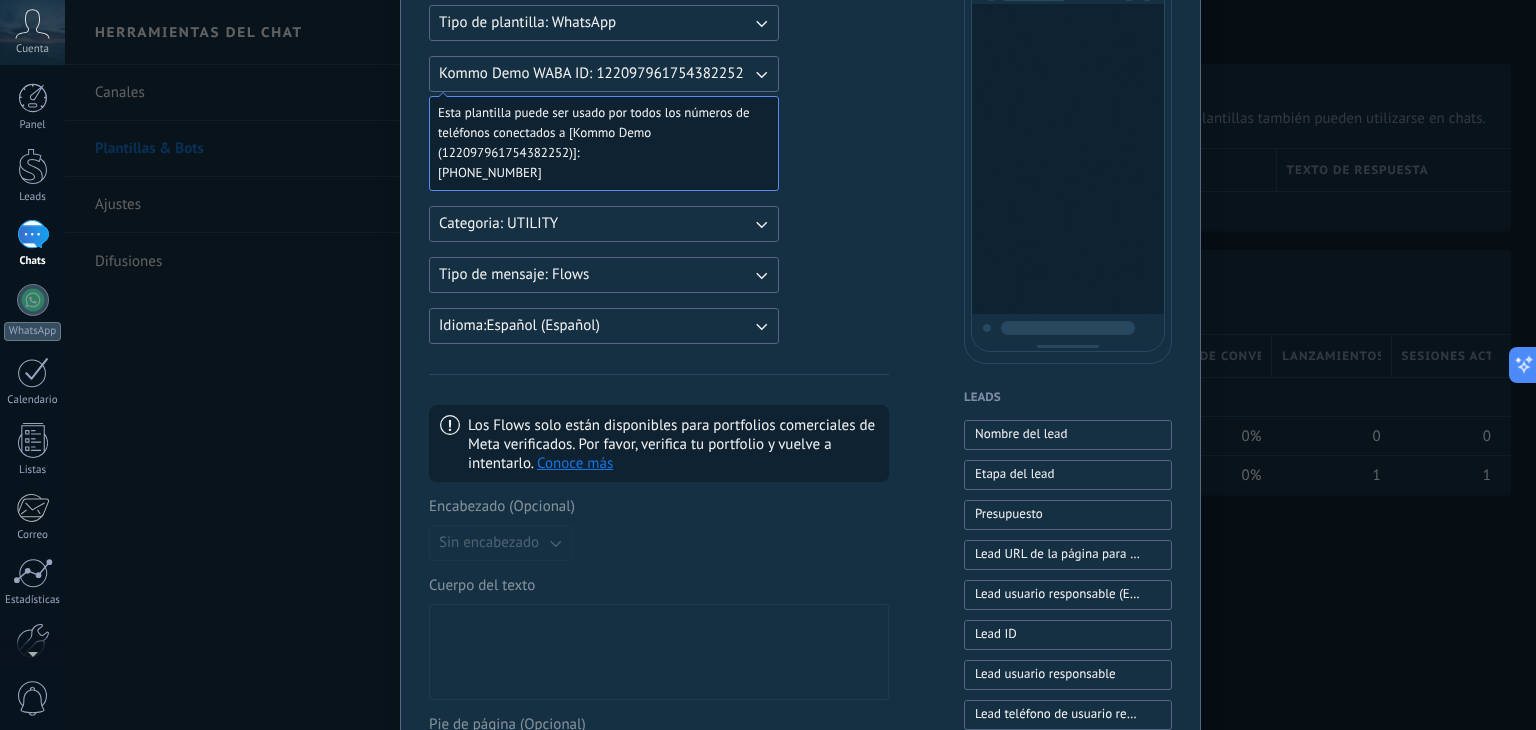 click on "Idioma:  Español (Español)" at bounding box center [604, 326] 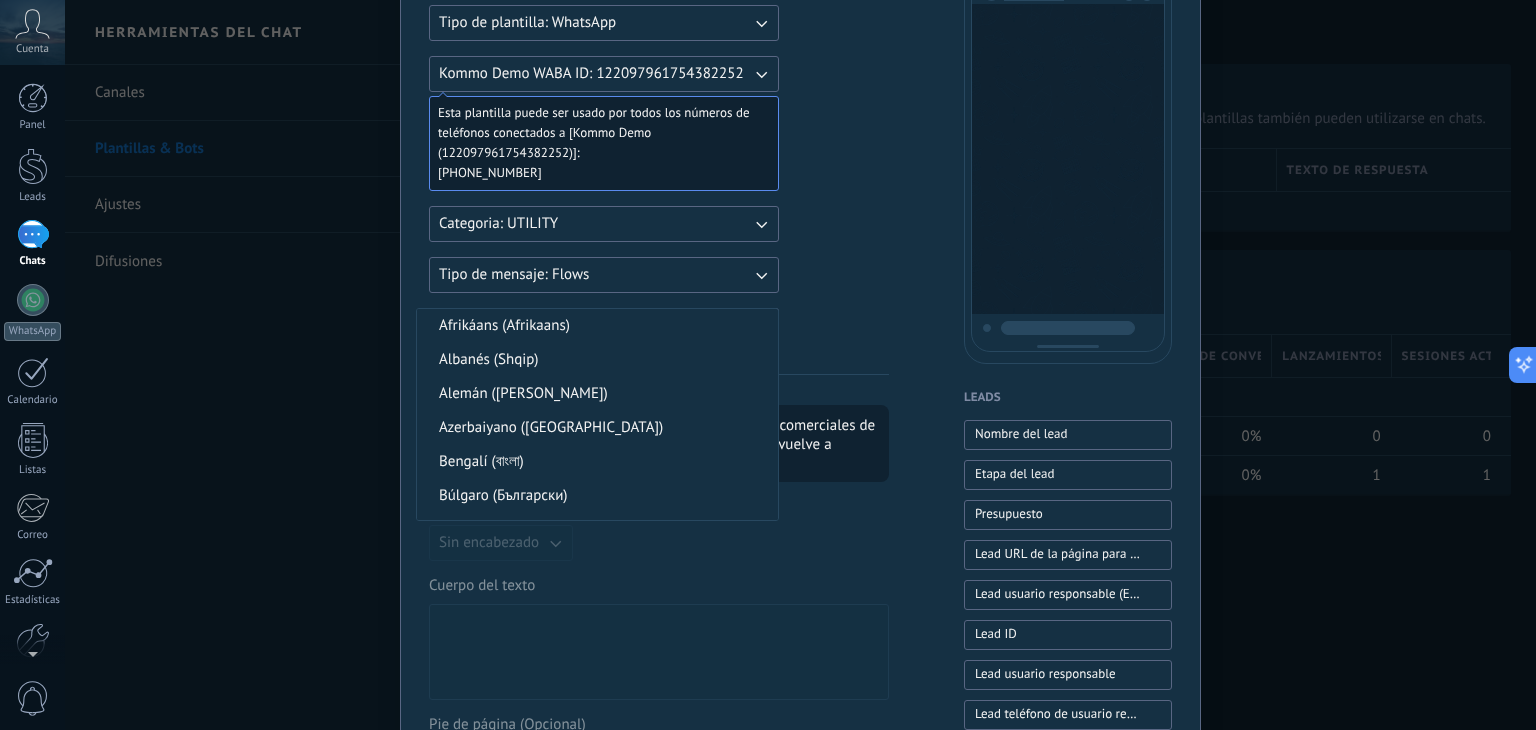 scroll, scrollTop: 489, scrollLeft: 0, axis: vertical 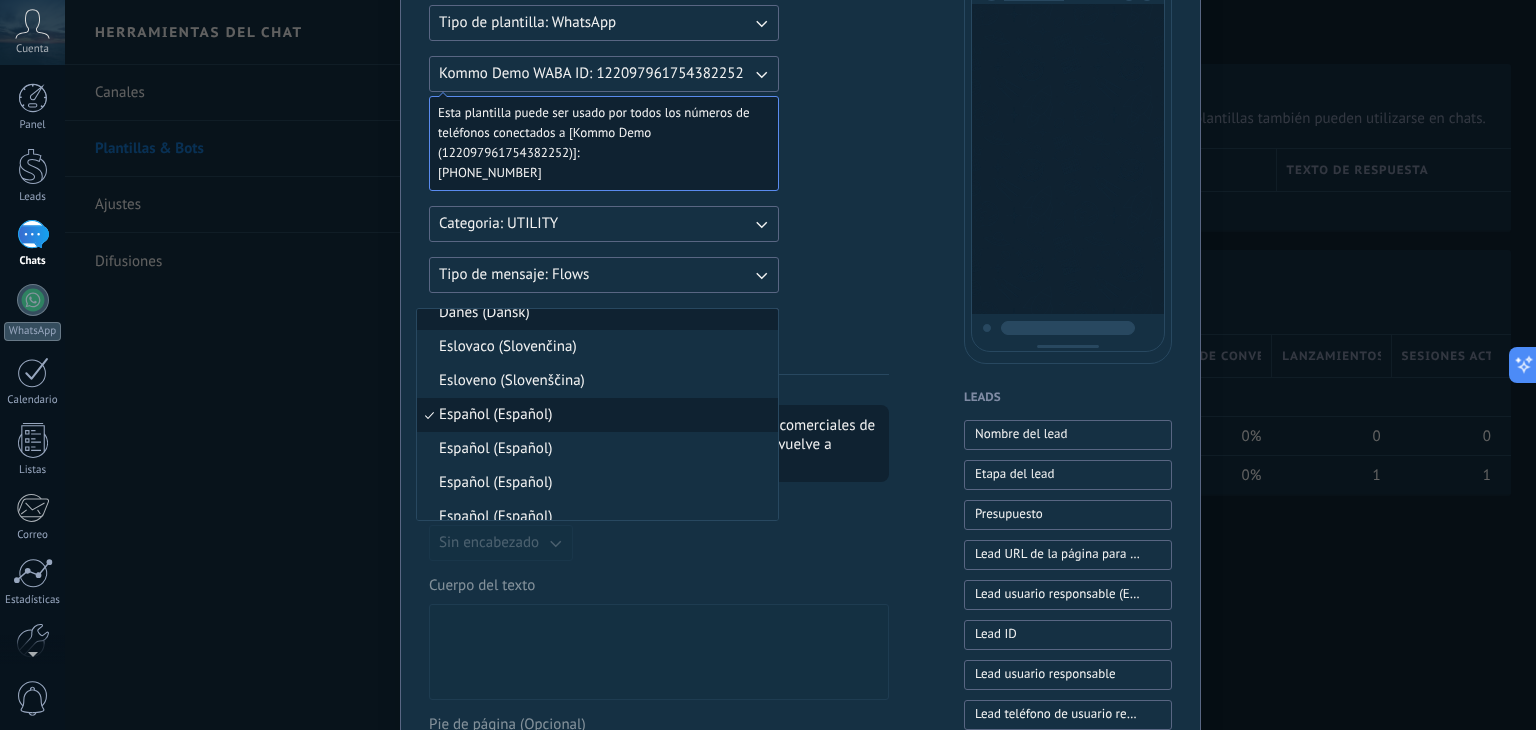 click on "Danés (Dansk)" at bounding box center (597, 313) 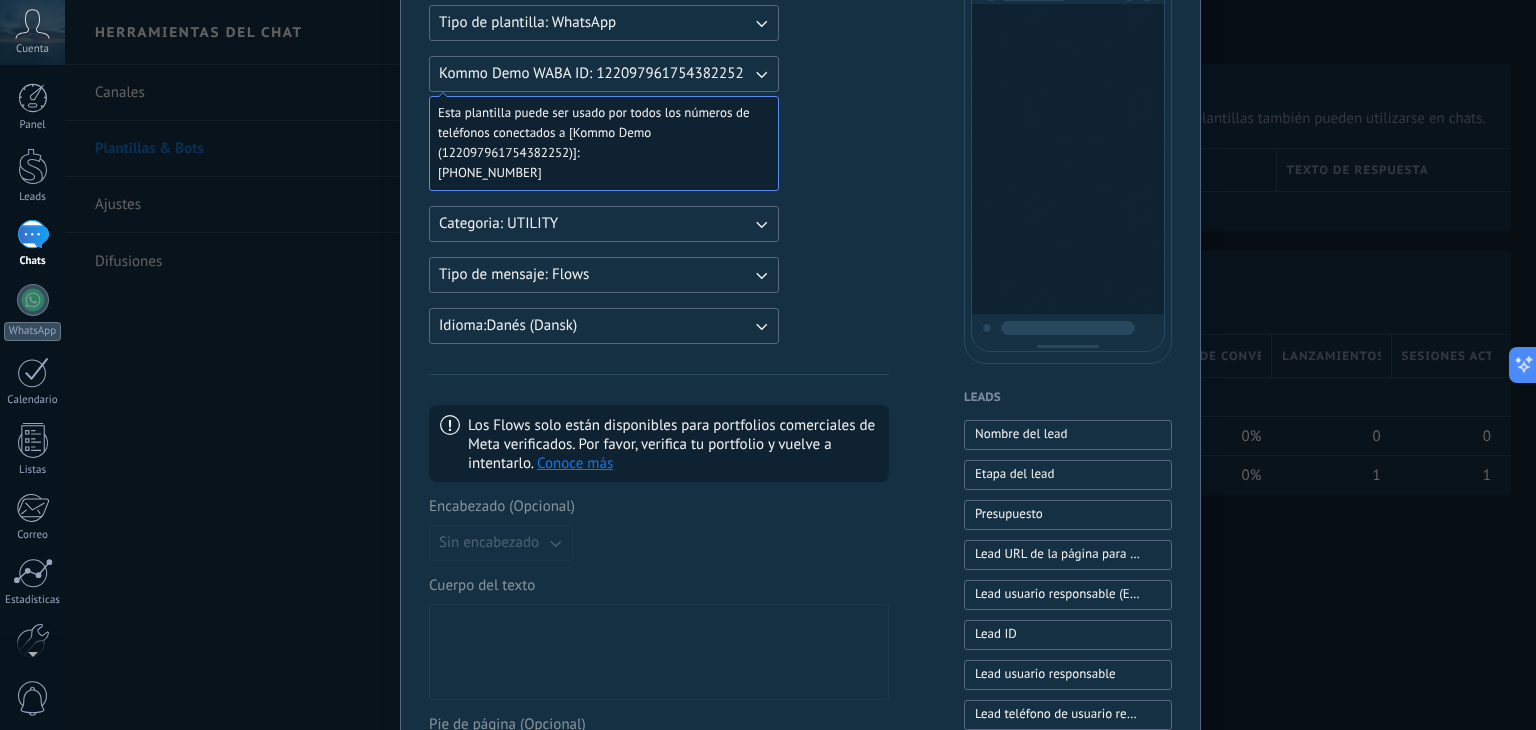 click on "Idioma:  Danés (Dansk)" at bounding box center (604, 326) 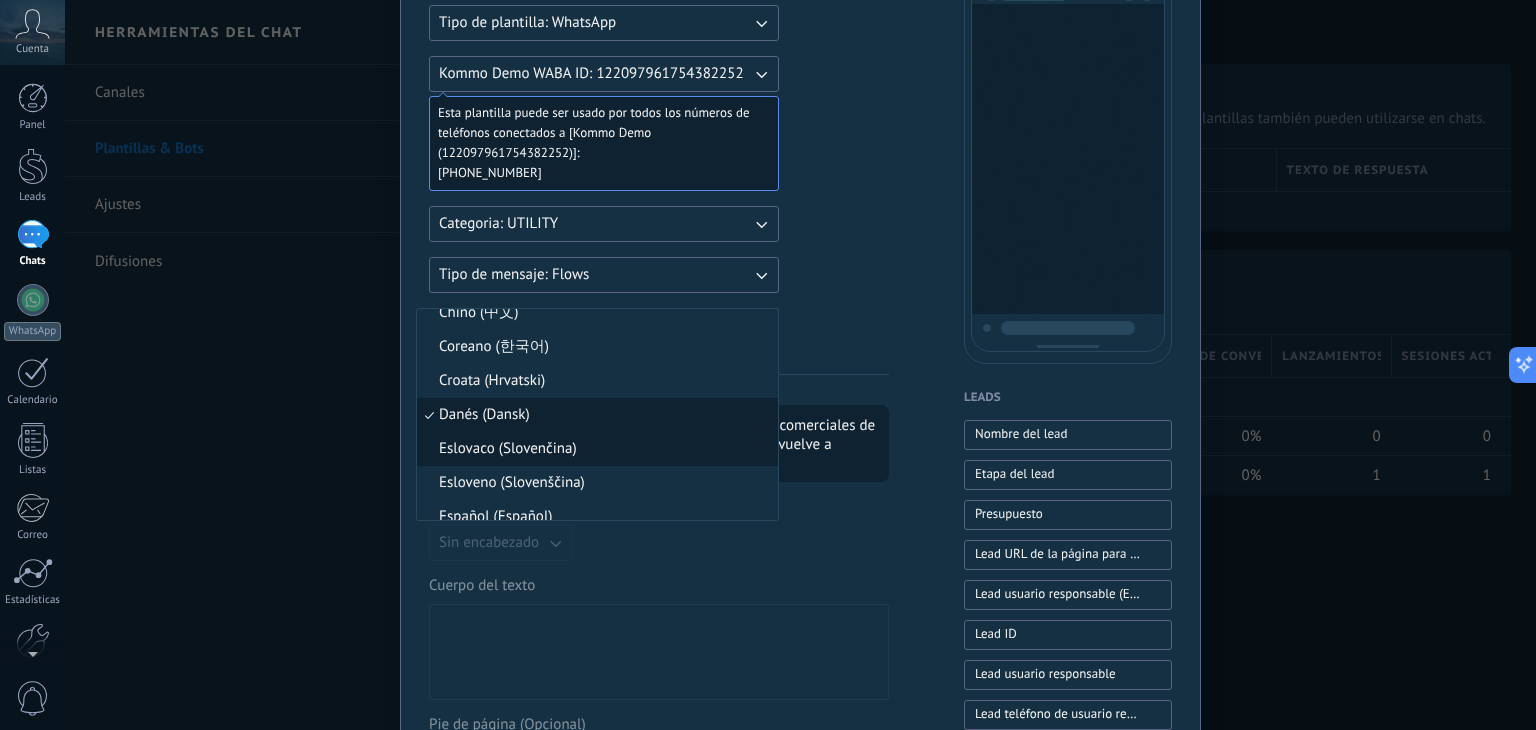 scroll, scrollTop: 487, scrollLeft: 0, axis: vertical 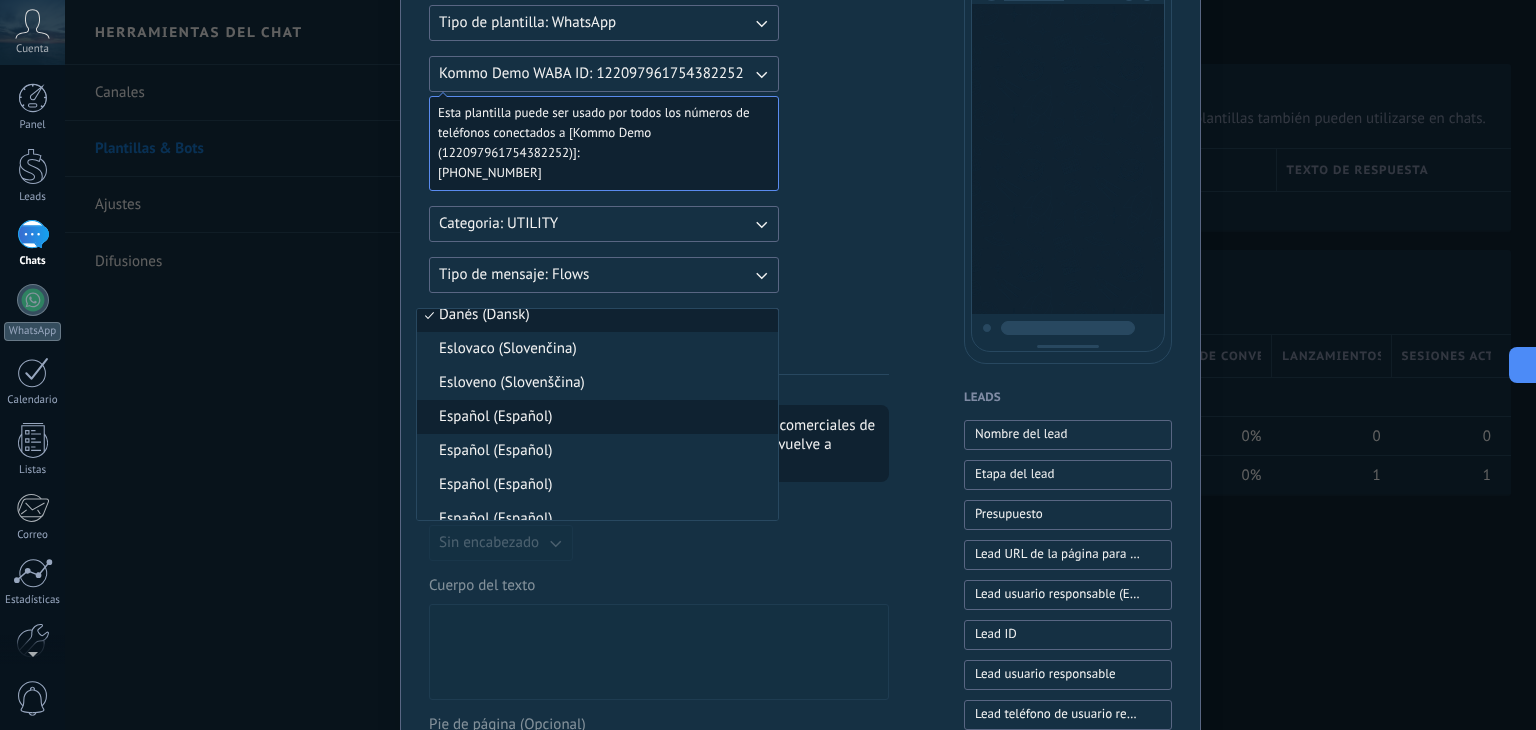 click on "Español (Español)" at bounding box center (597, 417) 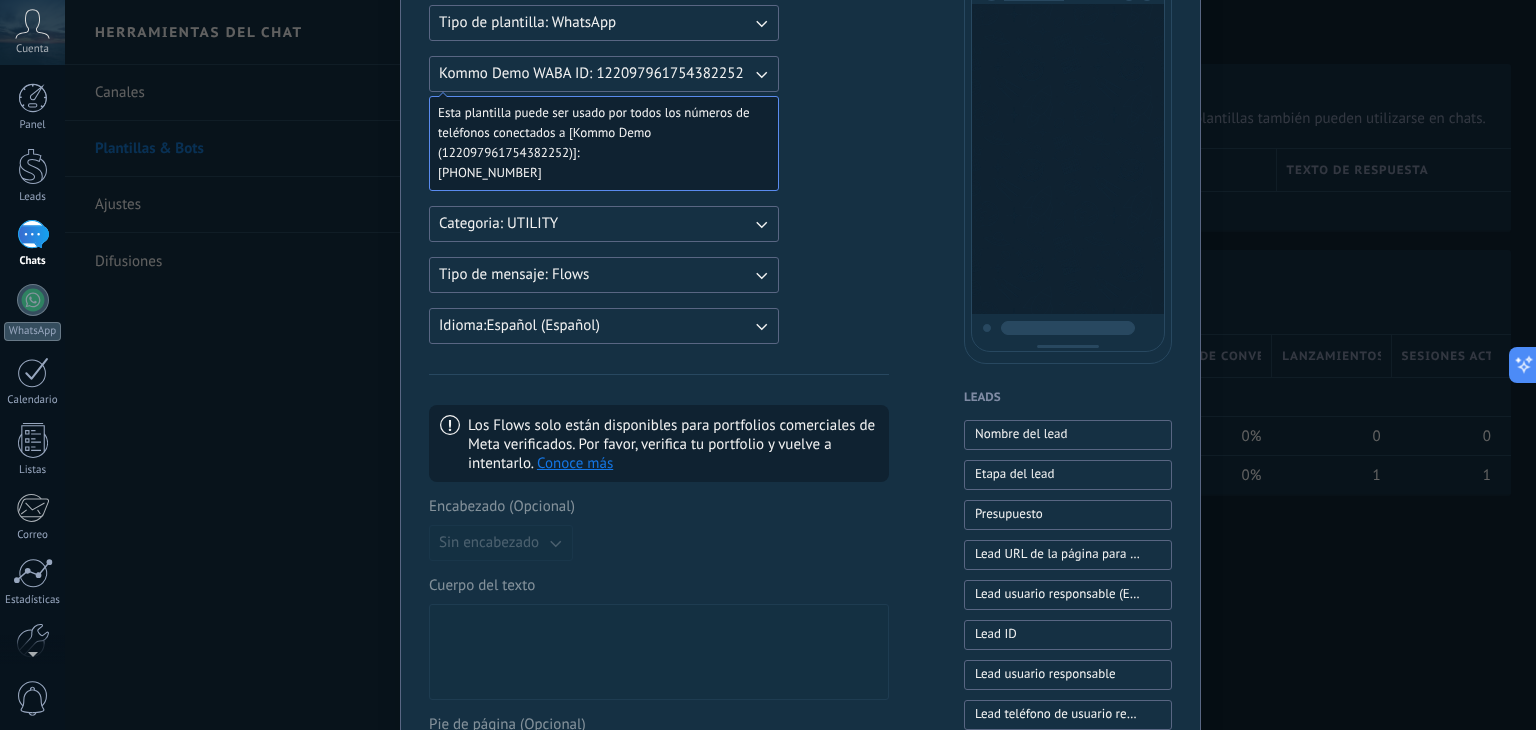 click on "******** Tipo de plantilla: WhatsApp Kommo Demo WABA ID: 122097961754382252 Esta plantilla puede ser usado por todos los números de teléfonos conectados a [Kommo Demo (122097961754382252)]: [PHONE_NUMBER] Categoria: UTILITY Tipo de mensaje: Flows Idioma:  Español (Español) Los Flows solo están disponibles para portfolios comerciales de Meta verificados. Por favor, verifica tu portfolio y vuelve a intentarlo.   Conoce más Encabezado (Opcional) Sin encabezado Cuerpo del texto Pie de página (Opcional) Botón Flow Un formulario interactivo en el que los clientes pueden interactuar directamente dentro de un mensaje de WhatsApp. Crear Flow" at bounding box center (659, 629) 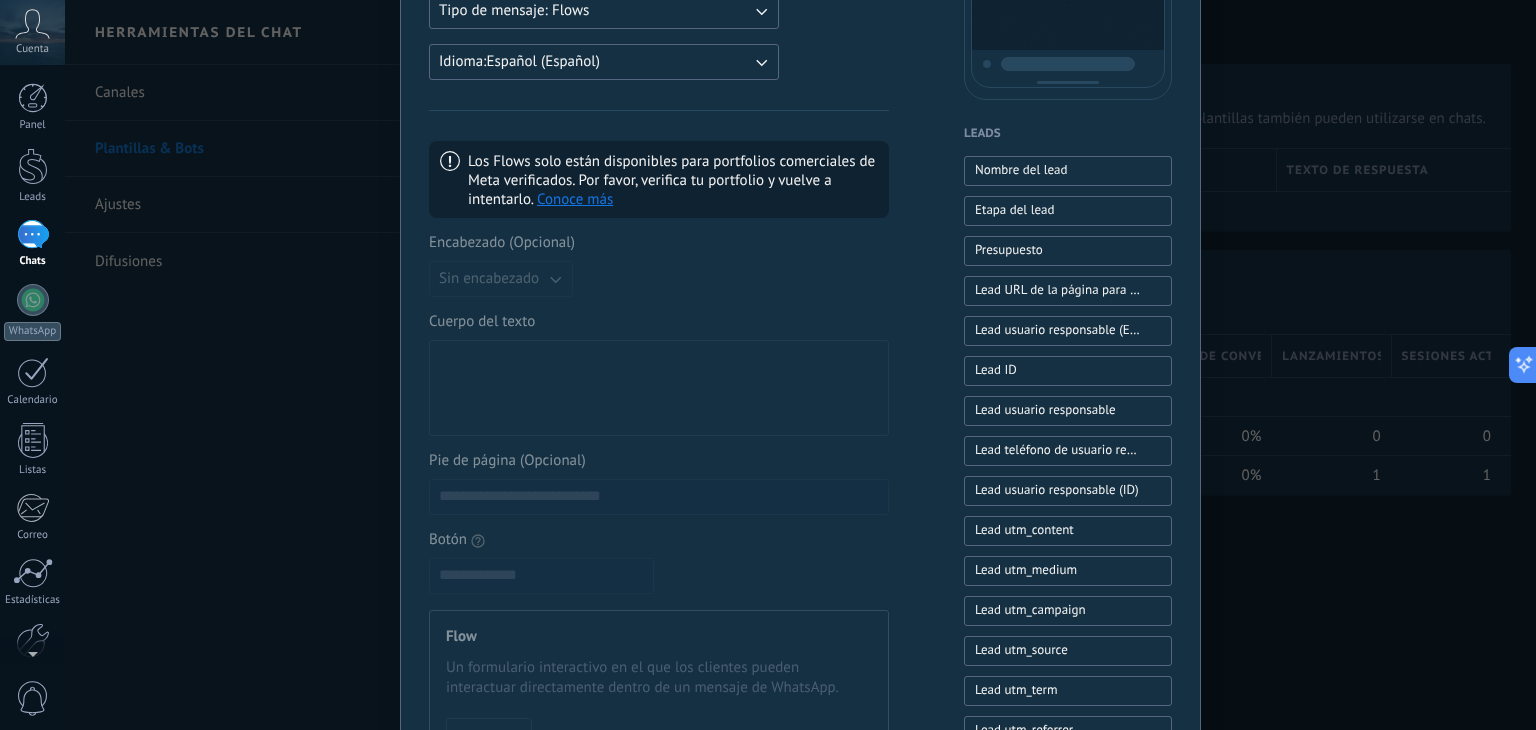 scroll, scrollTop: 500, scrollLeft: 0, axis: vertical 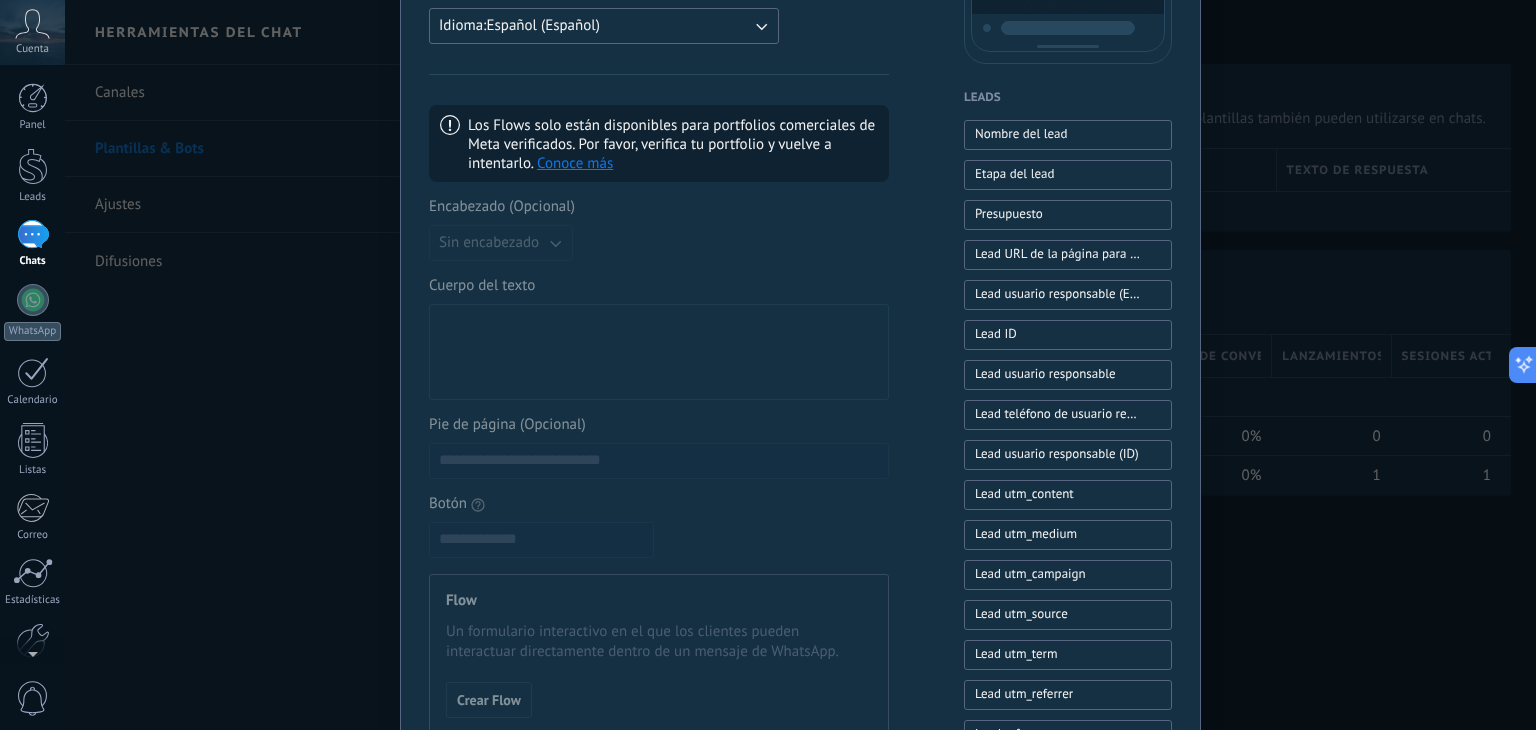 click at bounding box center (659, 352) 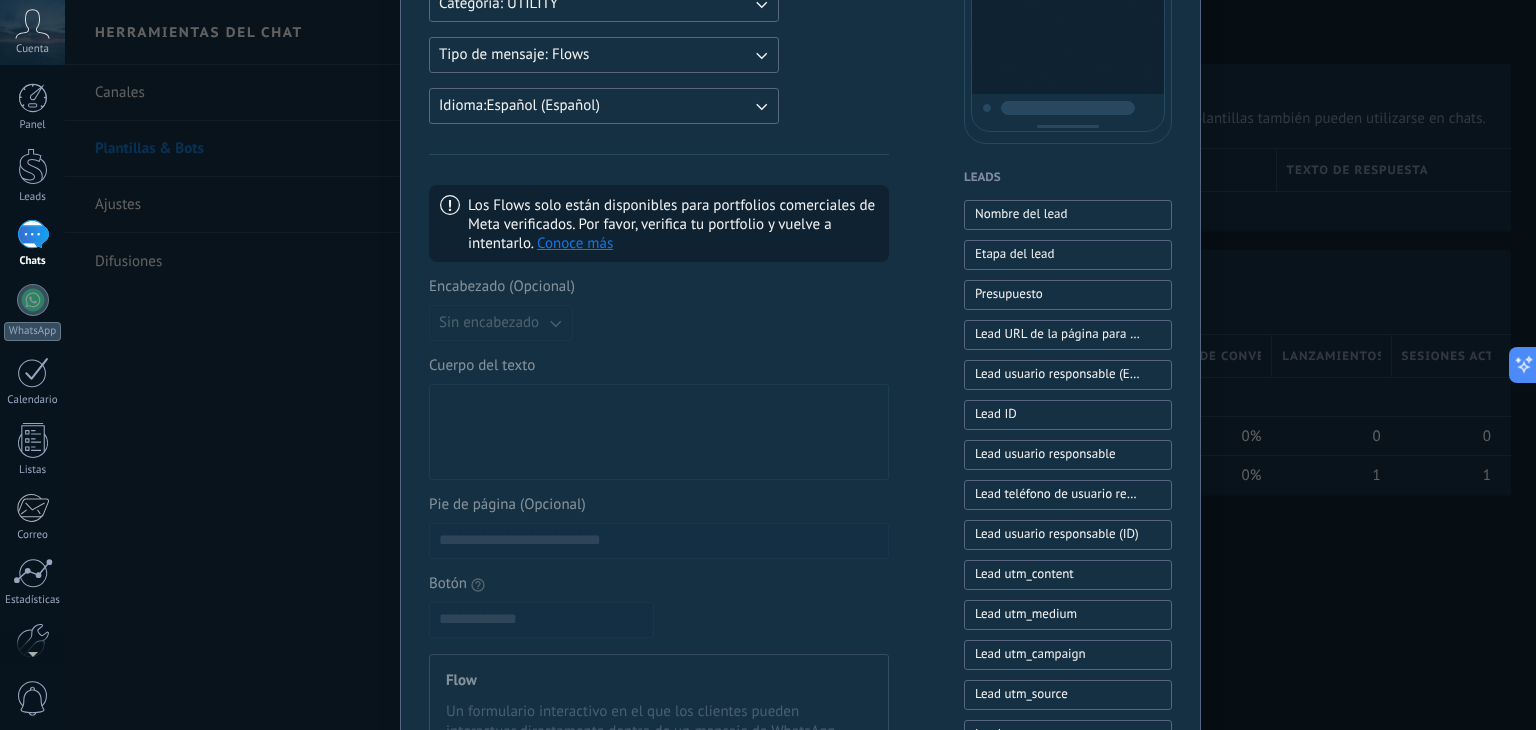 scroll, scrollTop: 300, scrollLeft: 0, axis: vertical 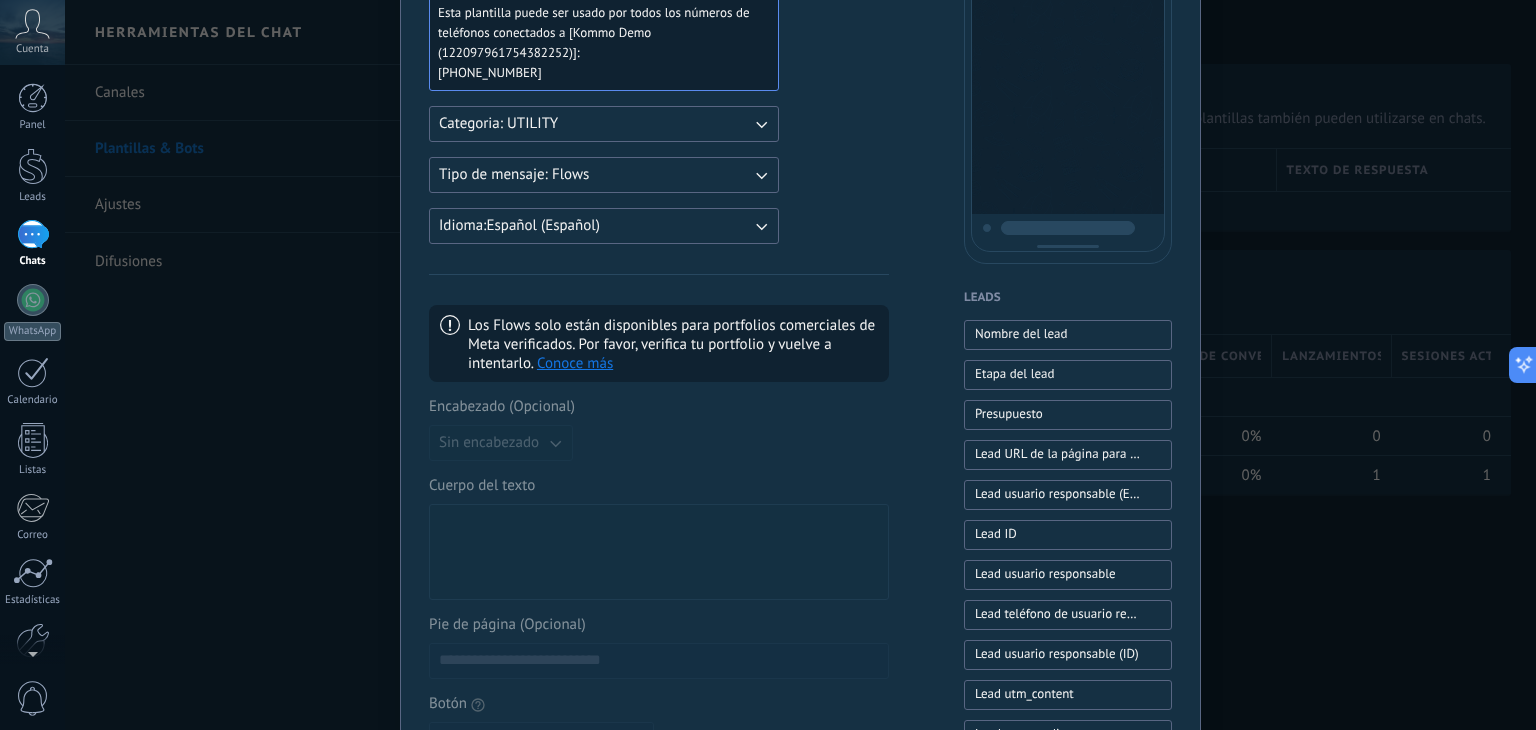 click on "Tipo de mensaje: Flows" at bounding box center (604, 175) 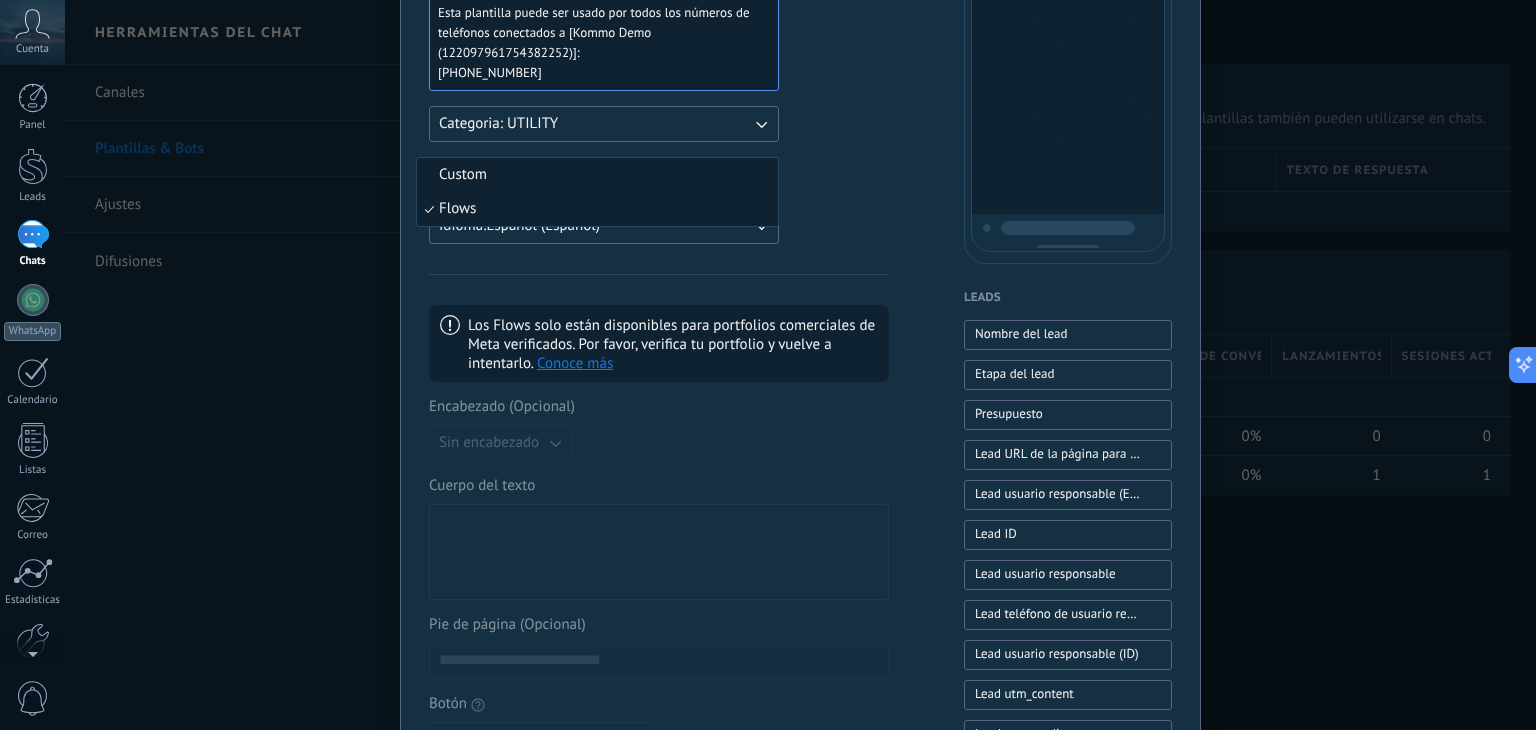 click on "Custom" at bounding box center (597, 175) 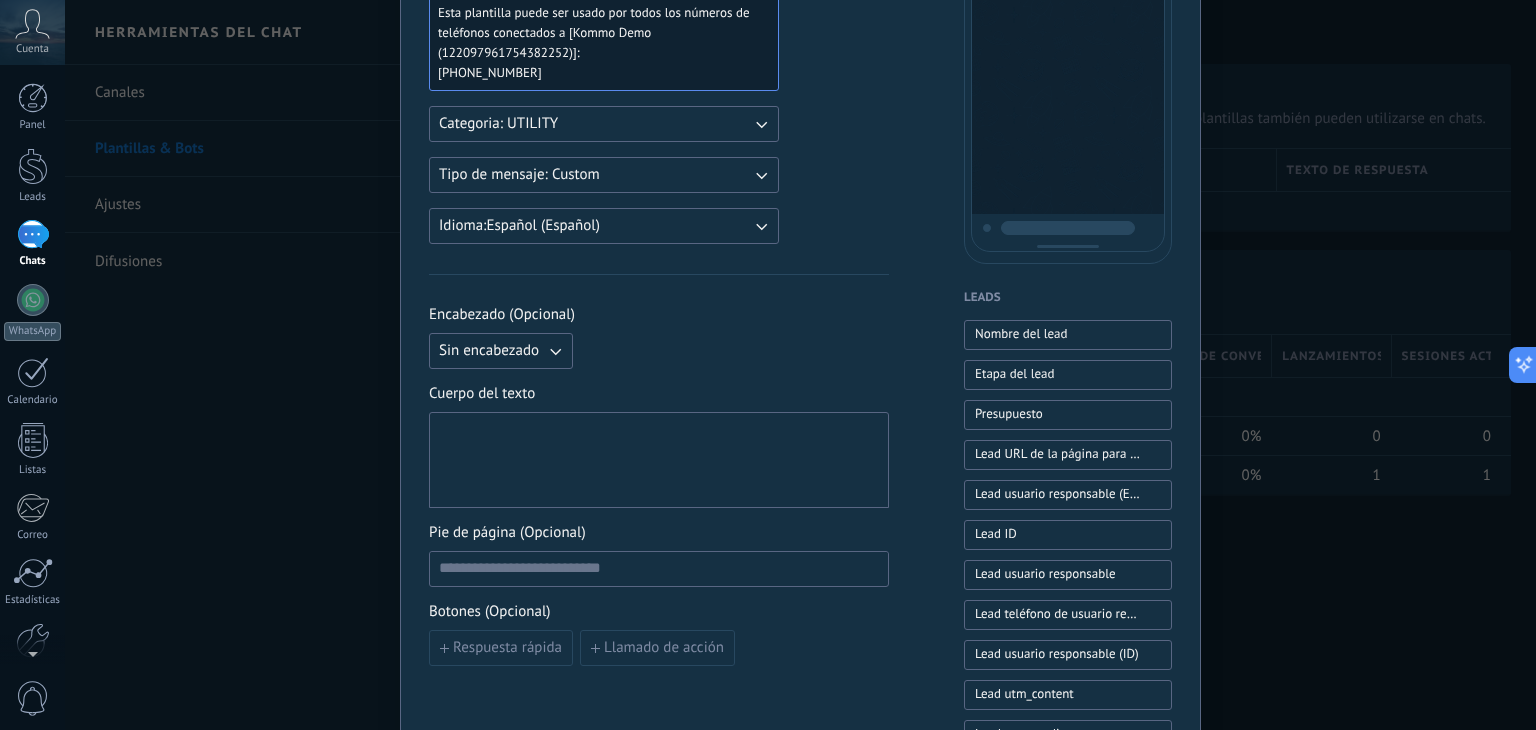 click 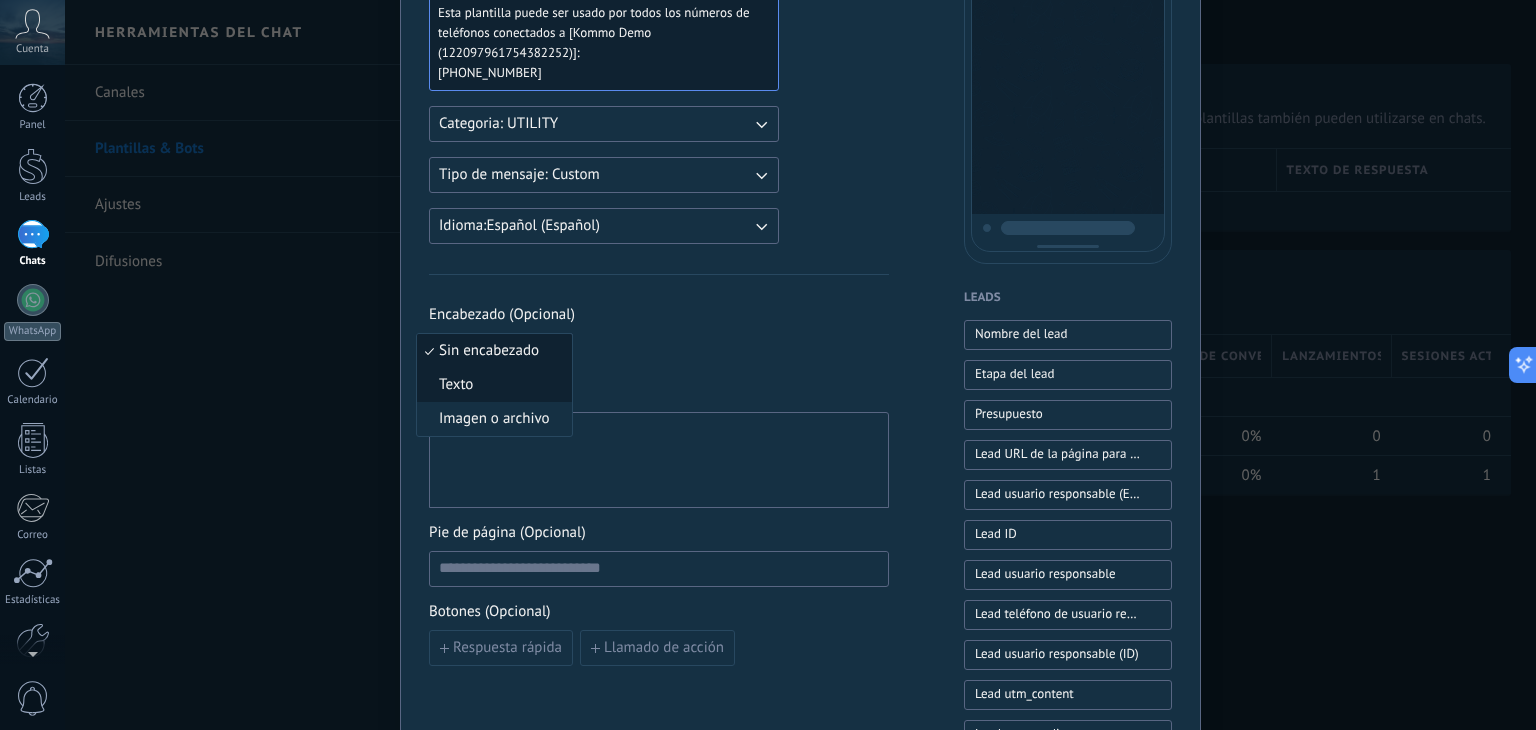 click on "Texto" at bounding box center [494, 385] 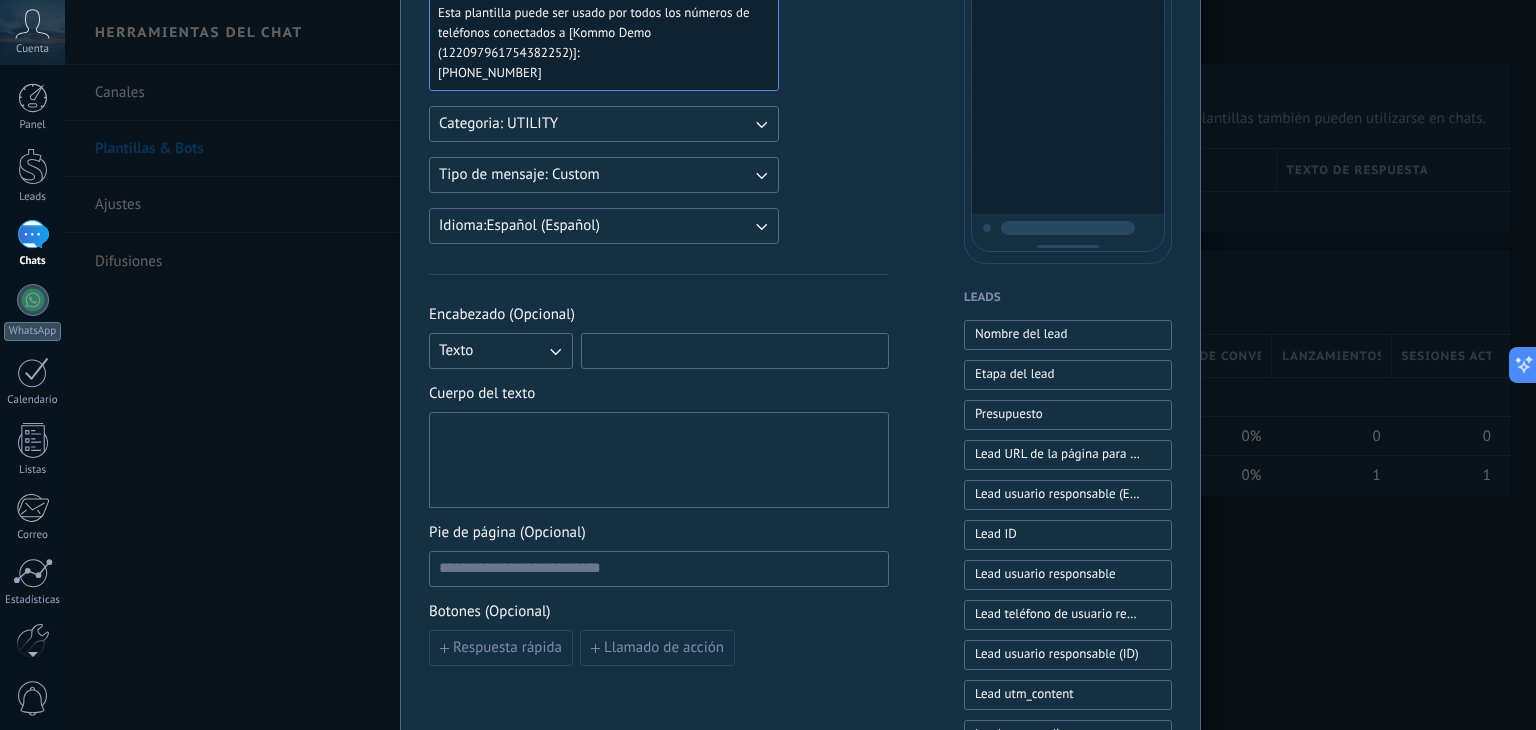 click at bounding box center [735, 350] 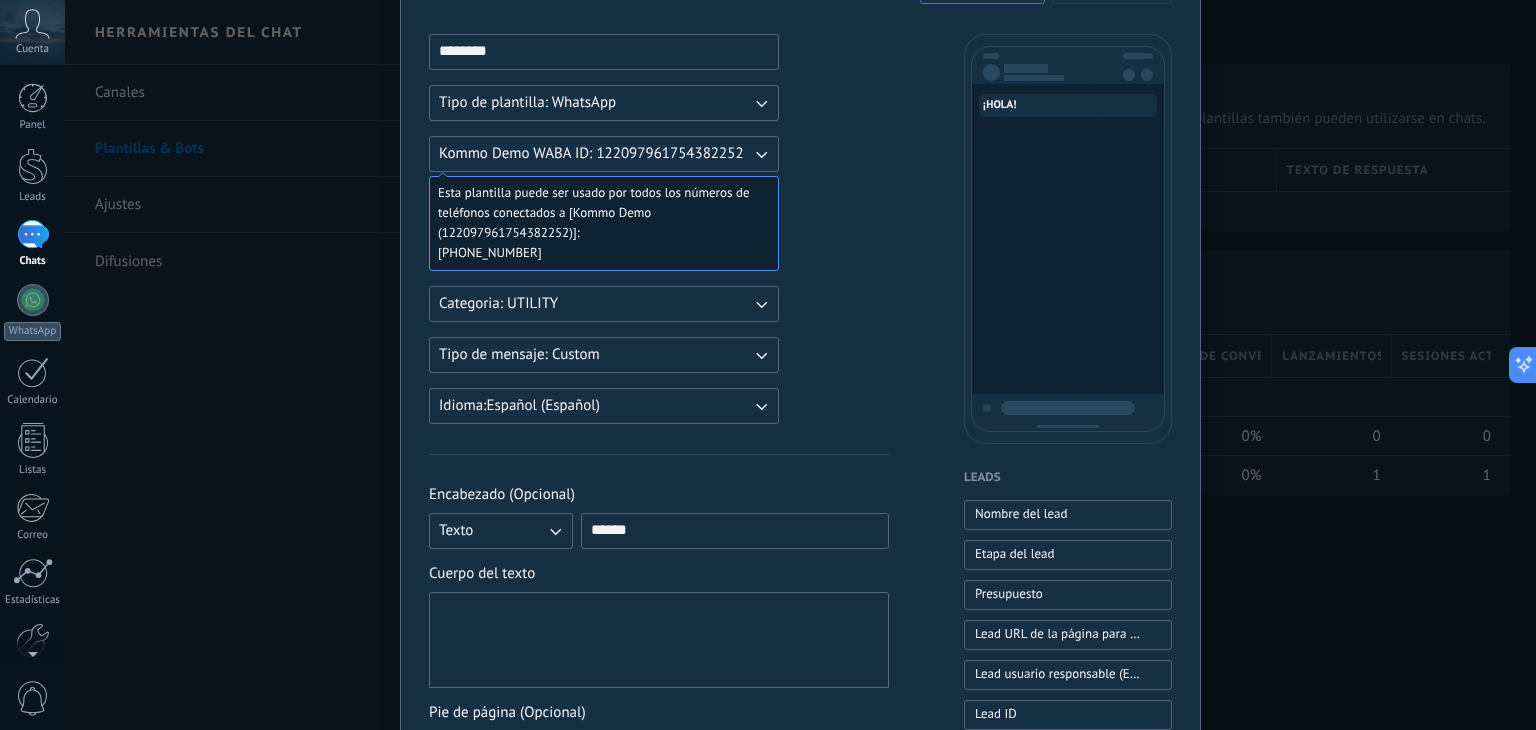 scroll, scrollTop: 200, scrollLeft: 0, axis: vertical 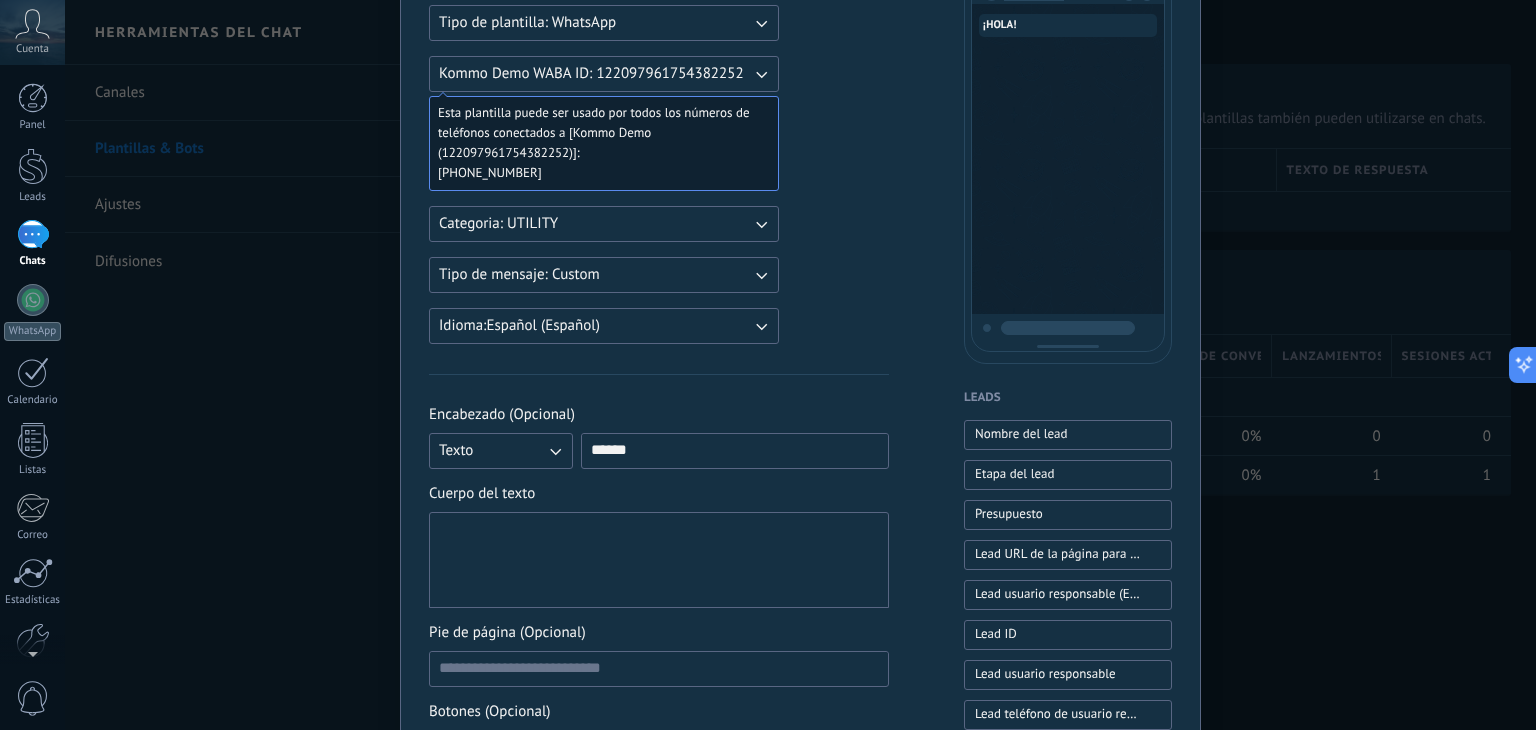 click on "******" at bounding box center [735, 450] 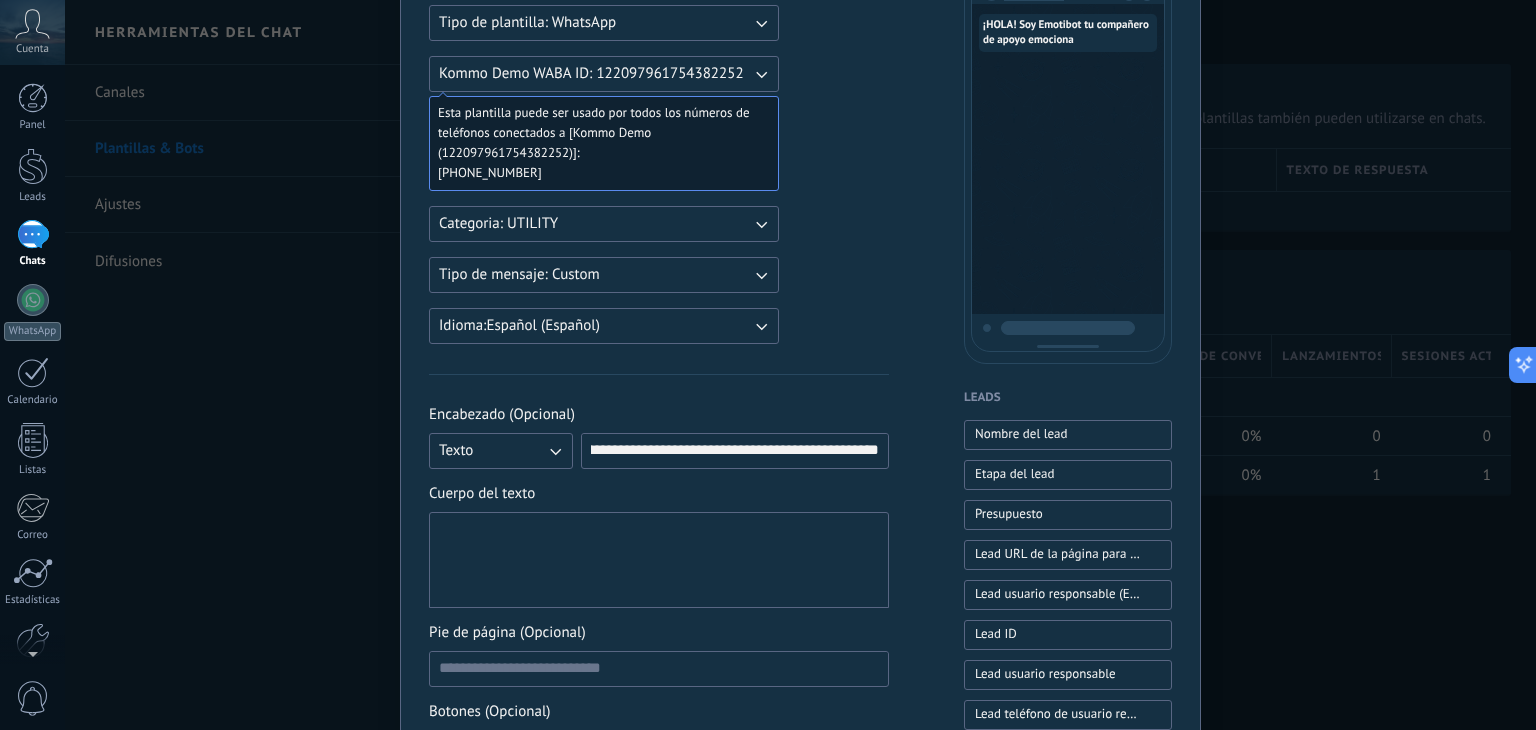 scroll, scrollTop: 0, scrollLeft: 71, axis: horizontal 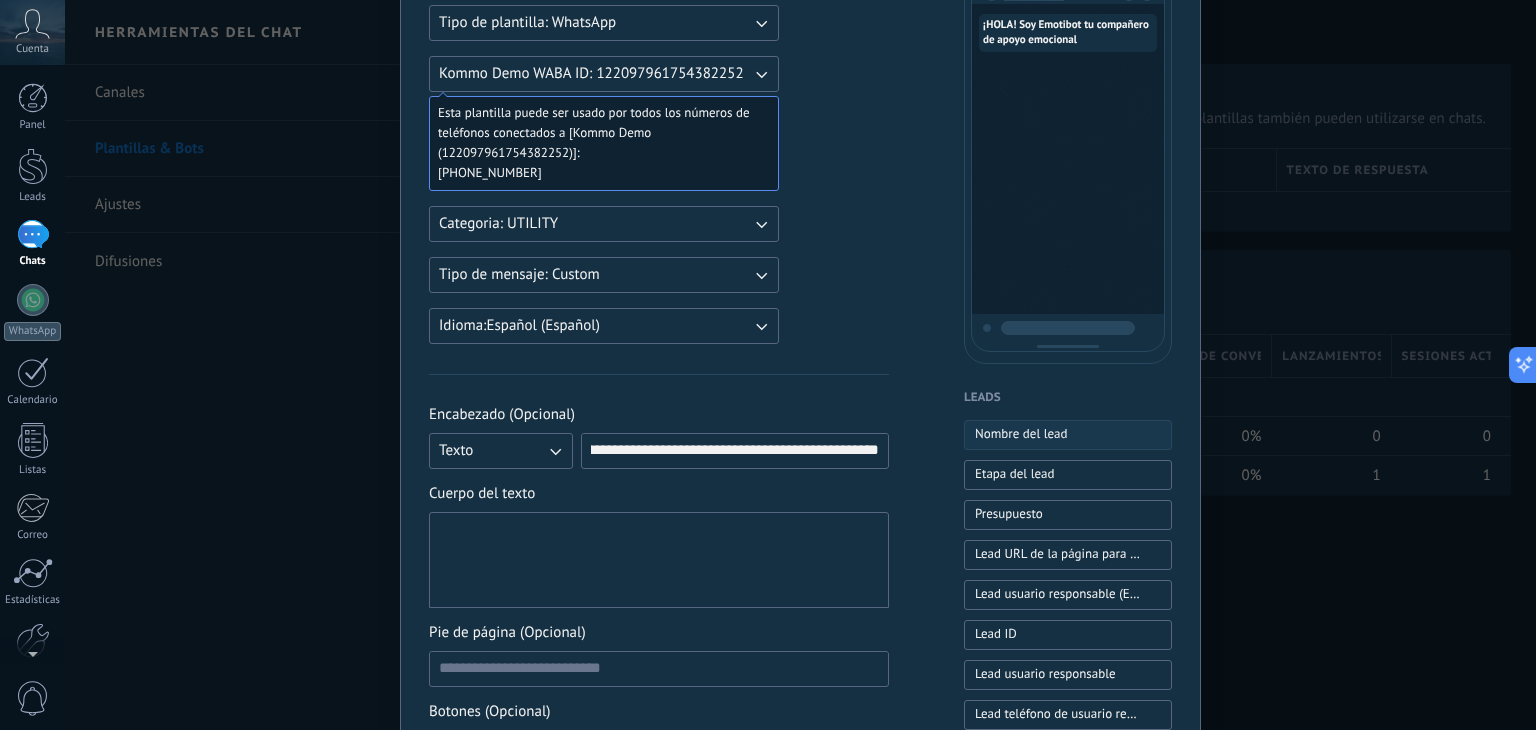 type on "**********" 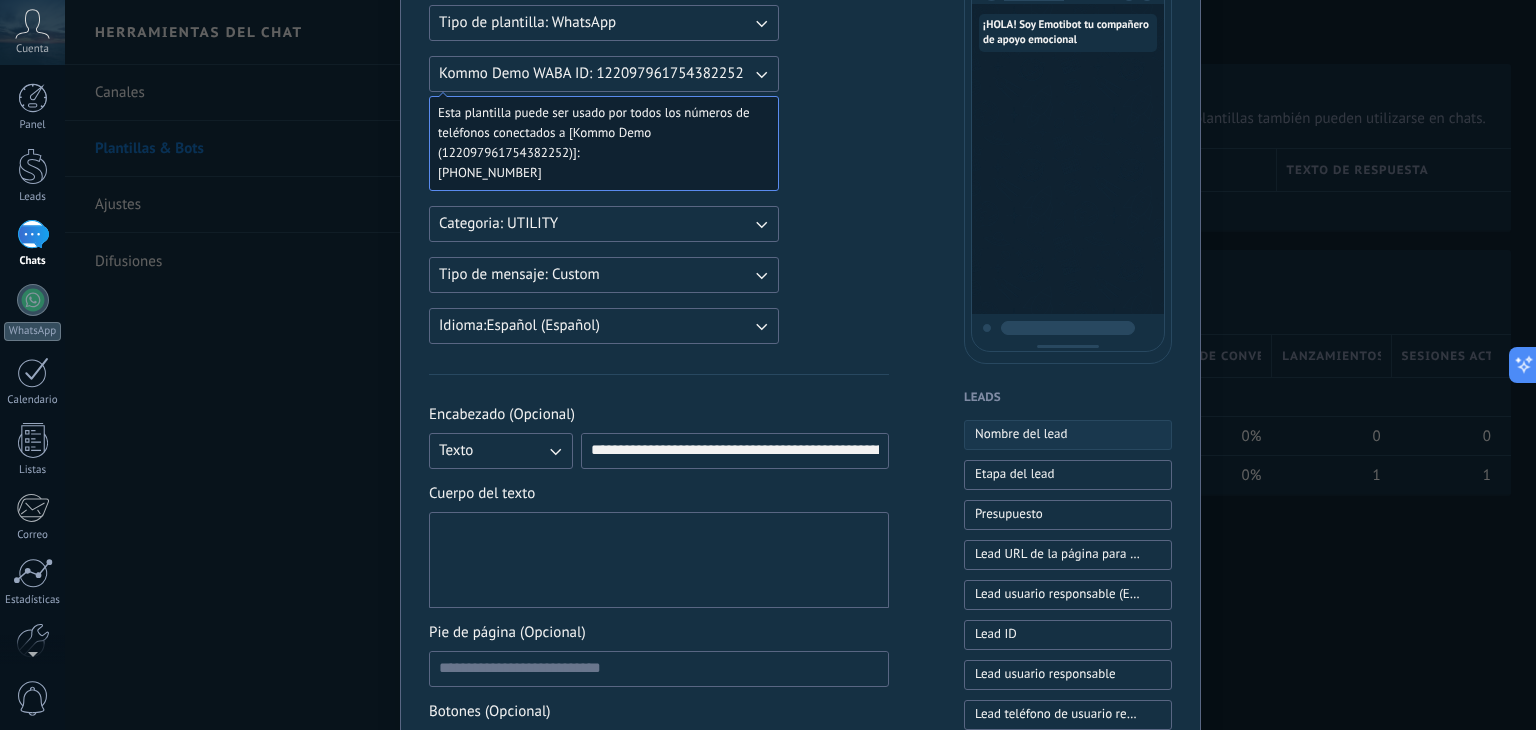 click on "Nombre del lead" at bounding box center (1021, 434) 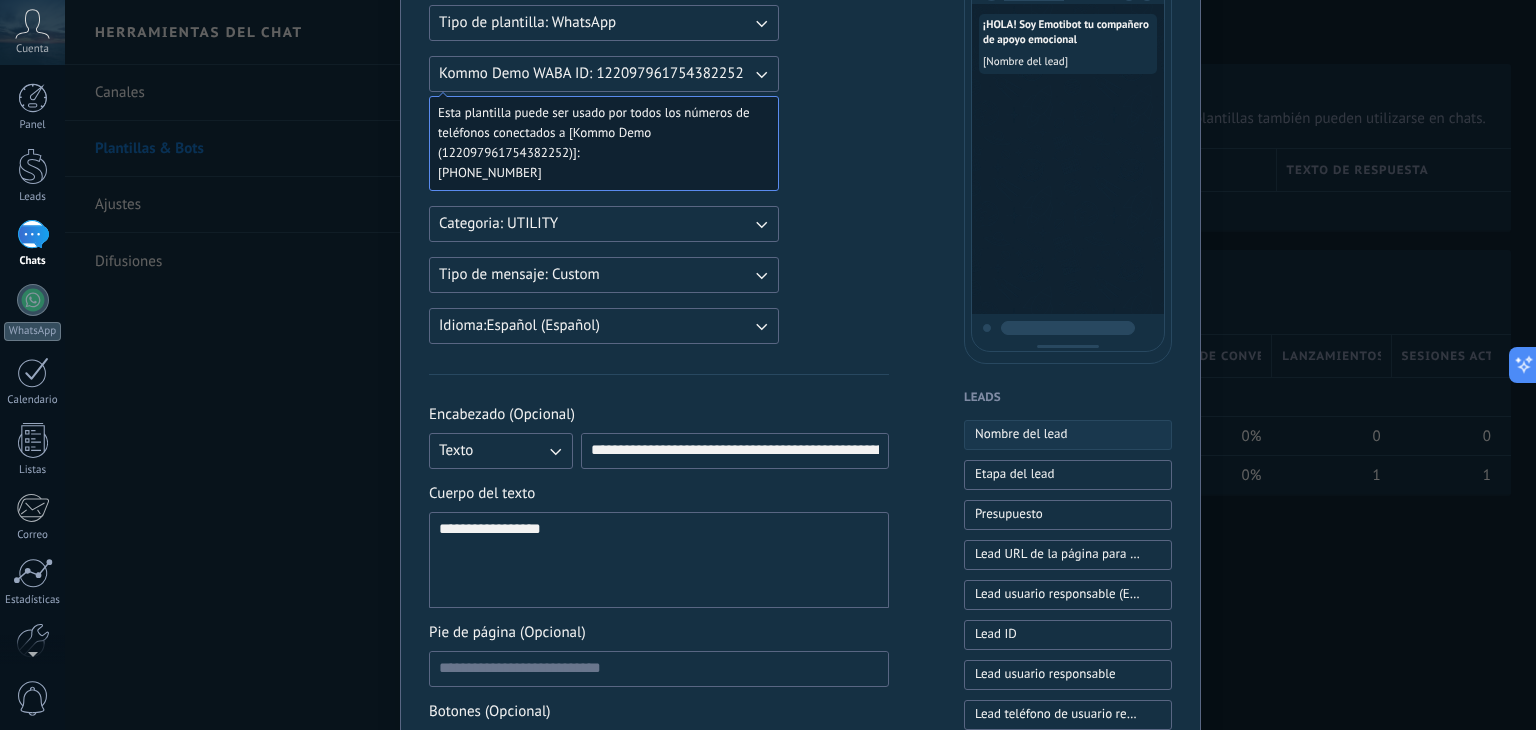 click on "Nombre del lead" at bounding box center [1021, 434] 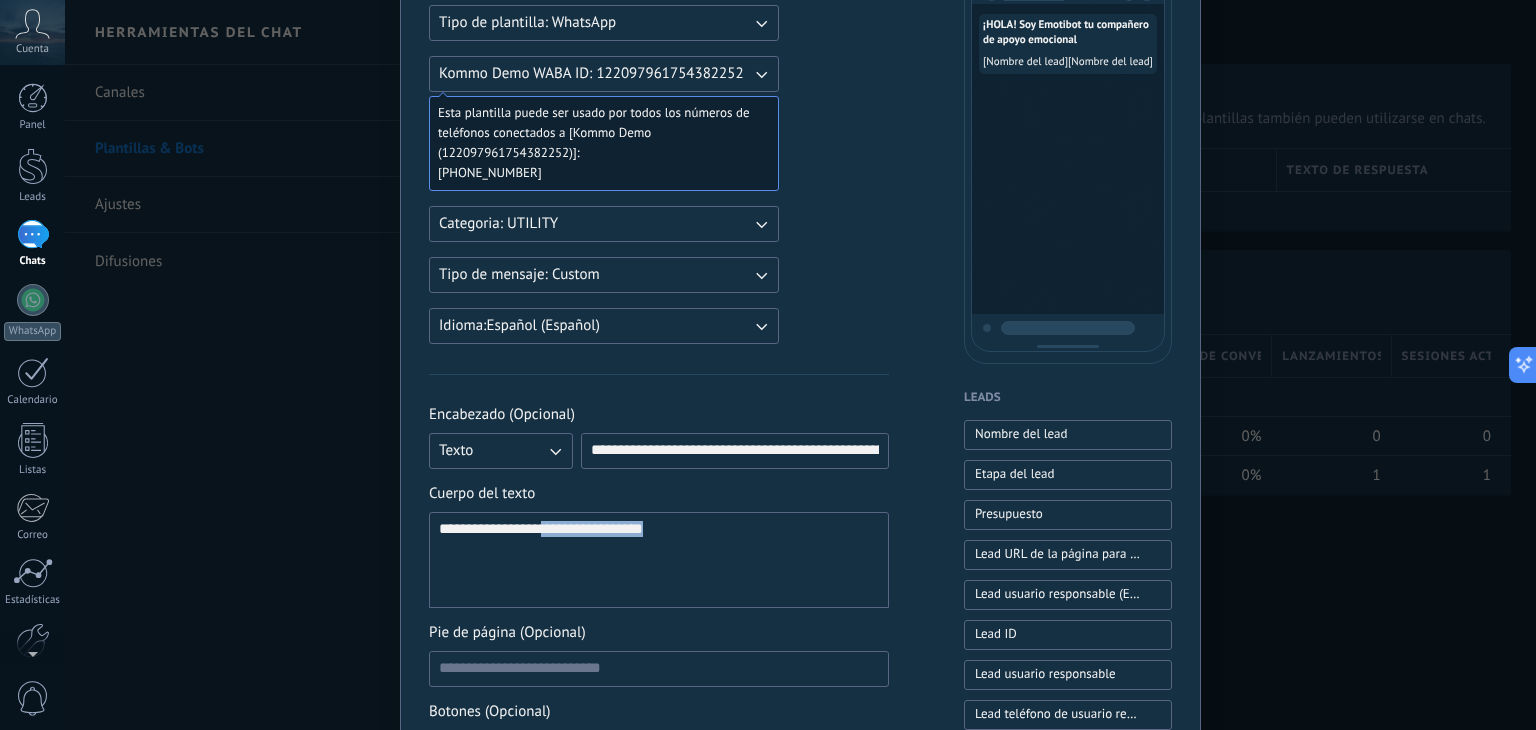 drag, startPoint x: 709, startPoint y: 529, endPoint x: 451, endPoint y: 526, distance: 258.01746 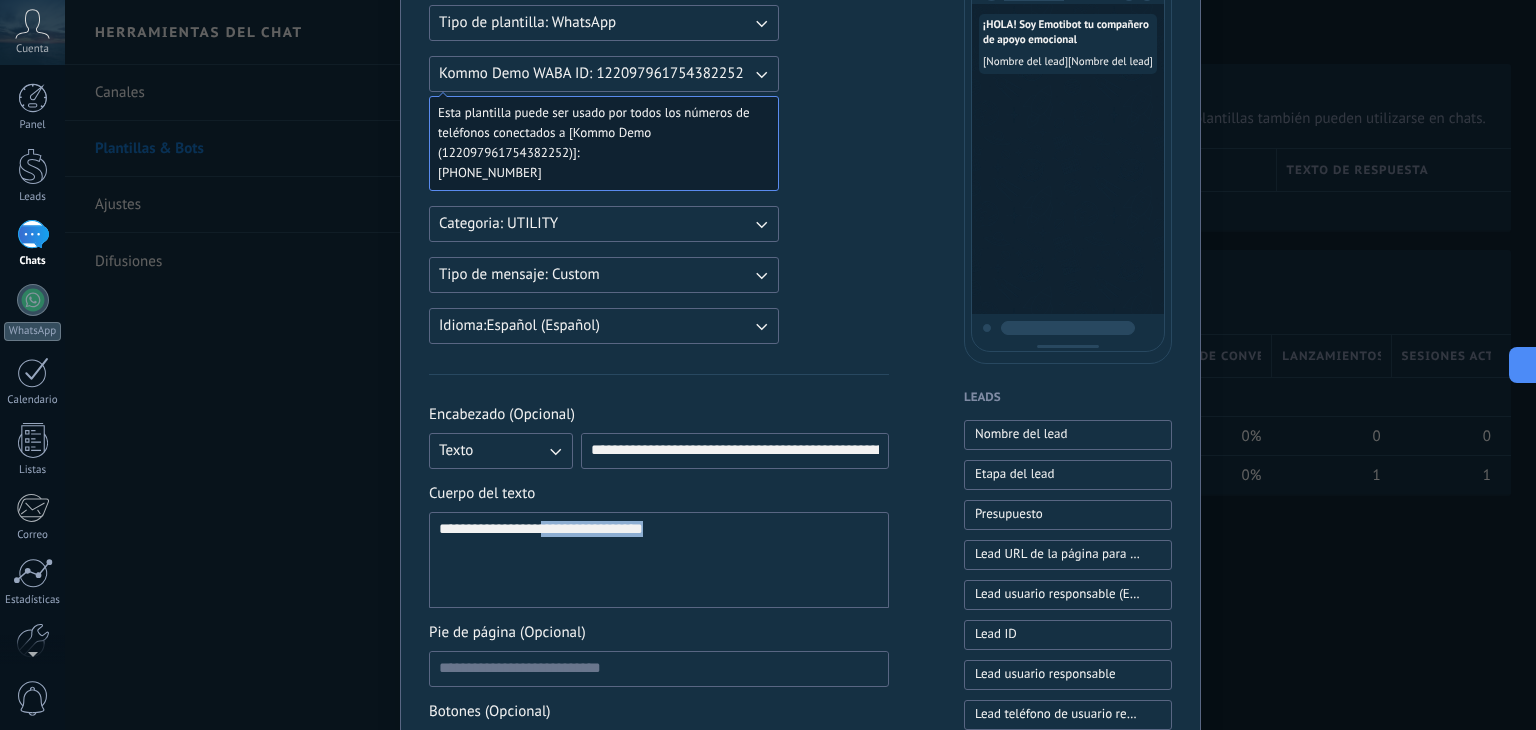 click on "**********" at bounding box center [659, 560] 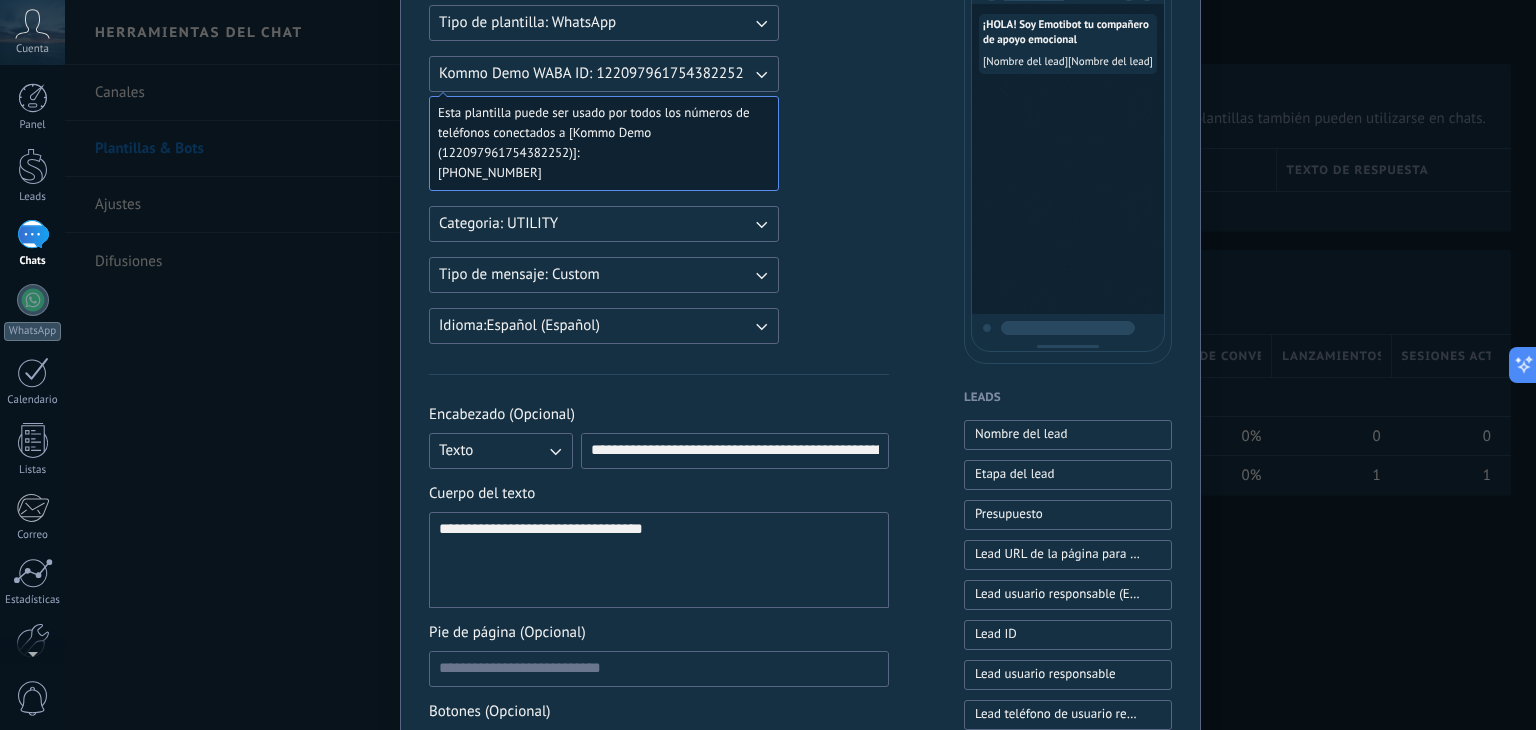 click on "**********" at bounding box center (659, 560) 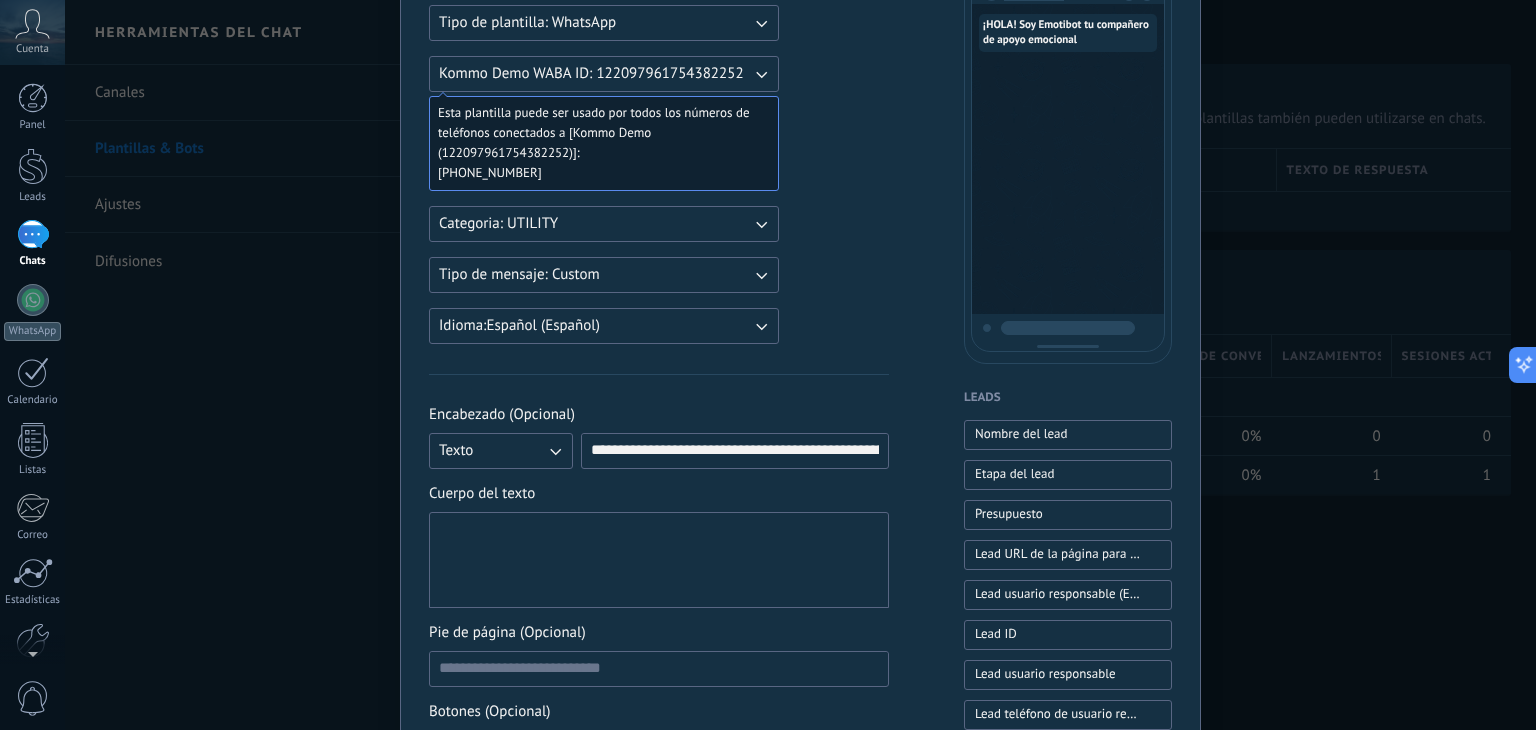 click 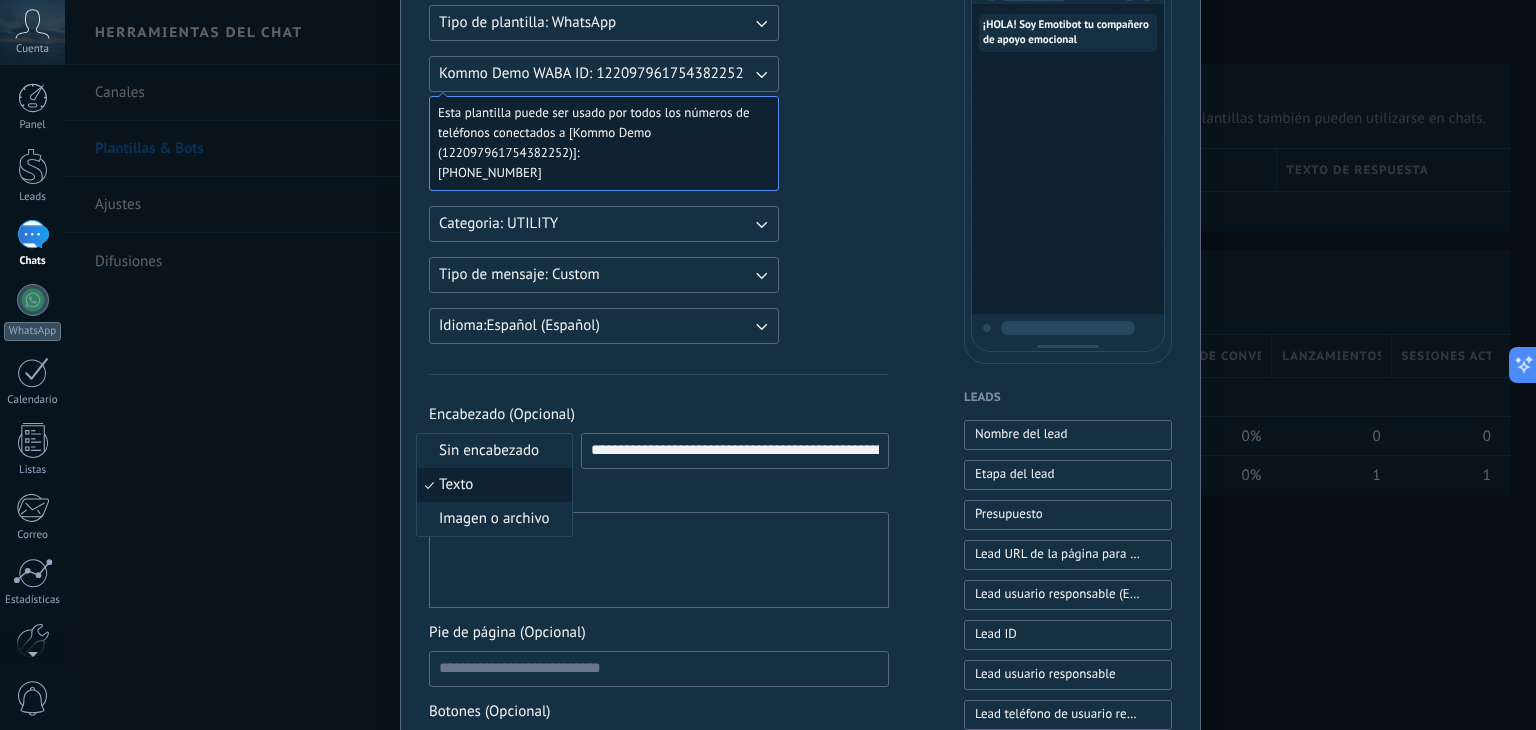 click on "Texto" at bounding box center [494, 485] 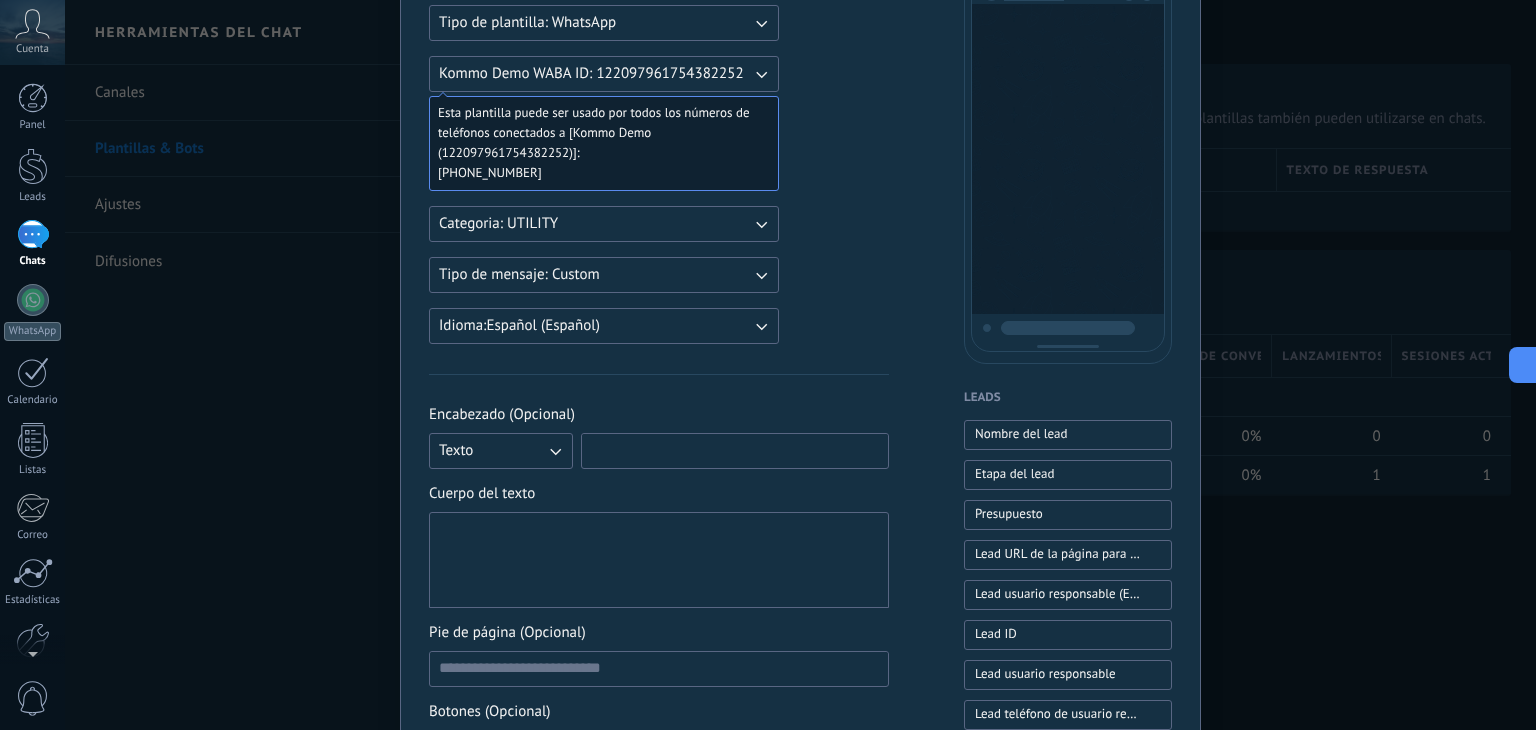 click at bounding box center [735, 450] 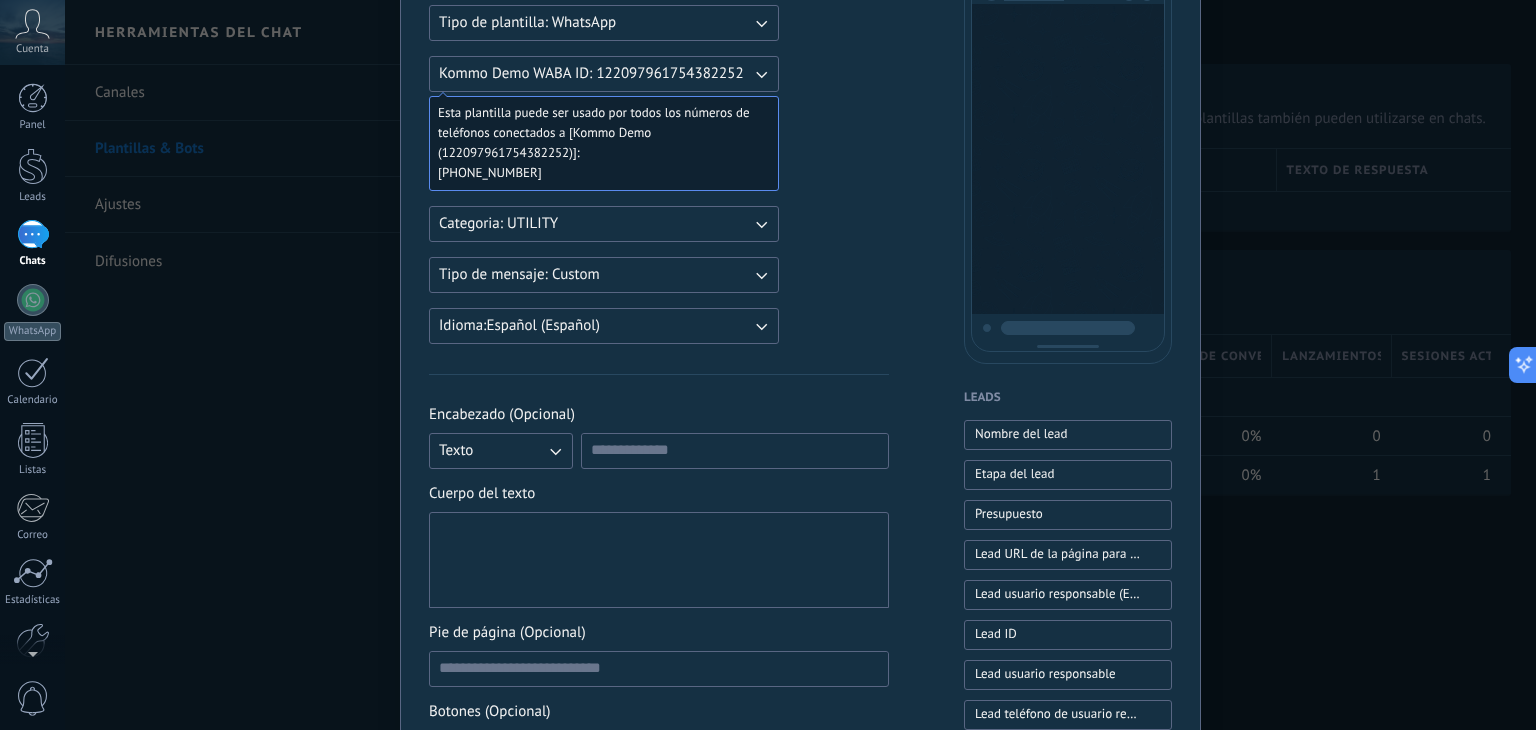 click on "Texto" at bounding box center [501, 451] 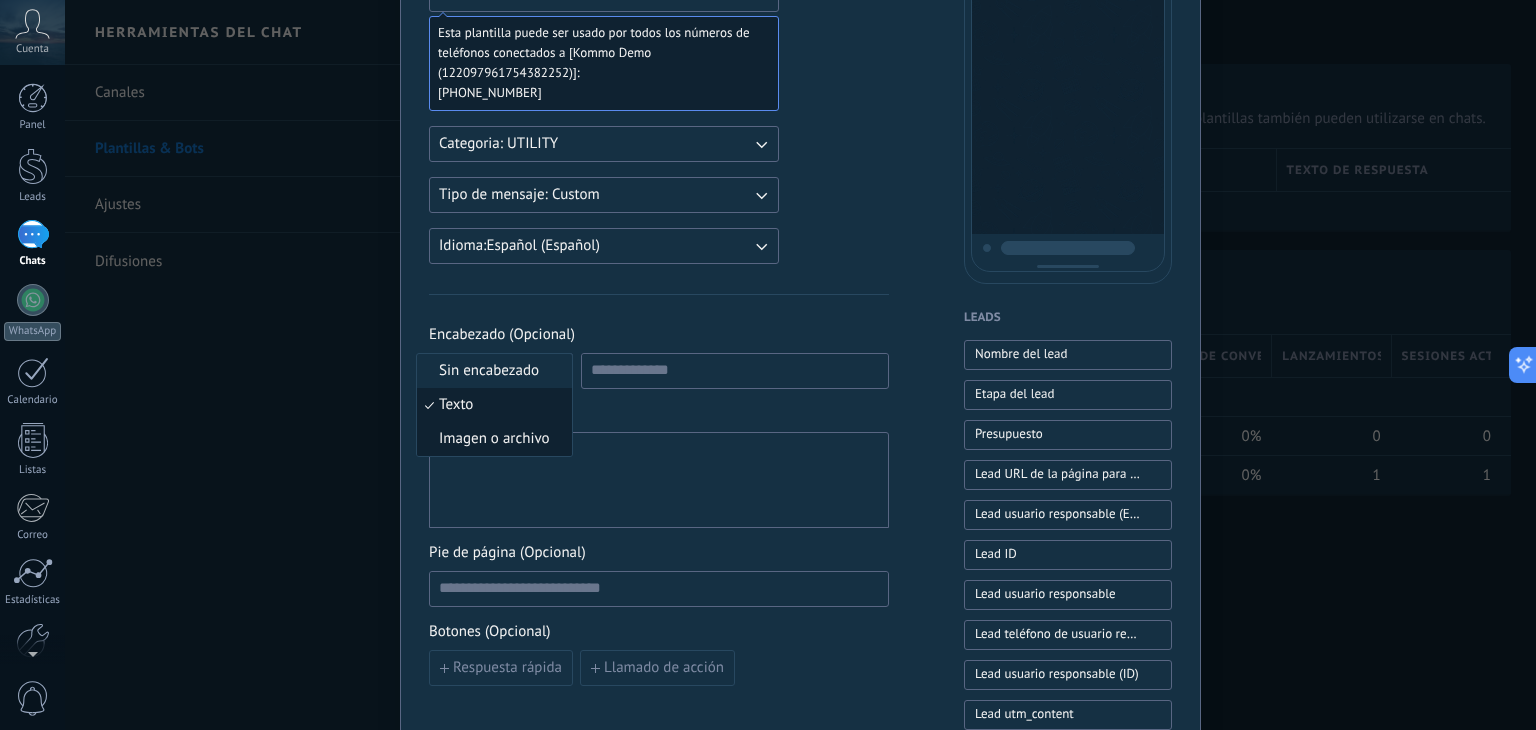 scroll, scrollTop: 300, scrollLeft: 0, axis: vertical 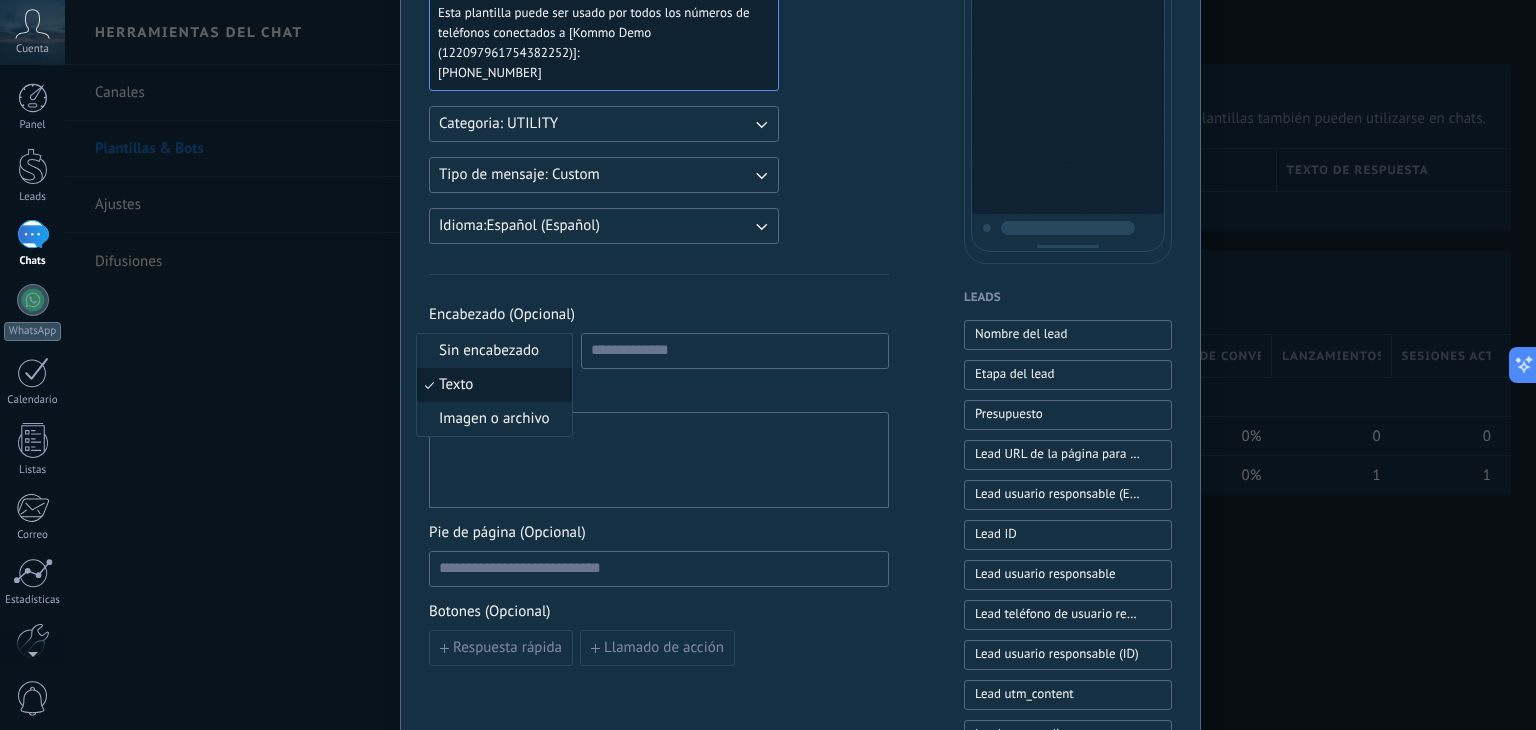 click on "Texto" at bounding box center (494, 385) 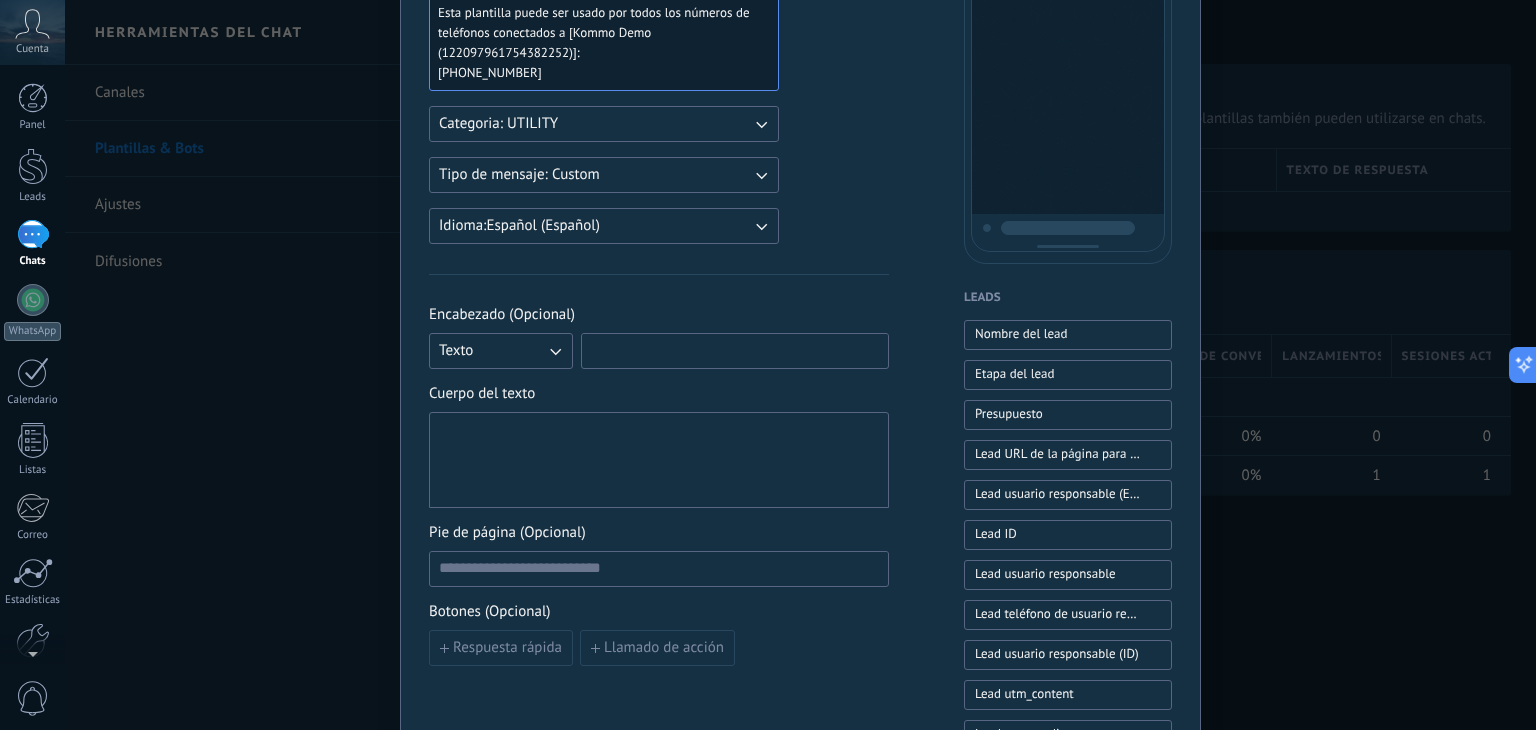 click at bounding box center (735, 350) 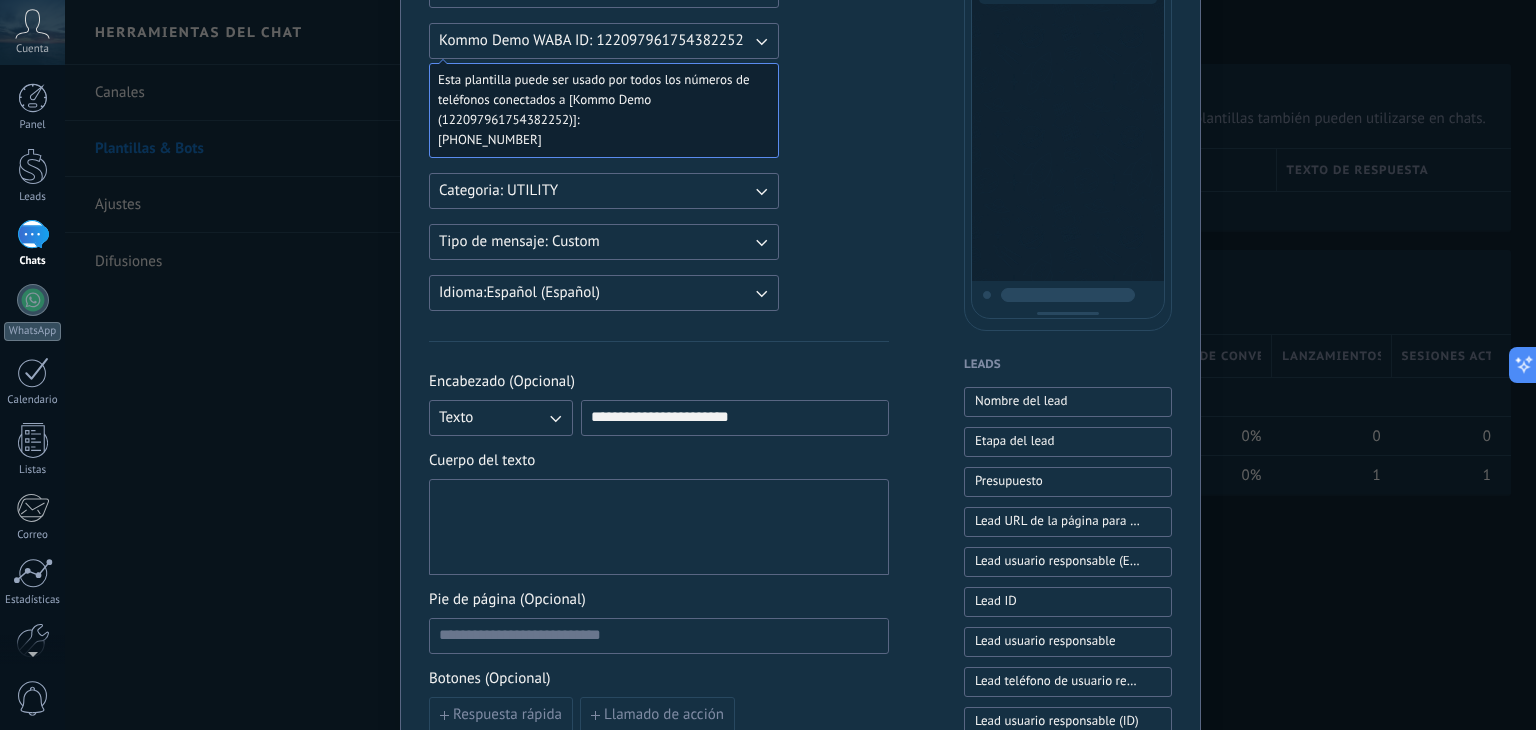 scroll, scrollTop: 200, scrollLeft: 0, axis: vertical 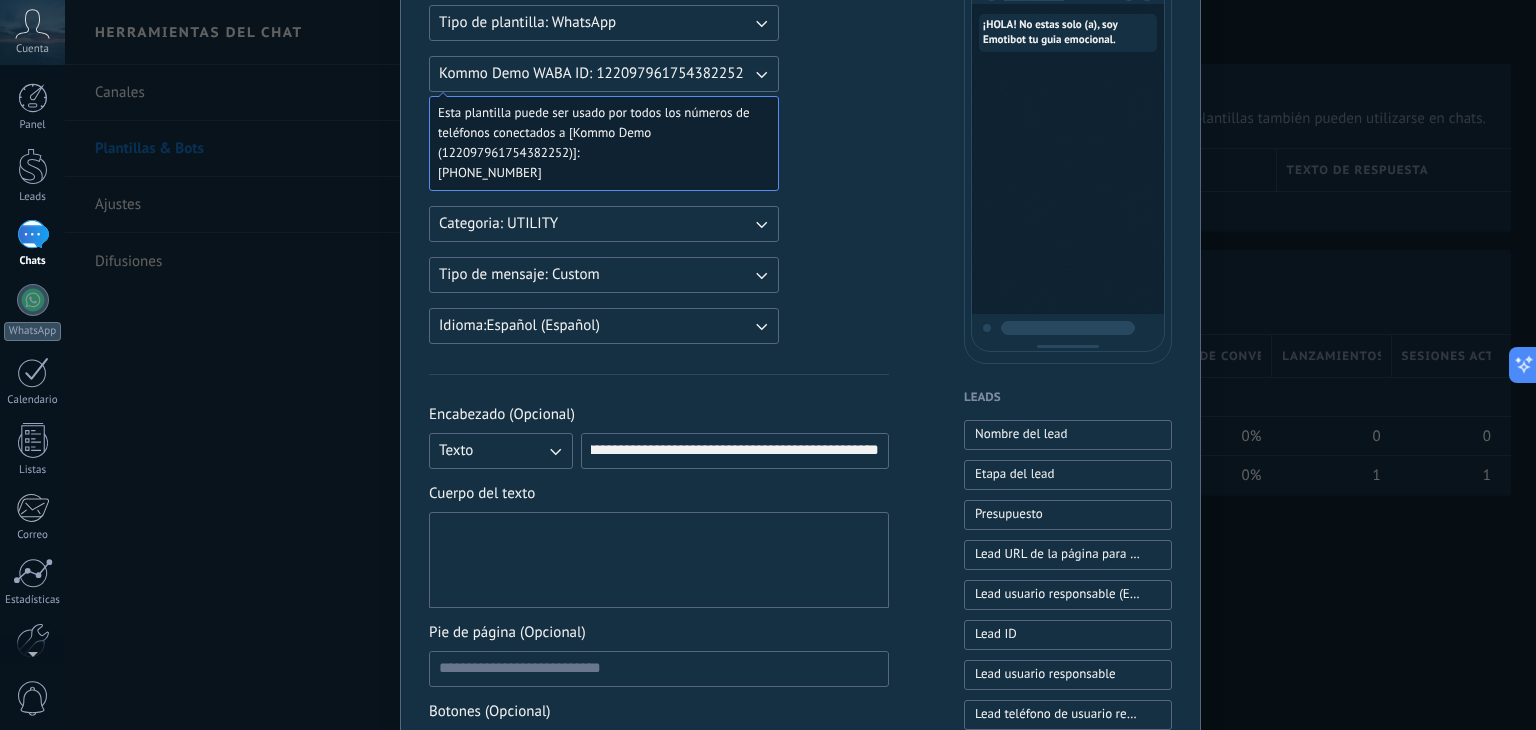 type on "**********" 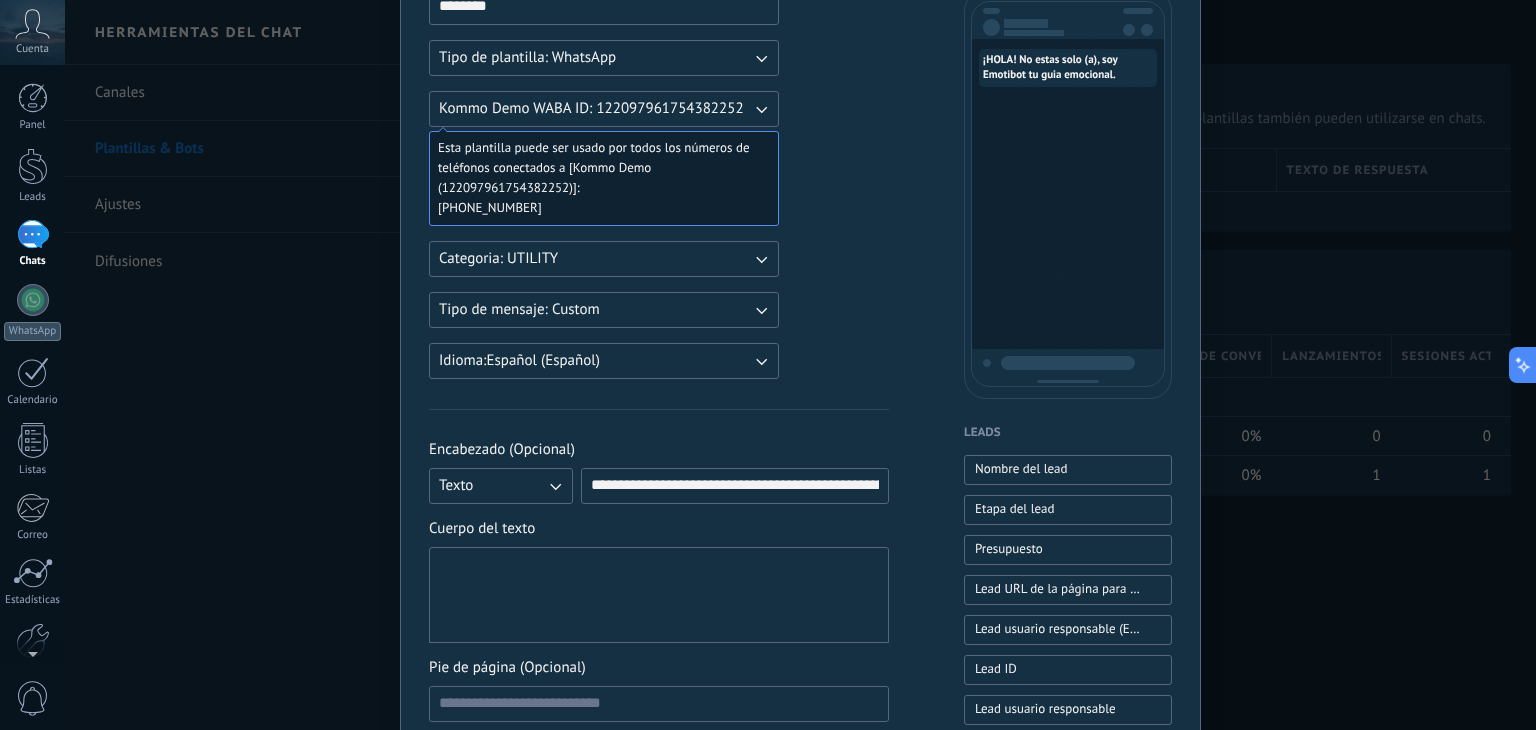 scroll, scrollTop: 200, scrollLeft: 0, axis: vertical 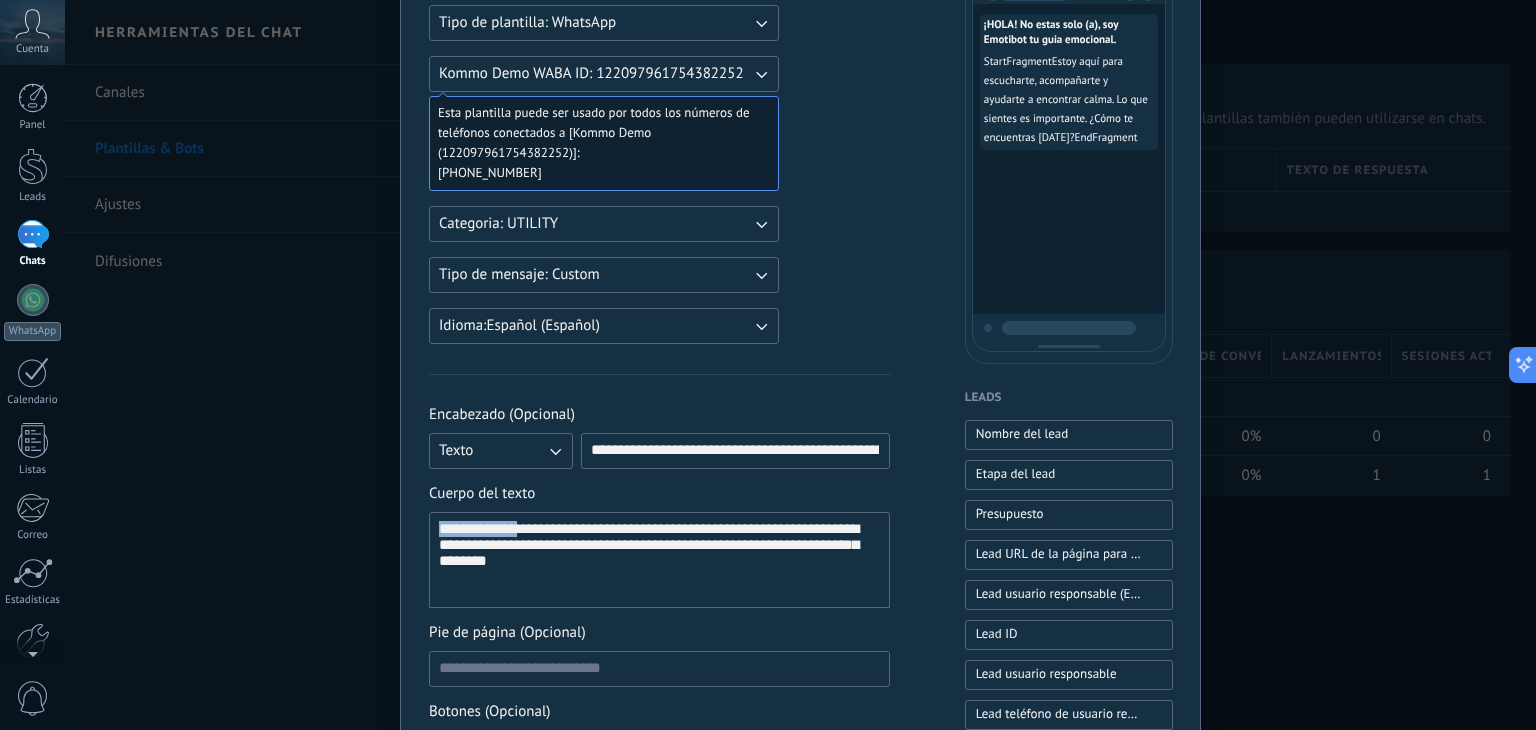 drag, startPoint x: 525, startPoint y: 533, endPoint x: 427, endPoint y: 533, distance: 98 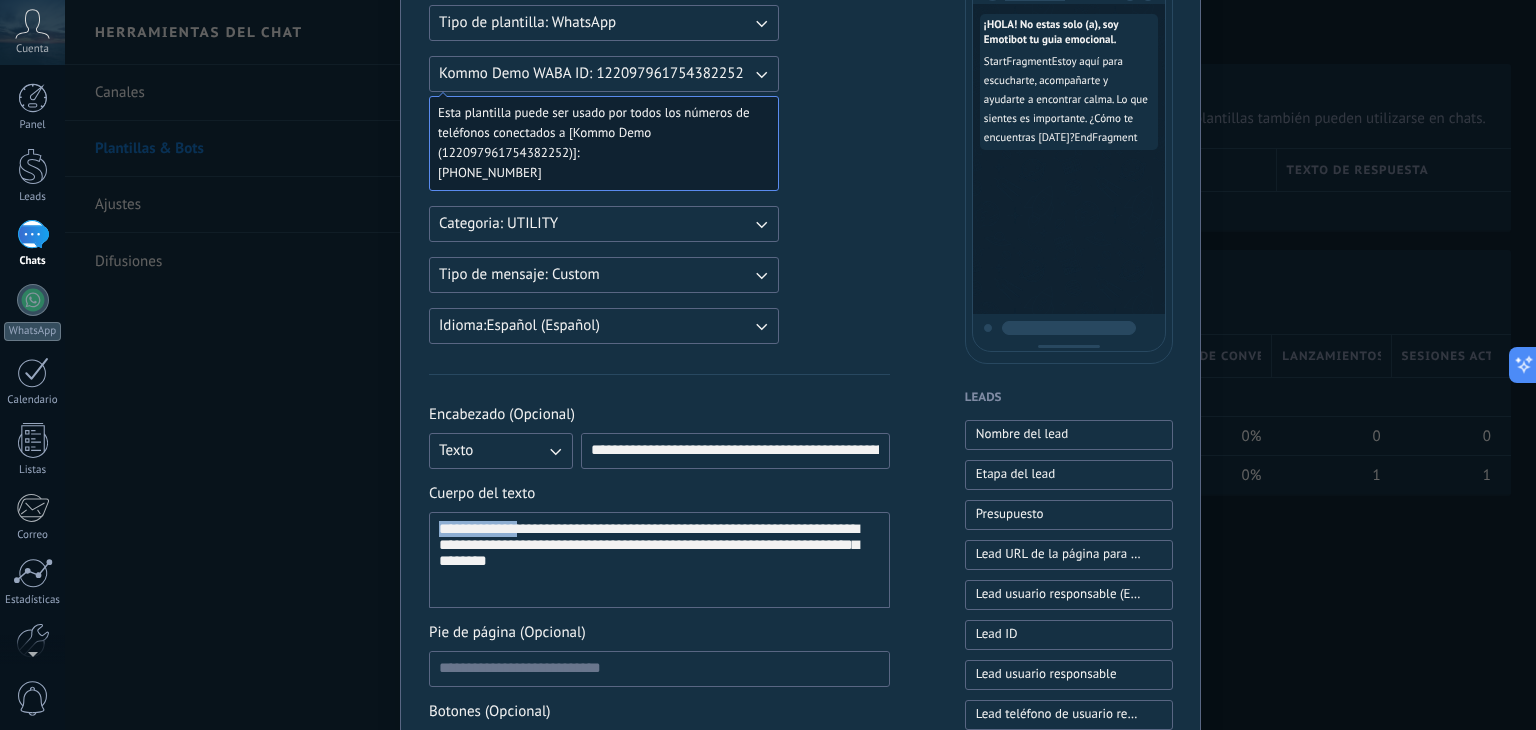 click on "**********" at bounding box center [659, 560] 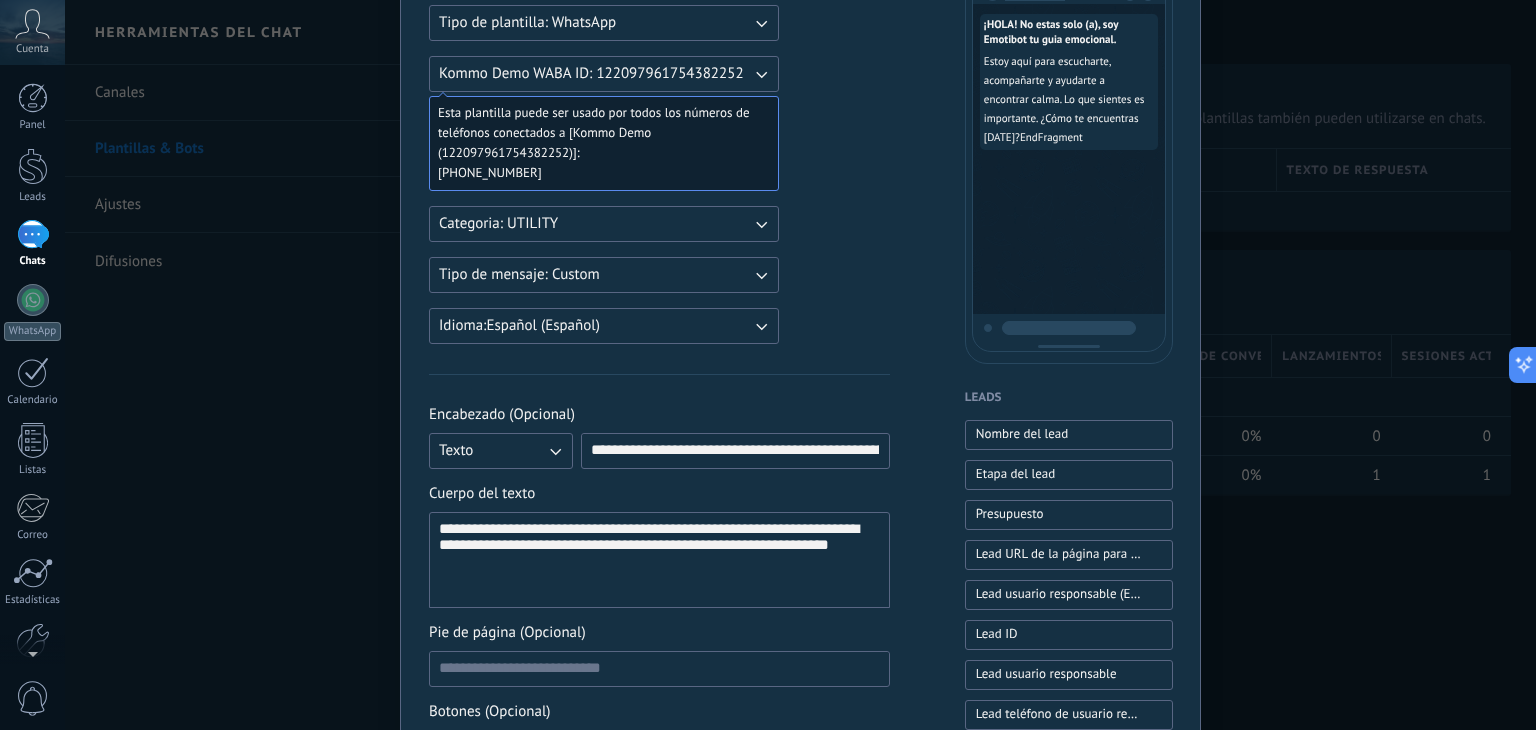 click on "**********" at bounding box center [659, 560] 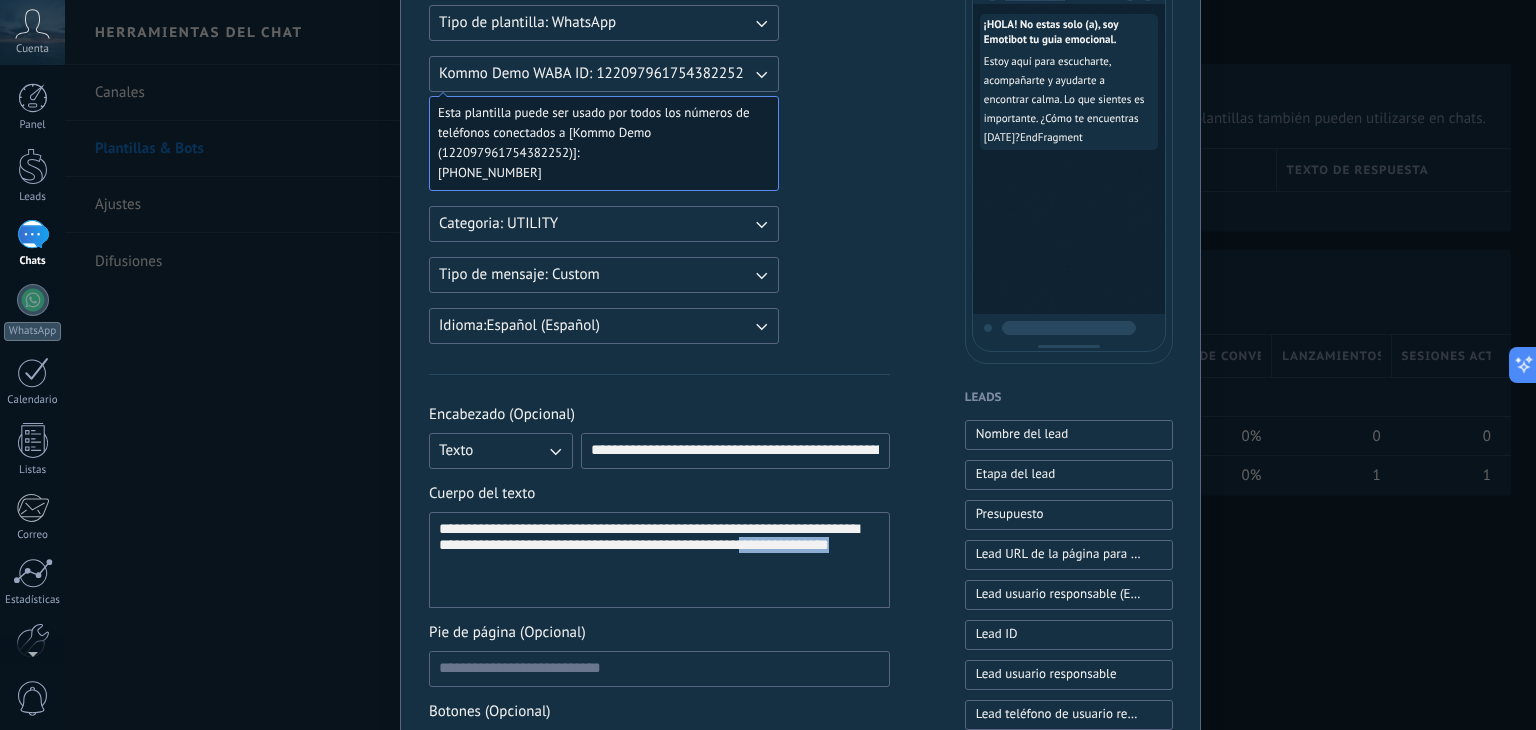 drag, startPoint x: 812, startPoint y: 546, endPoint x: 736, endPoint y: 575, distance: 81.34495 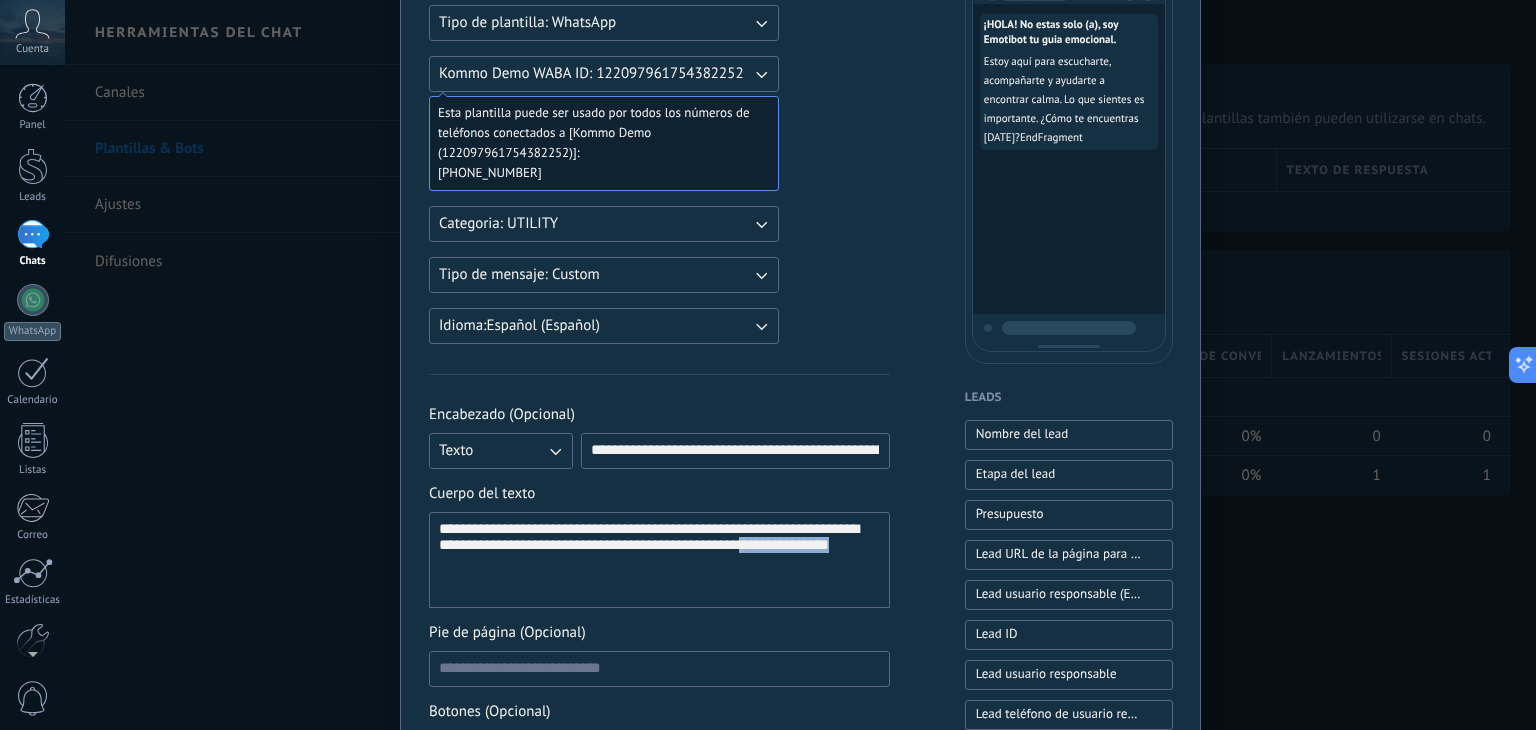 click on "**********" at bounding box center [659, 560] 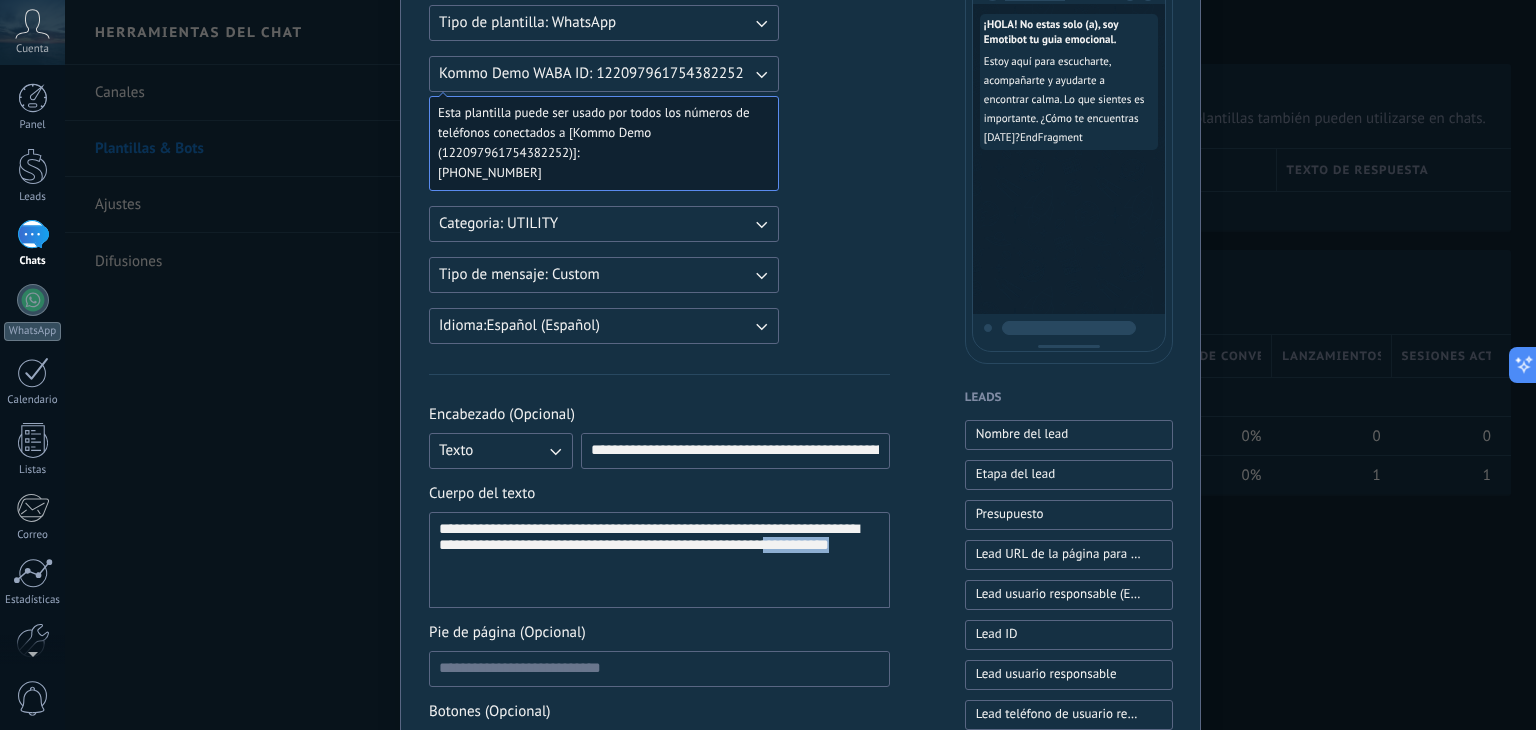 drag, startPoint x: 553, startPoint y: 576, endPoint x: 431, endPoint y: 584, distance: 122.26202 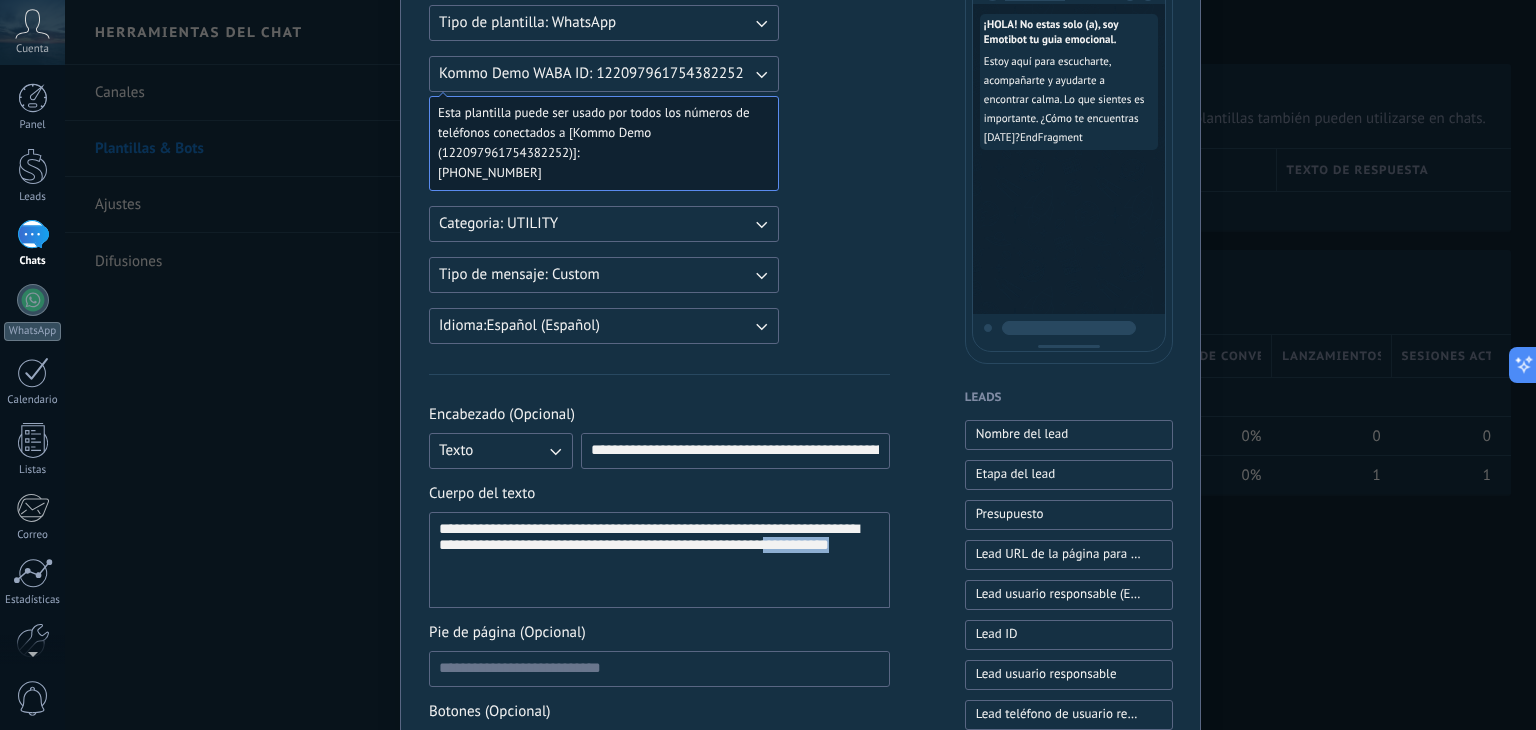 click on "**********" at bounding box center (659, 560) 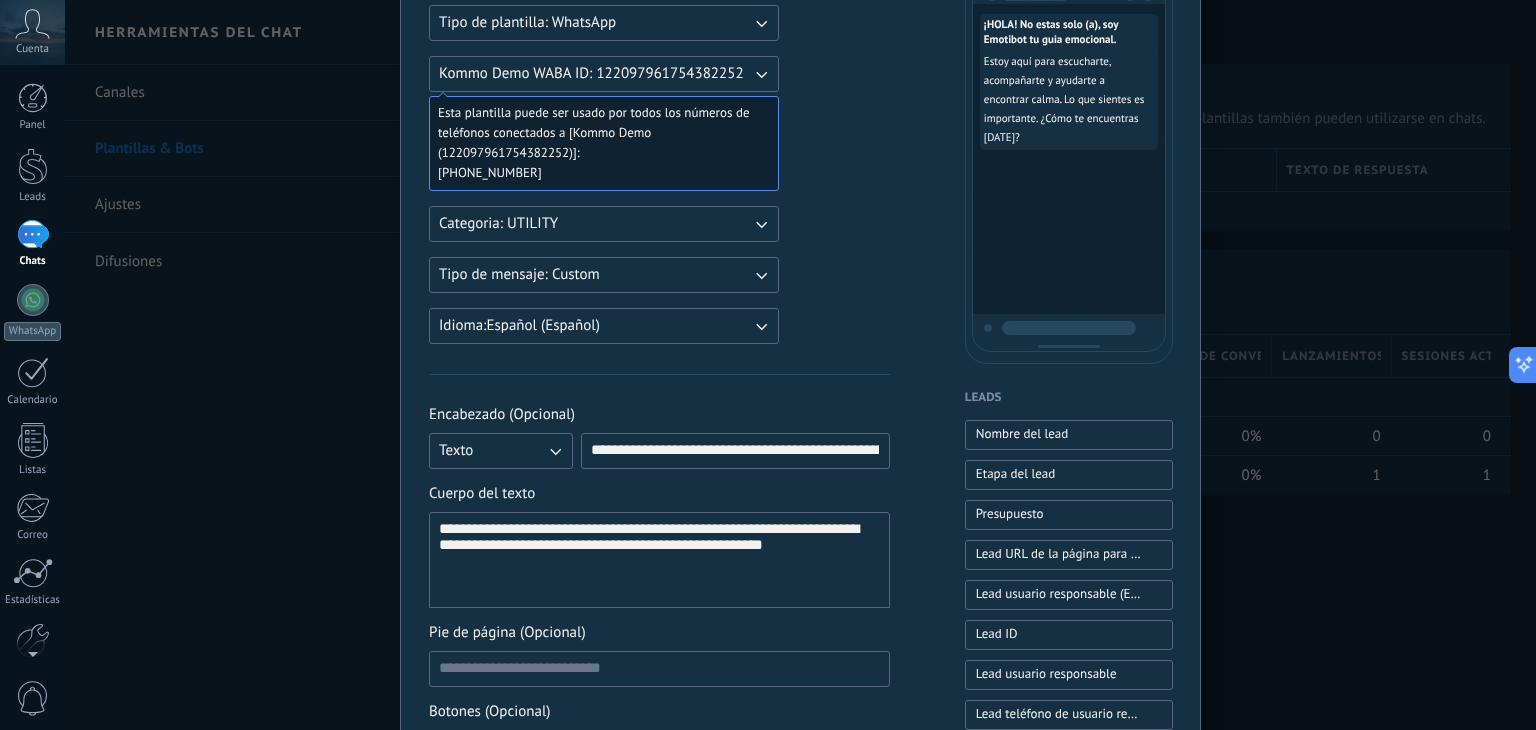 click on "**********" at bounding box center (659, 560) 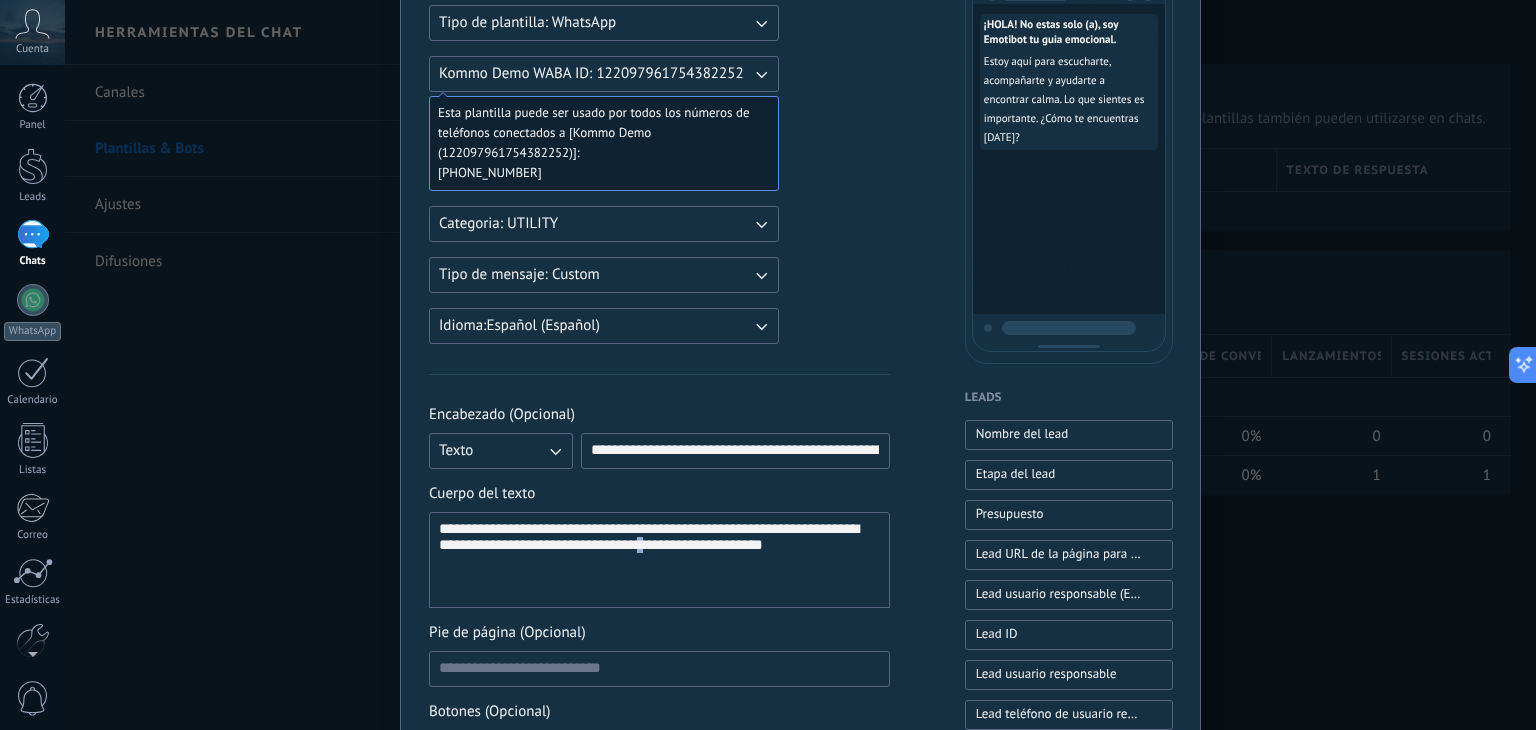 click on "**********" at bounding box center (735, 450) 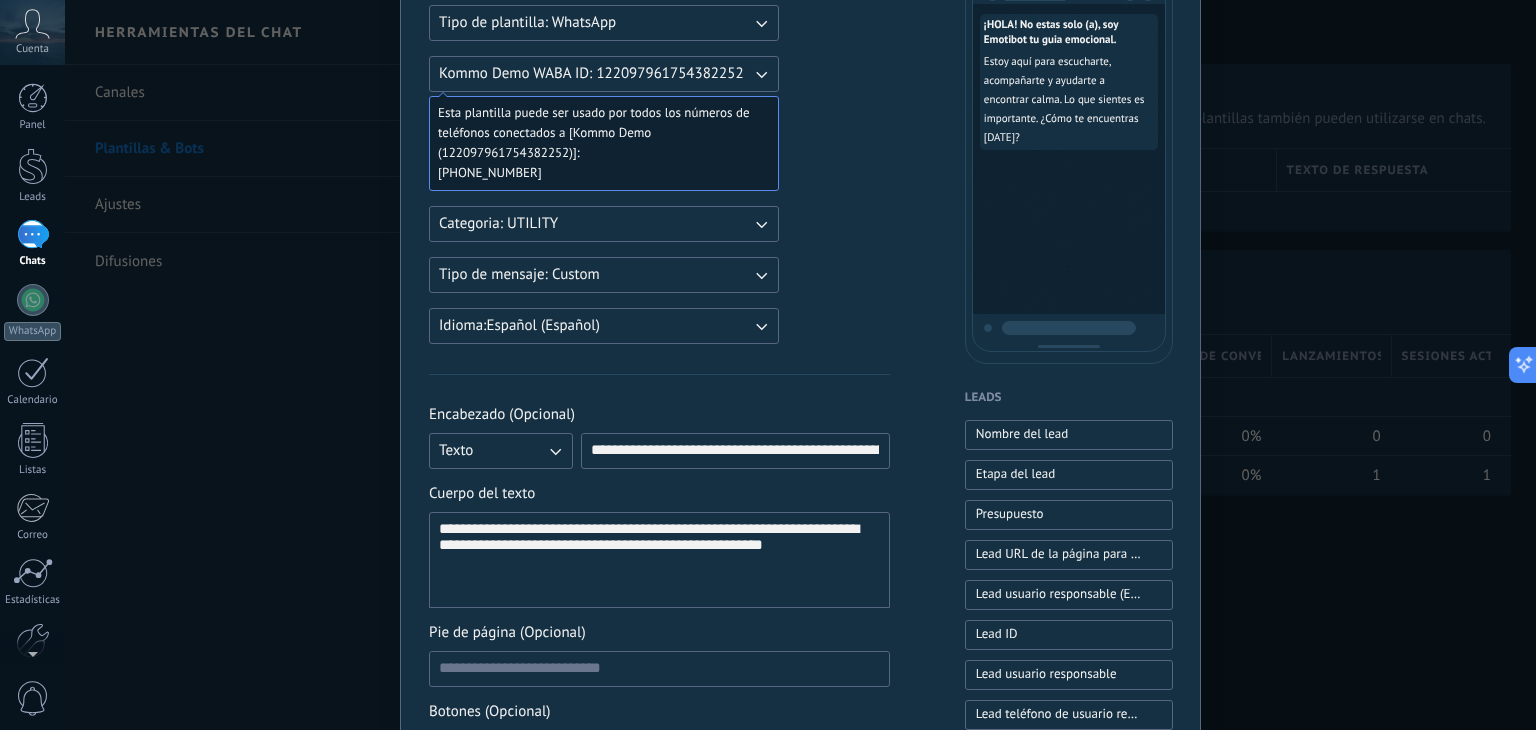 drag, startPoint x: 636, startPoint y: 451, endPoint x: 807, endPoint y: 506, distance: 179.6274 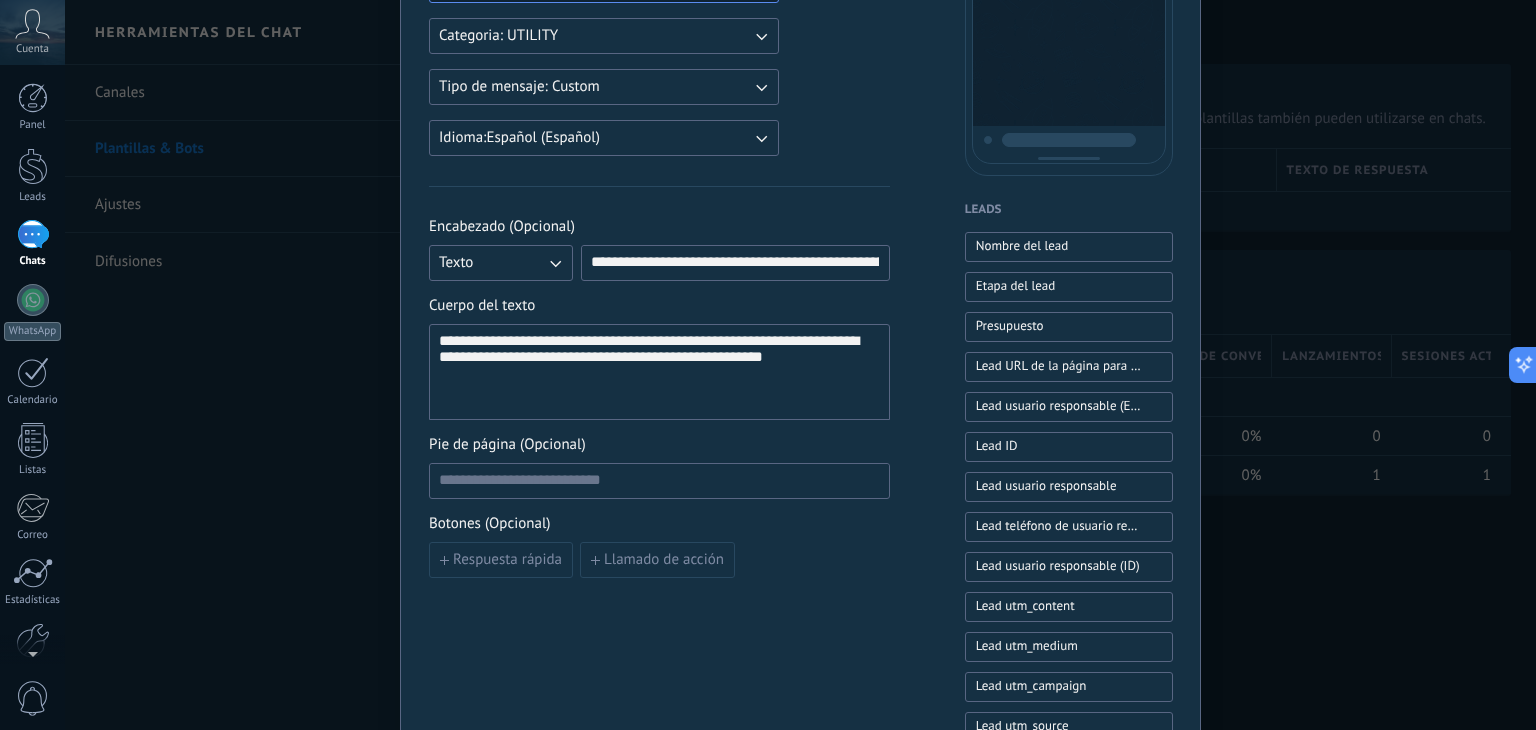 scroll, scrollTop: 500, scrollLeft: 0, axis: vertical 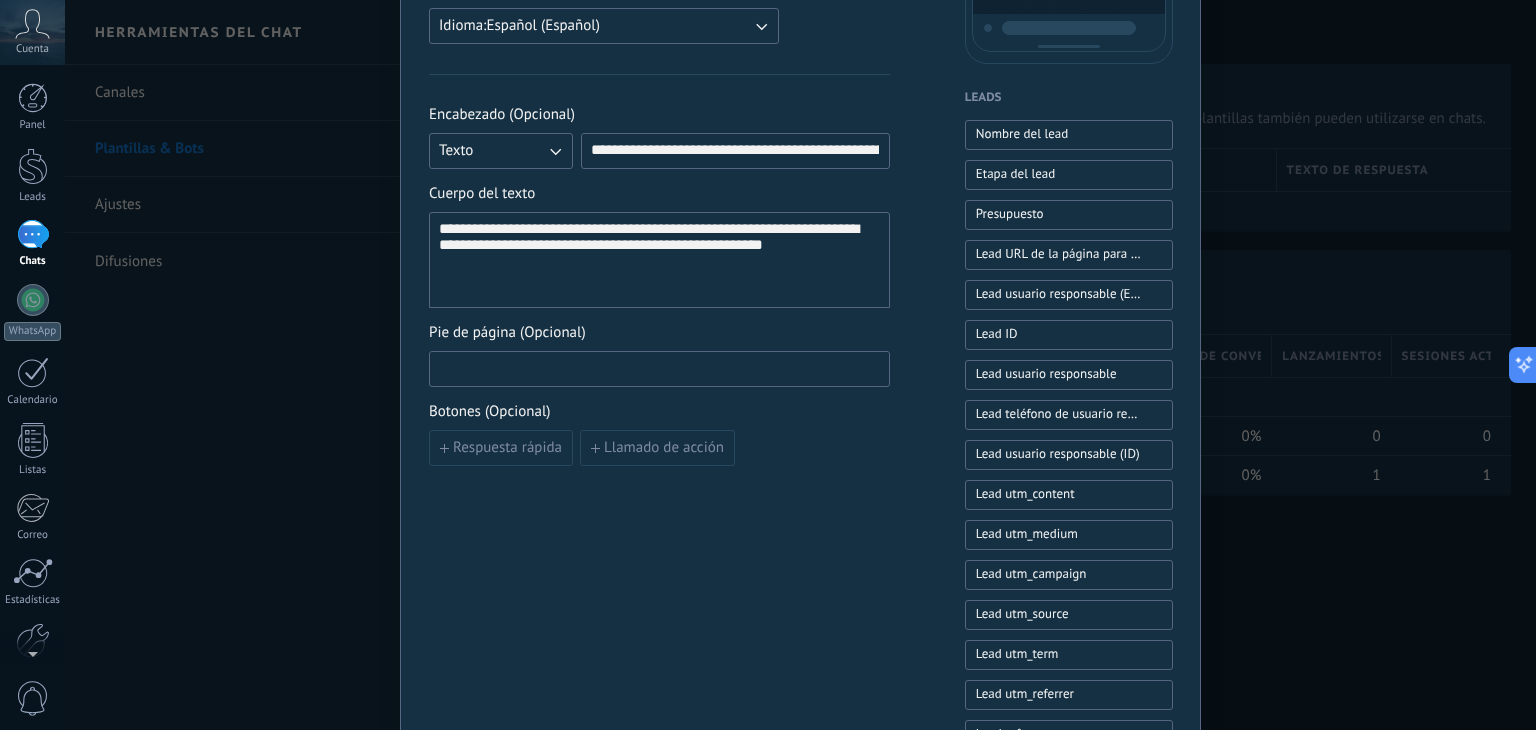 click at bounding box center (659, 368) 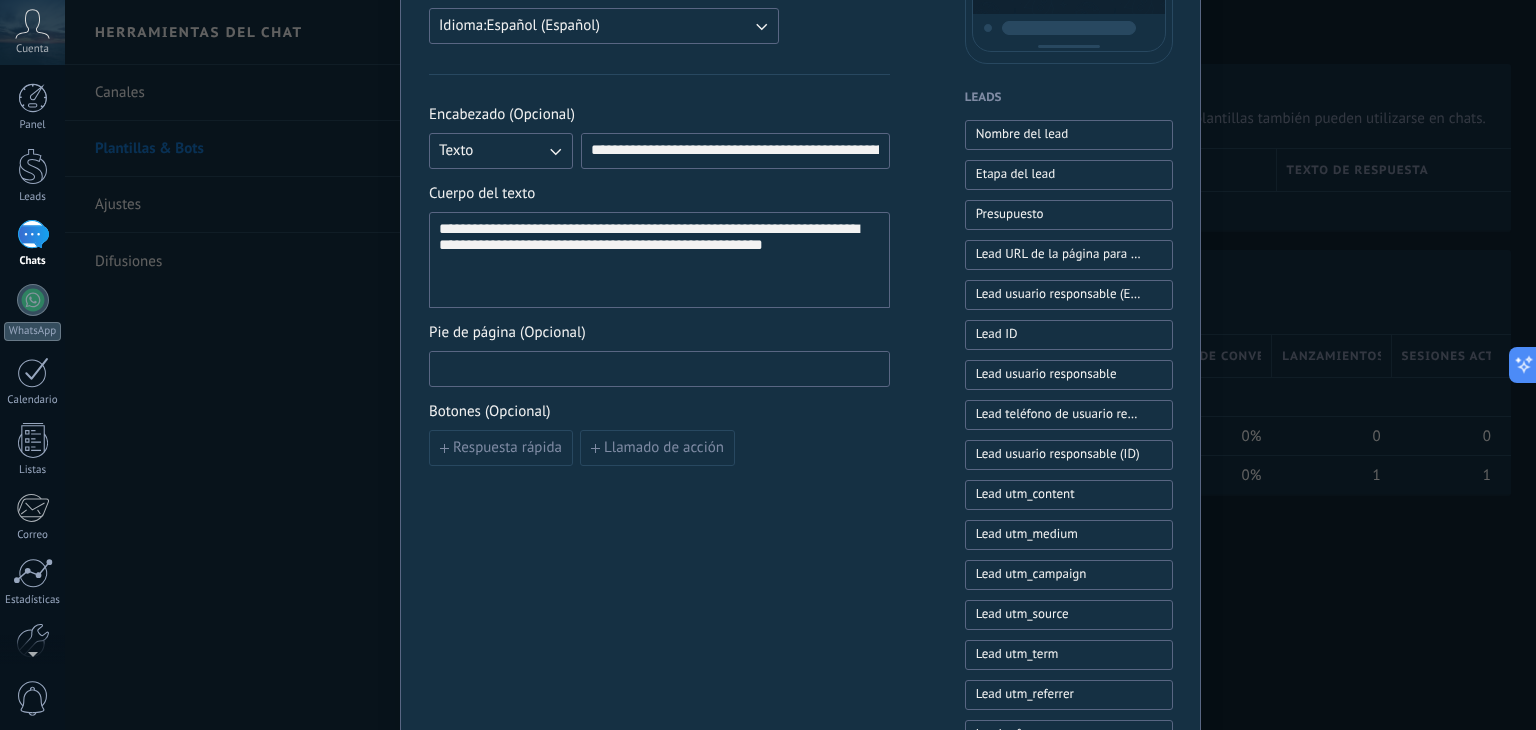 scroll, scrollTop: 400, scrollLeft: 0, axis: vertical 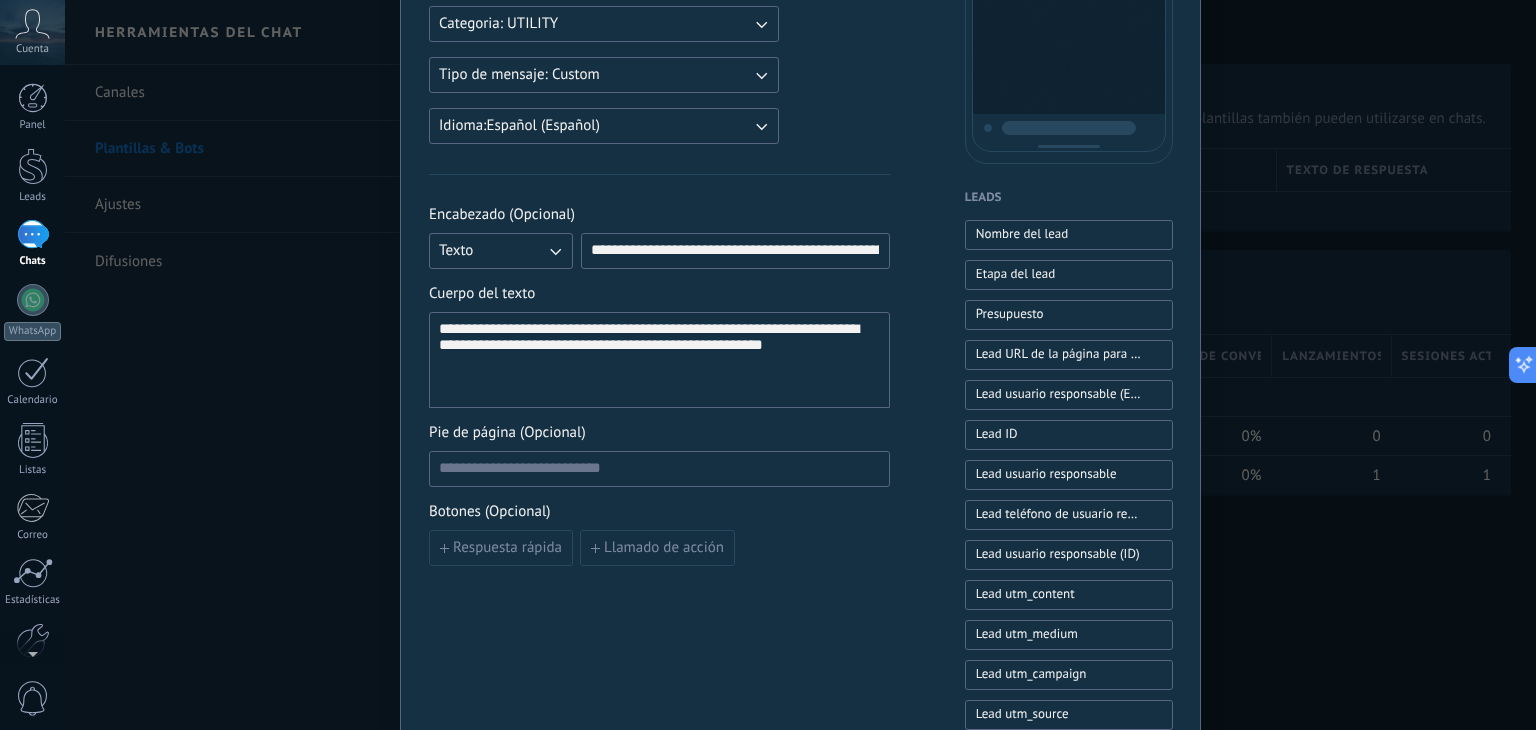 click on "**********" at bounding box center (659, 429) 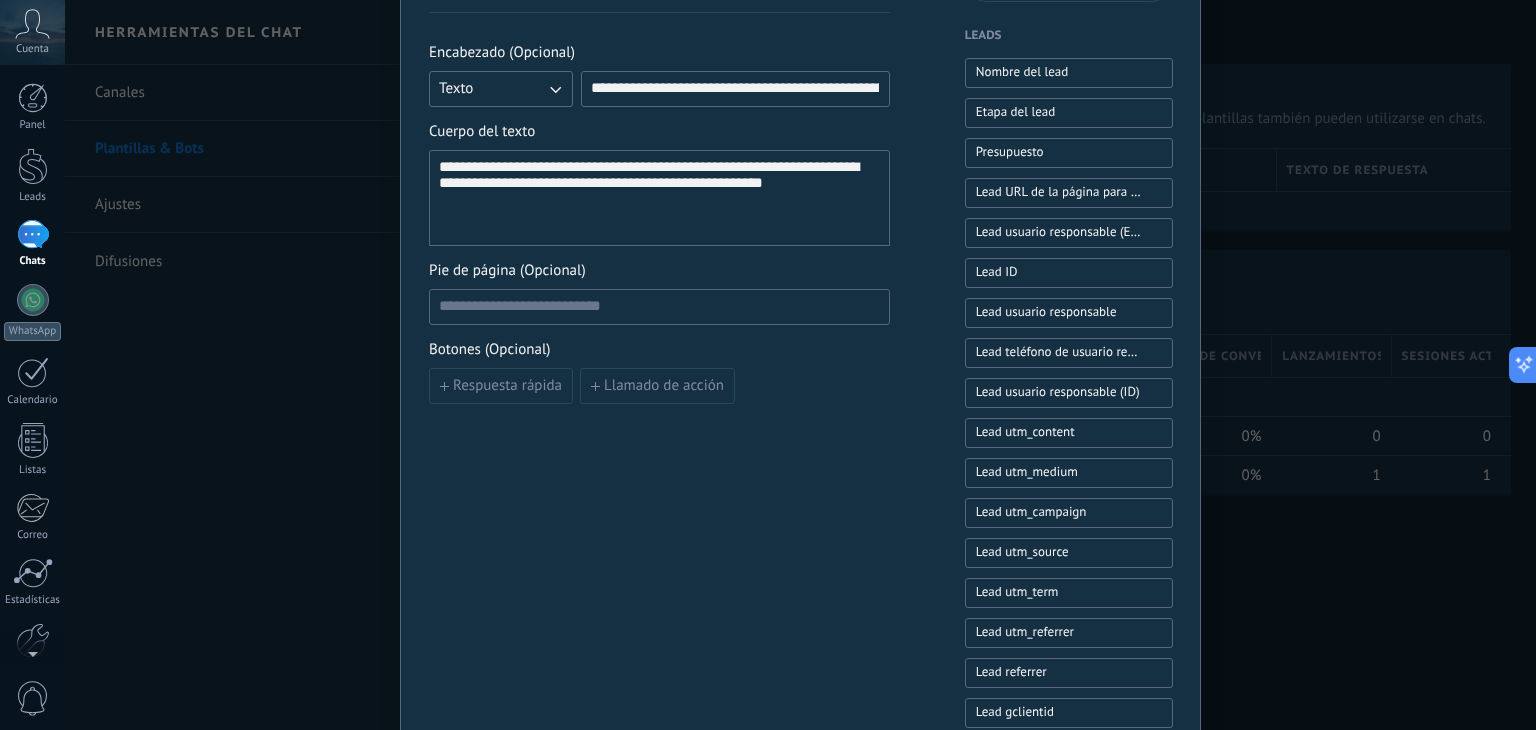 scroll, scrollTop: 480, scrollLeft: 0, axis: vertical 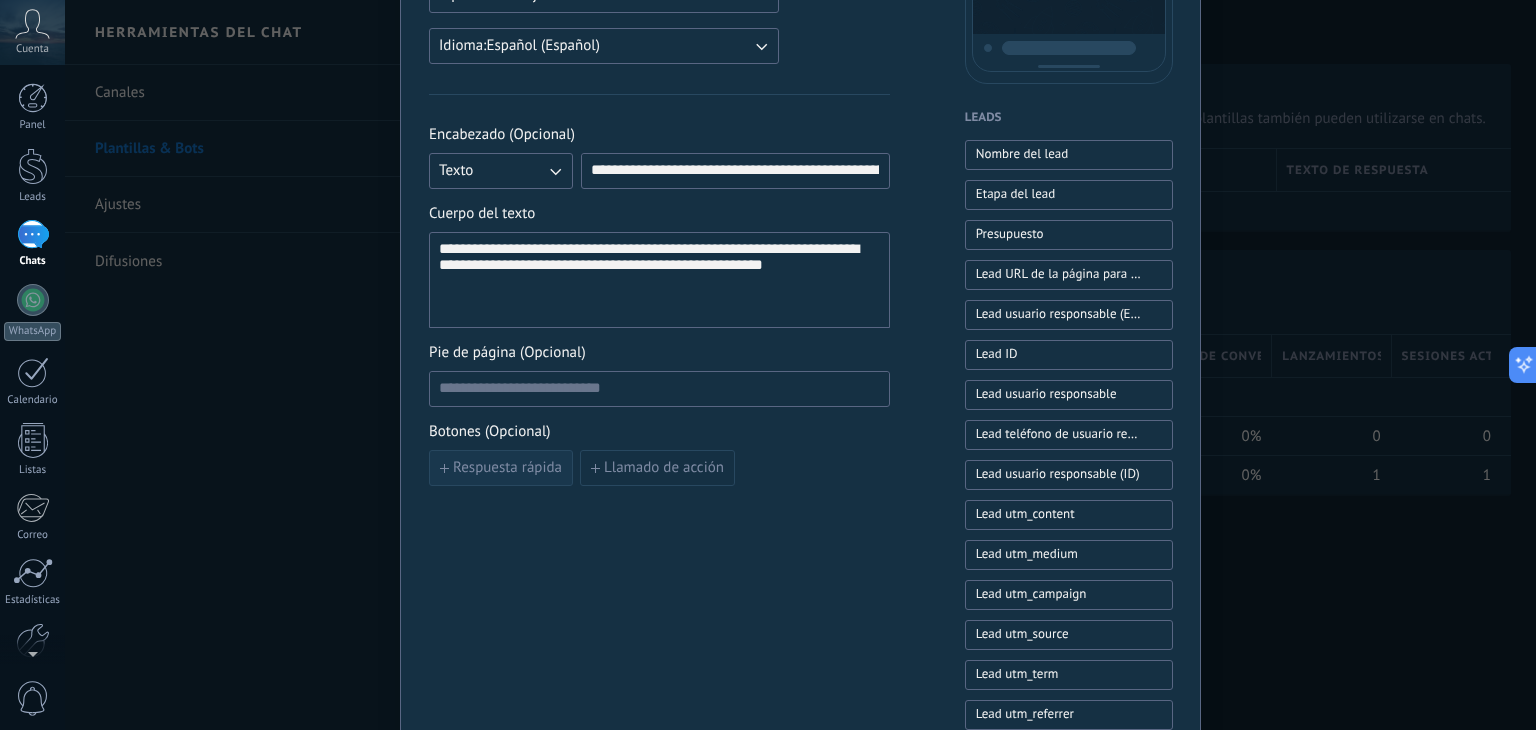 click on "Respuesta rápida" at bounding box center [507, 468] 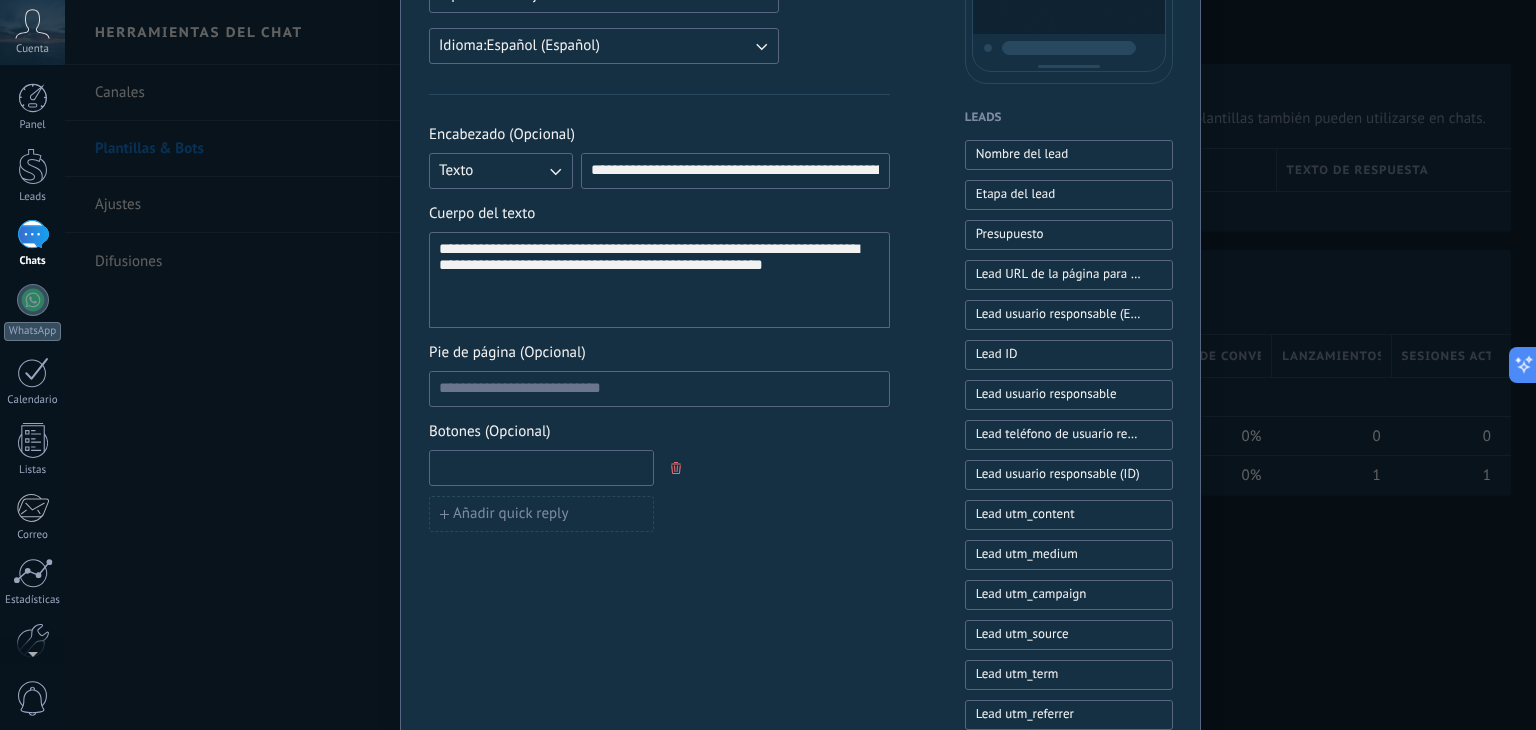 click at bounding box center [541, 467] 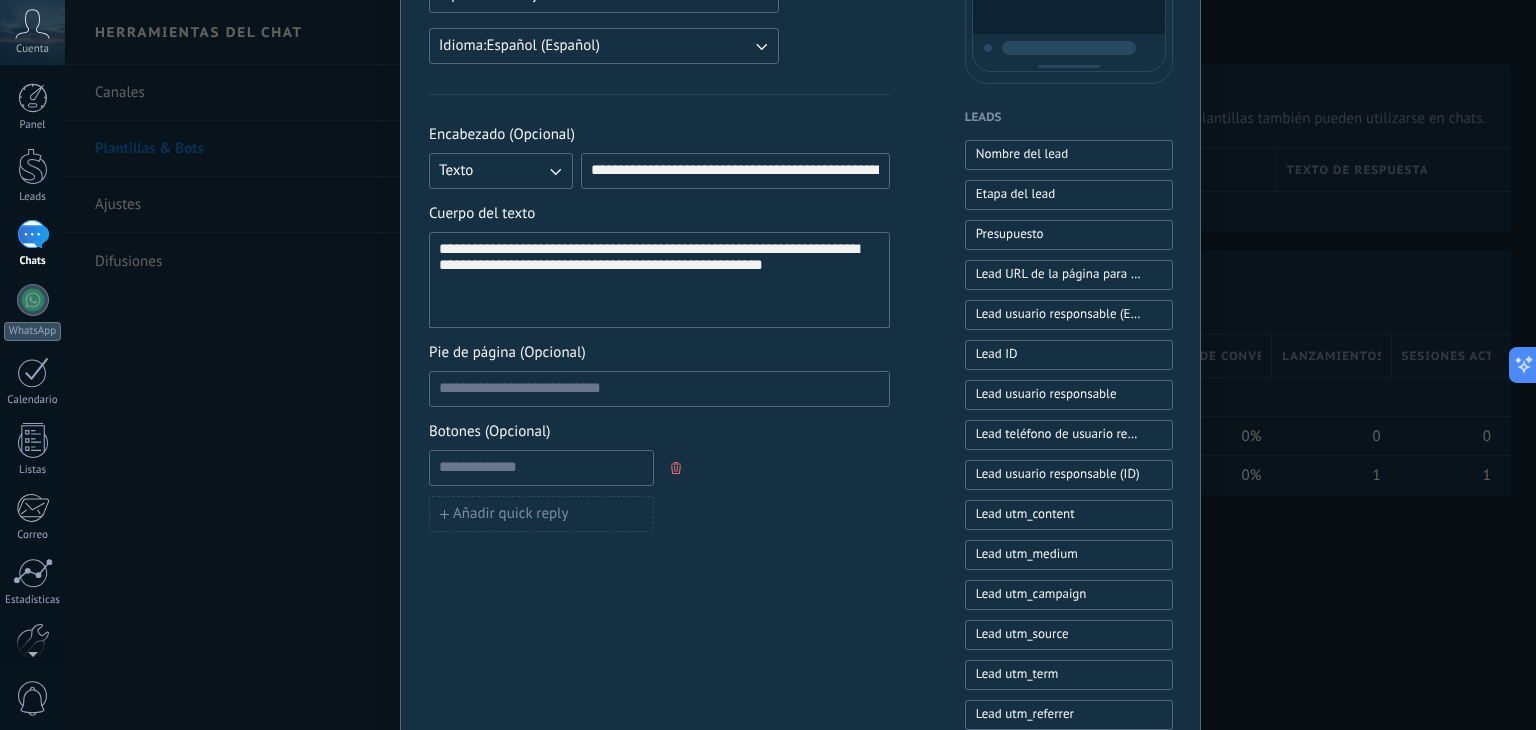 click on "**********" at bounding box center (659, 349) 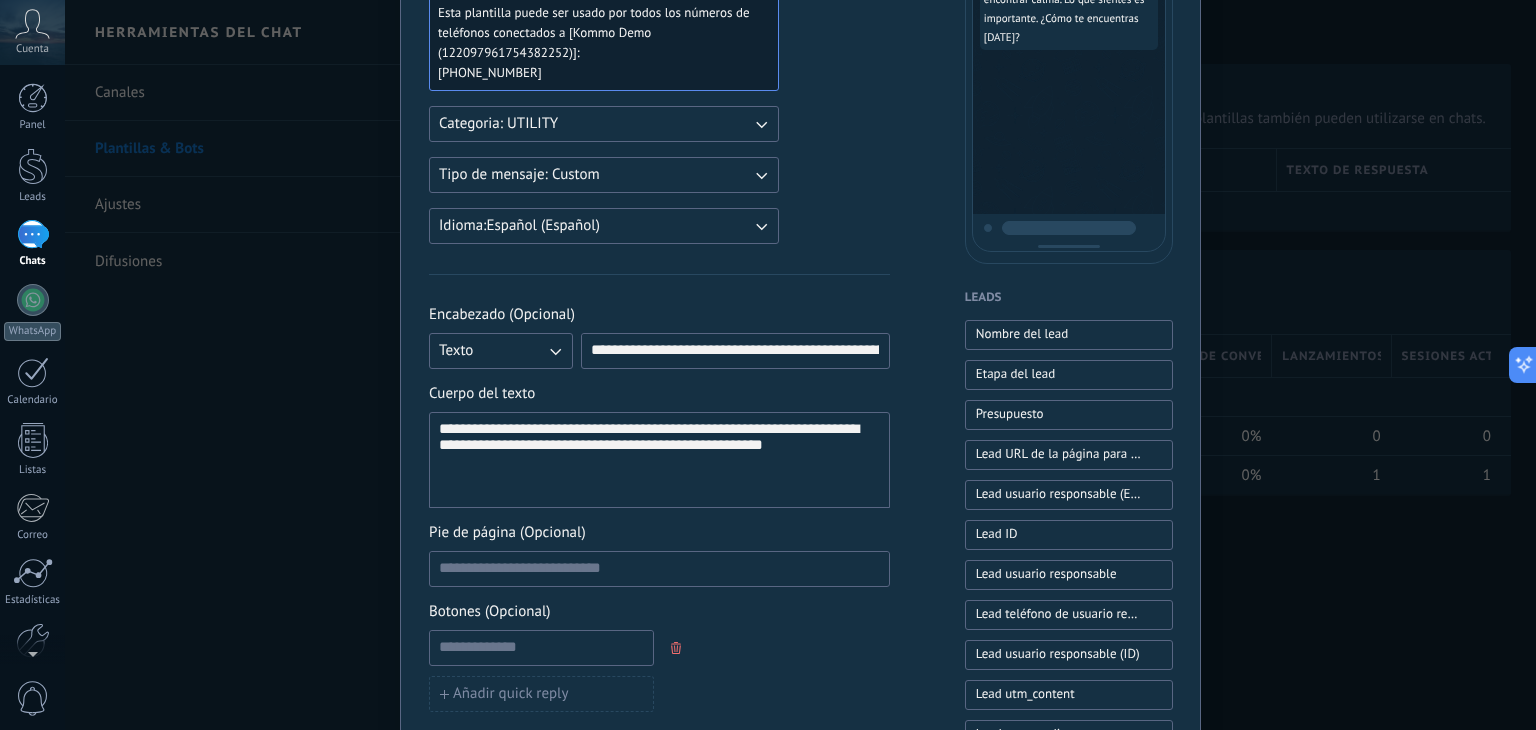 scroll, scrollTop: 400, scrollLeft: 0, axis: vertical 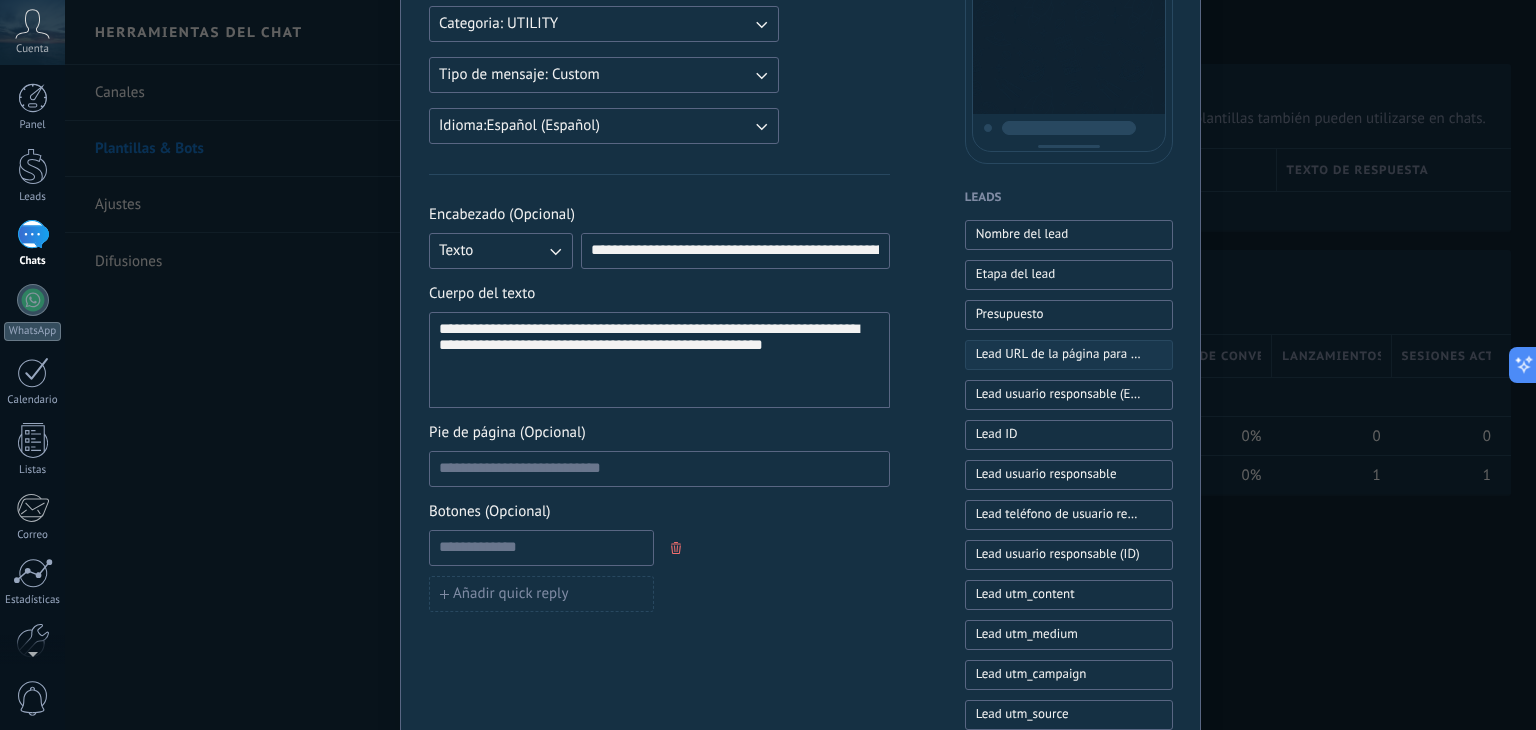 click on "Lead URL de la página para compartir con los clientes" at bounding box center (1058, 354) 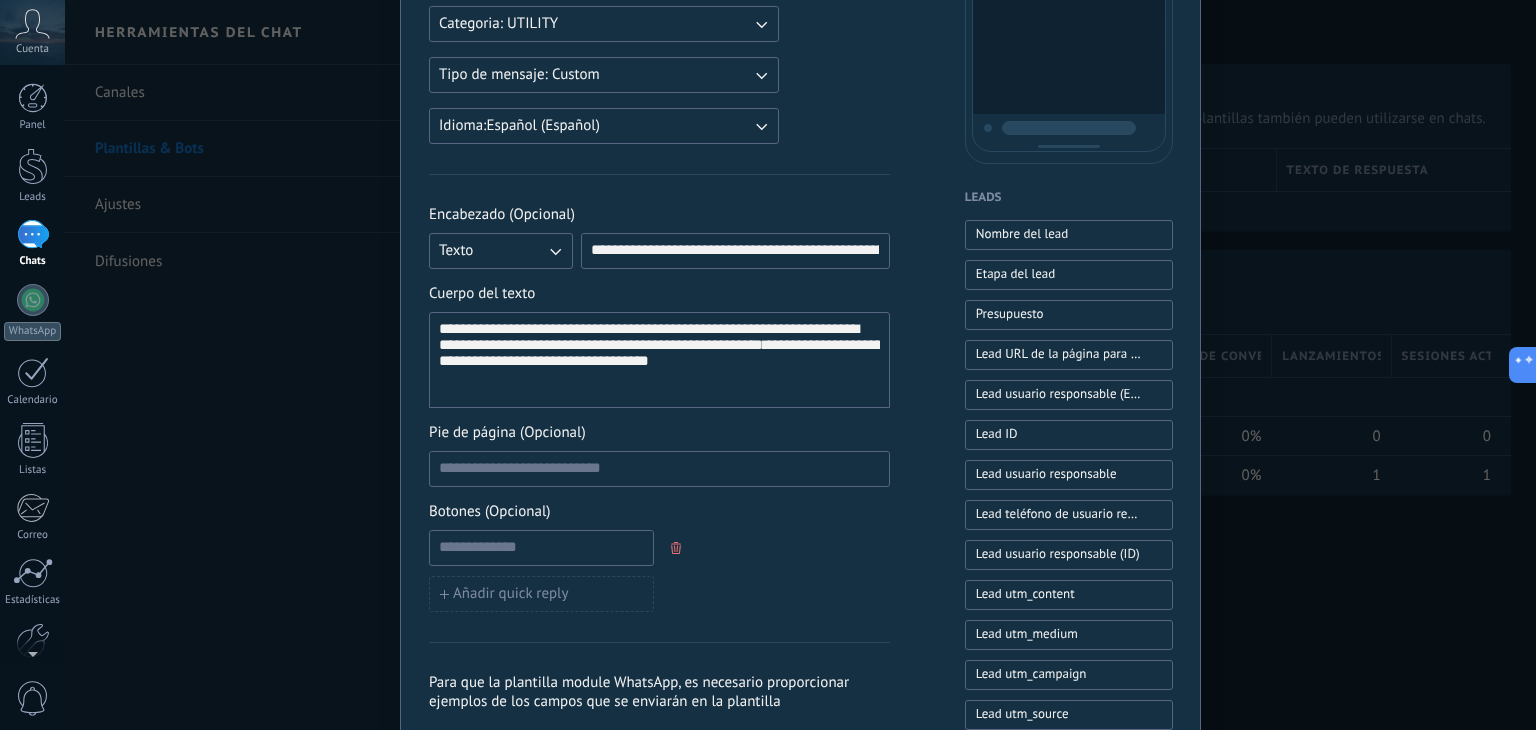drag, startPoint x: 838, startPoint y: 354, endPoint x: 852, endPoint y: 369, distance: 20.518284 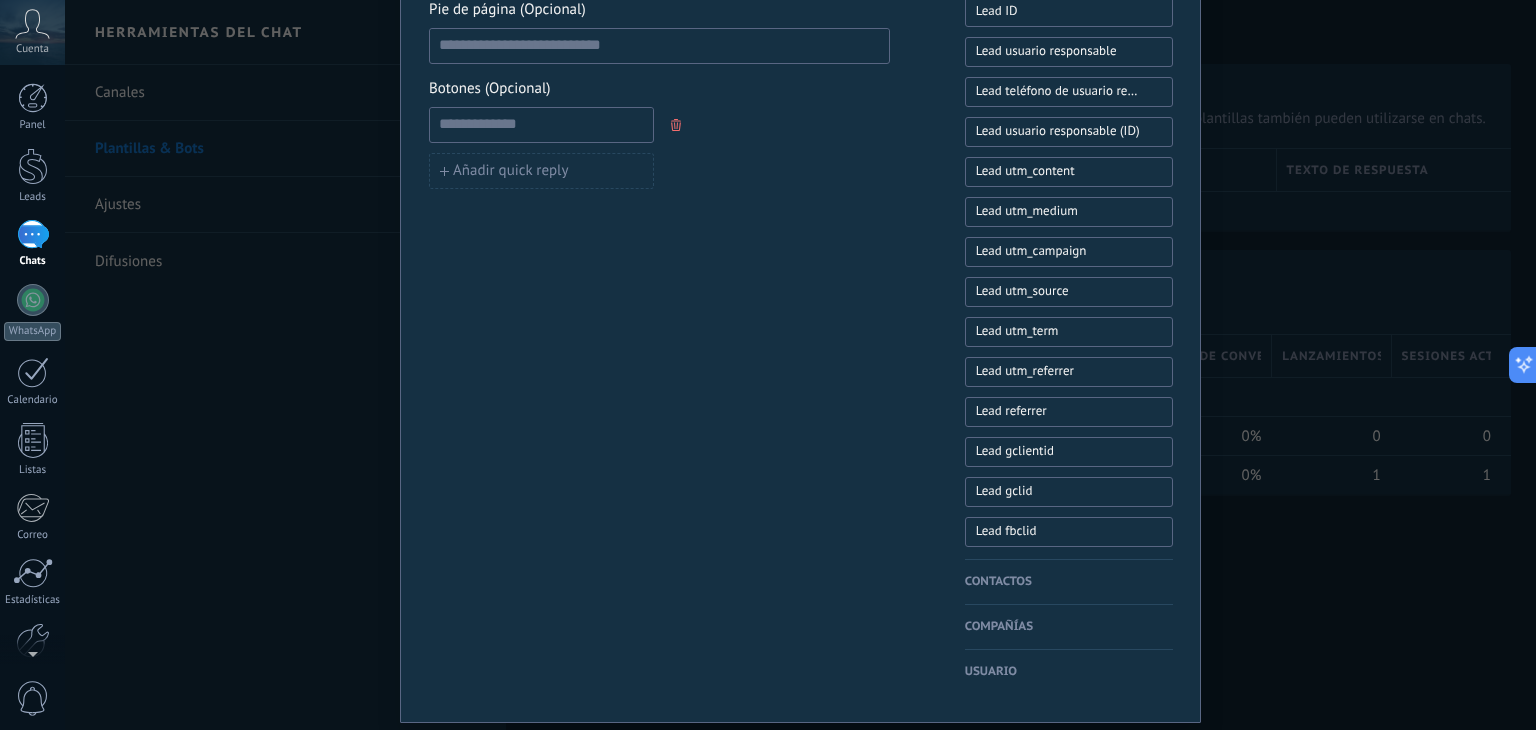 scroll, scrollTop: 880, scrollLeft: 0, axis: vertical 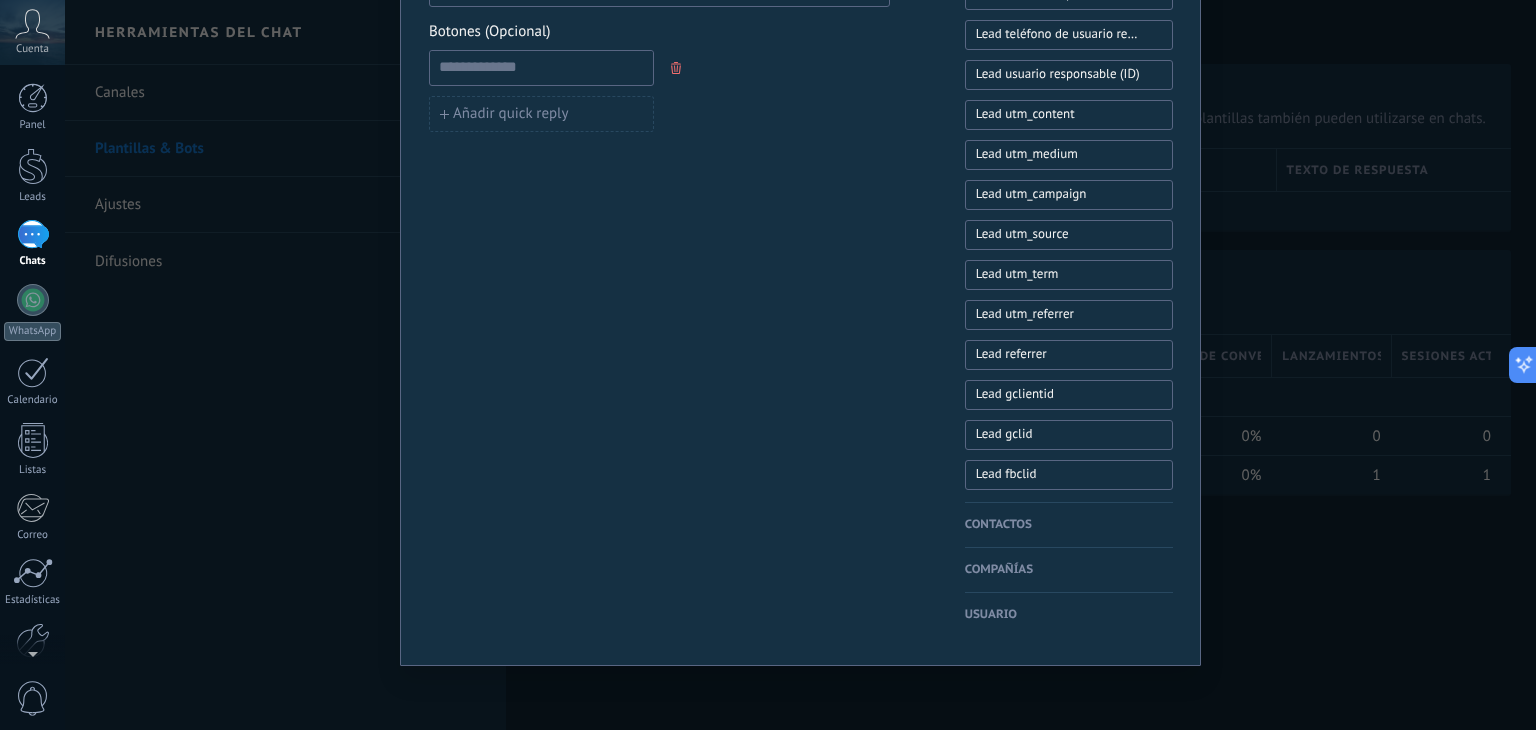 click on "Contactos" at bounding box center [1069, 525] 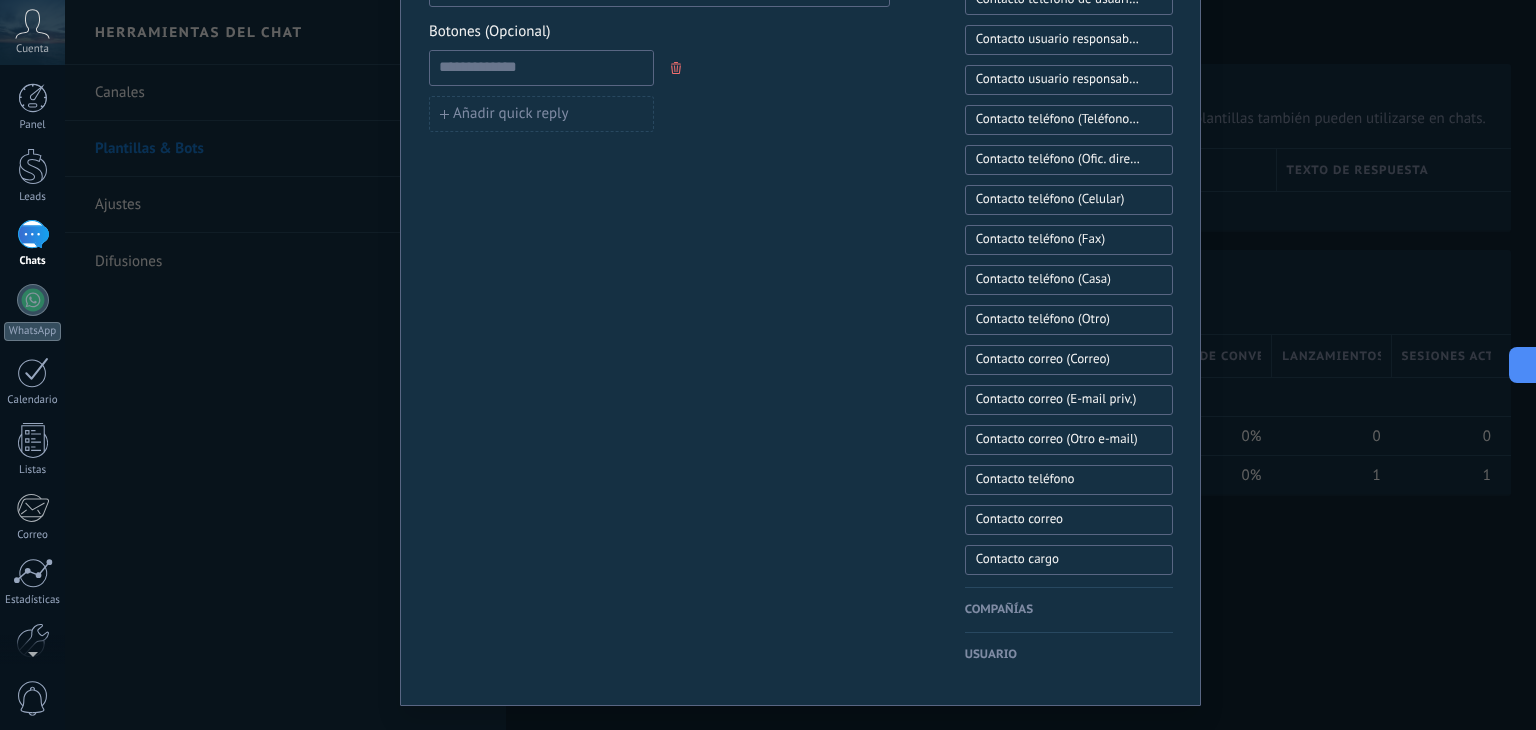 click on "Compañías" at bounding box center [1069, 610] 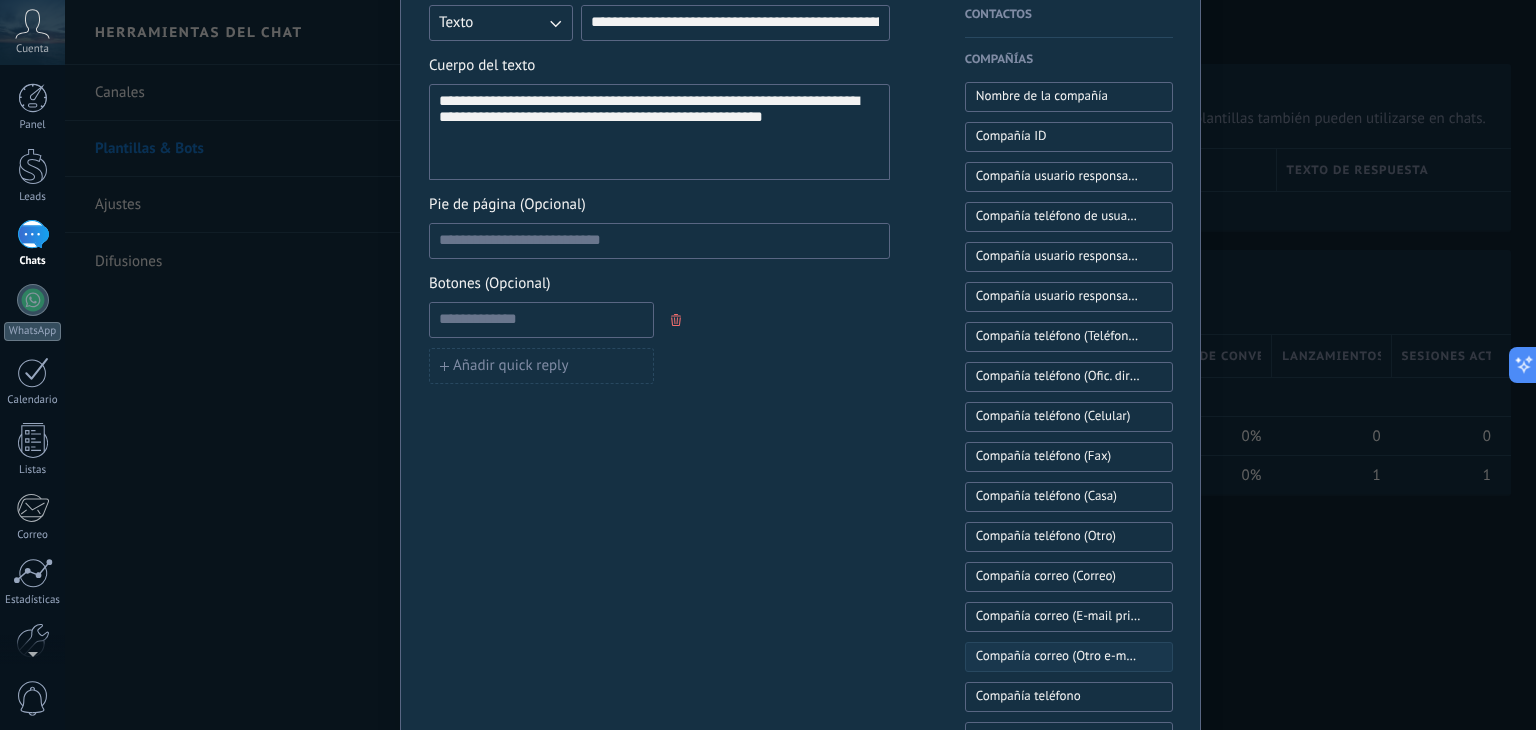 scroll, scrollTop: 880, scrollLeft: 0, axis: vertical 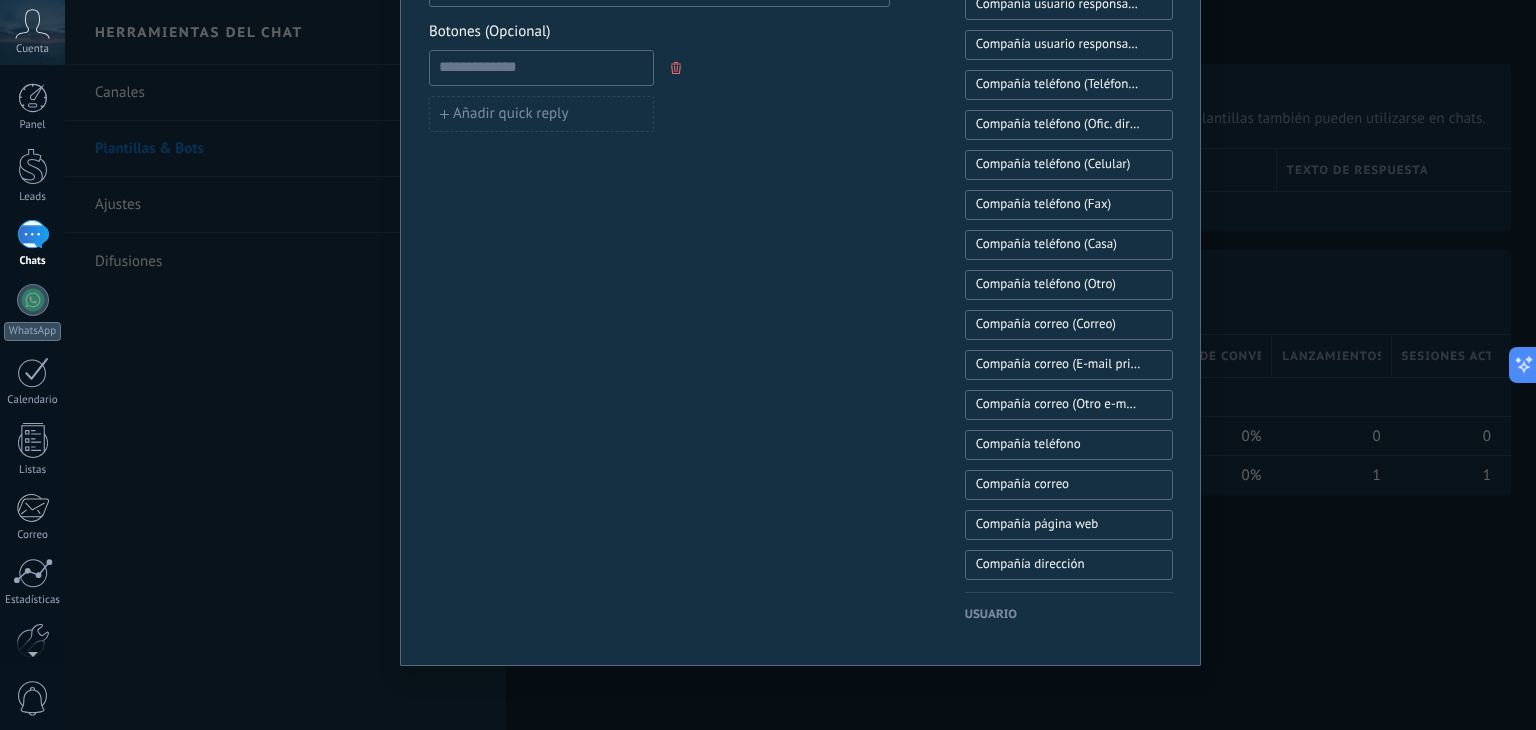 click on "Usuario" at bounding box center [1069, 615] 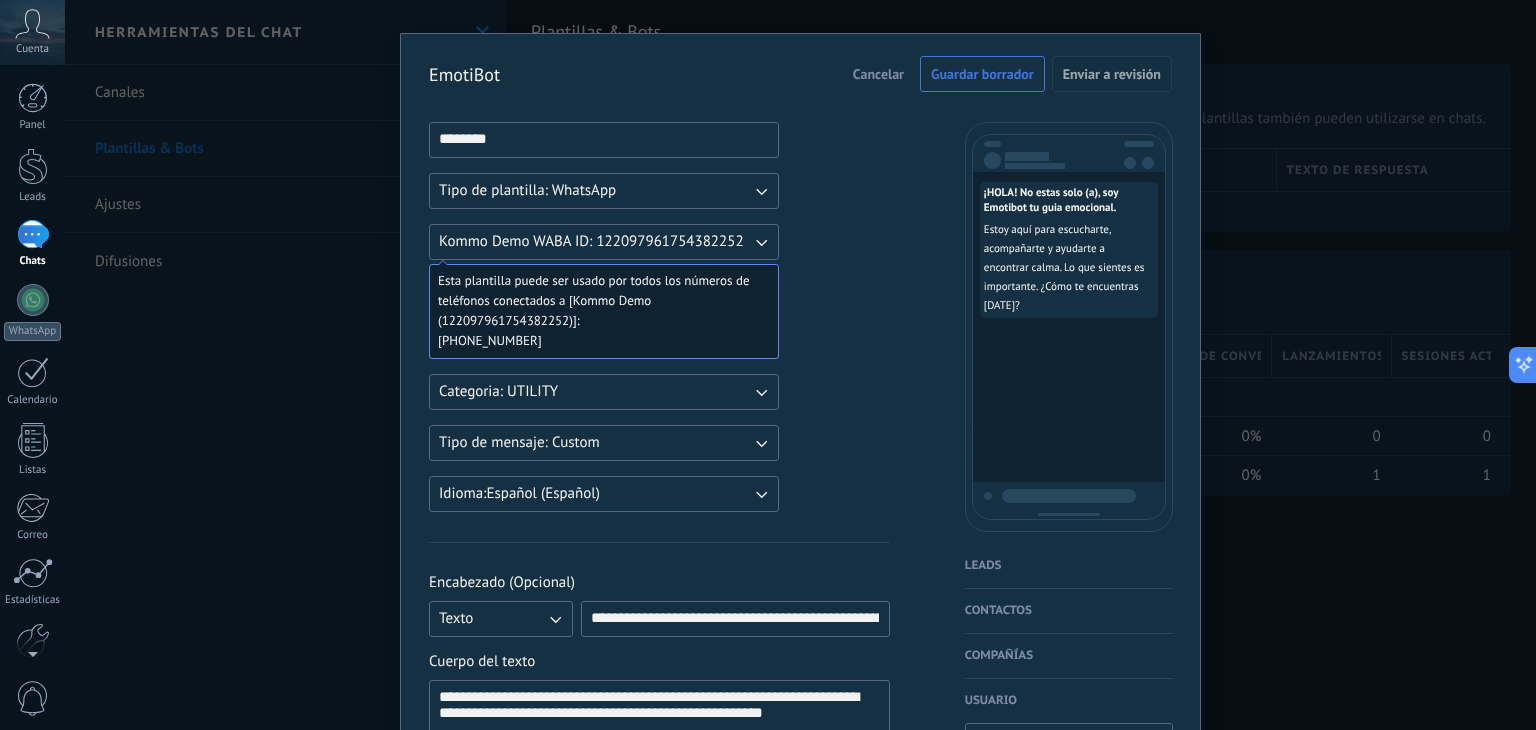 scroll, scrollTop: 0, scrollLeft: 0, axis: both 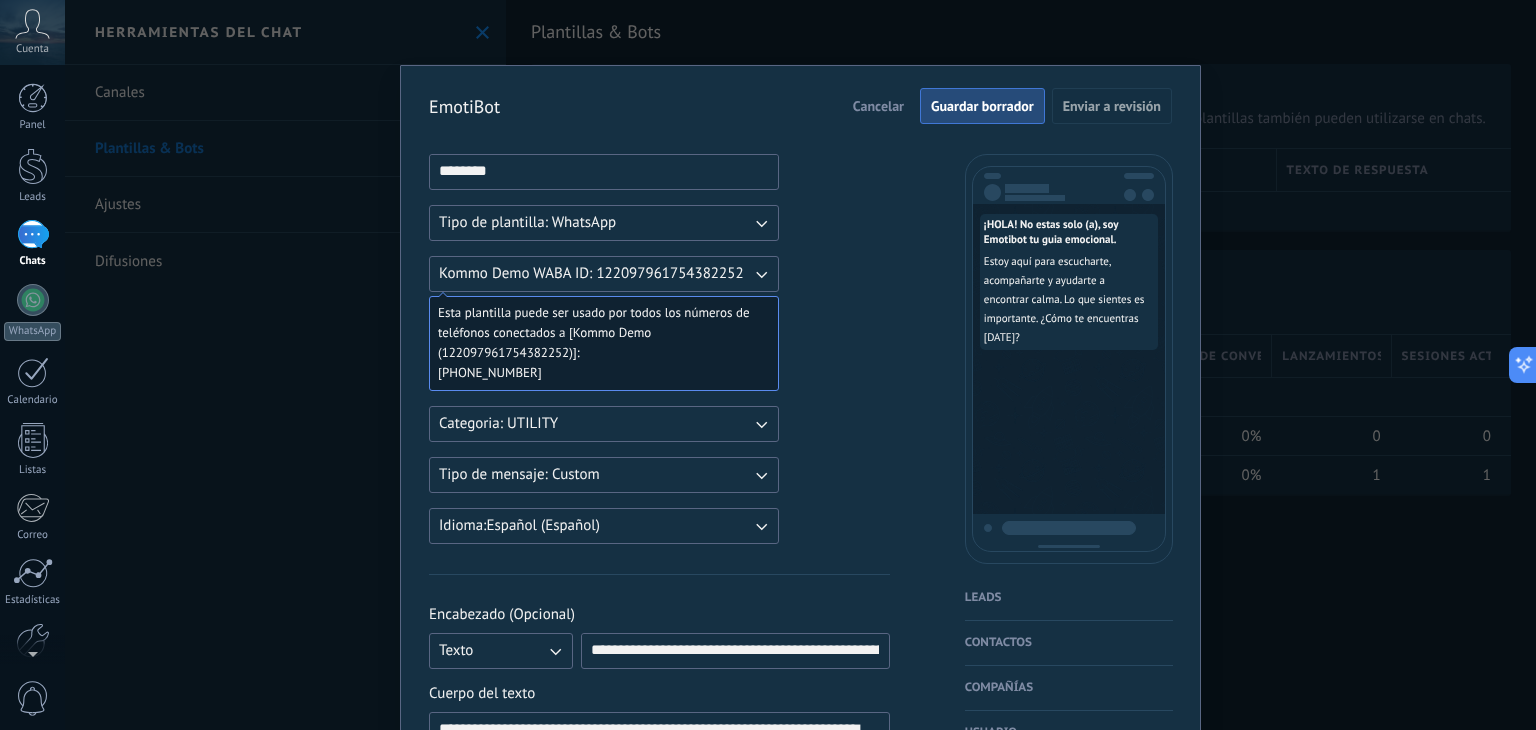 click on "Guardar borrador" at bounding box center [982, 106] 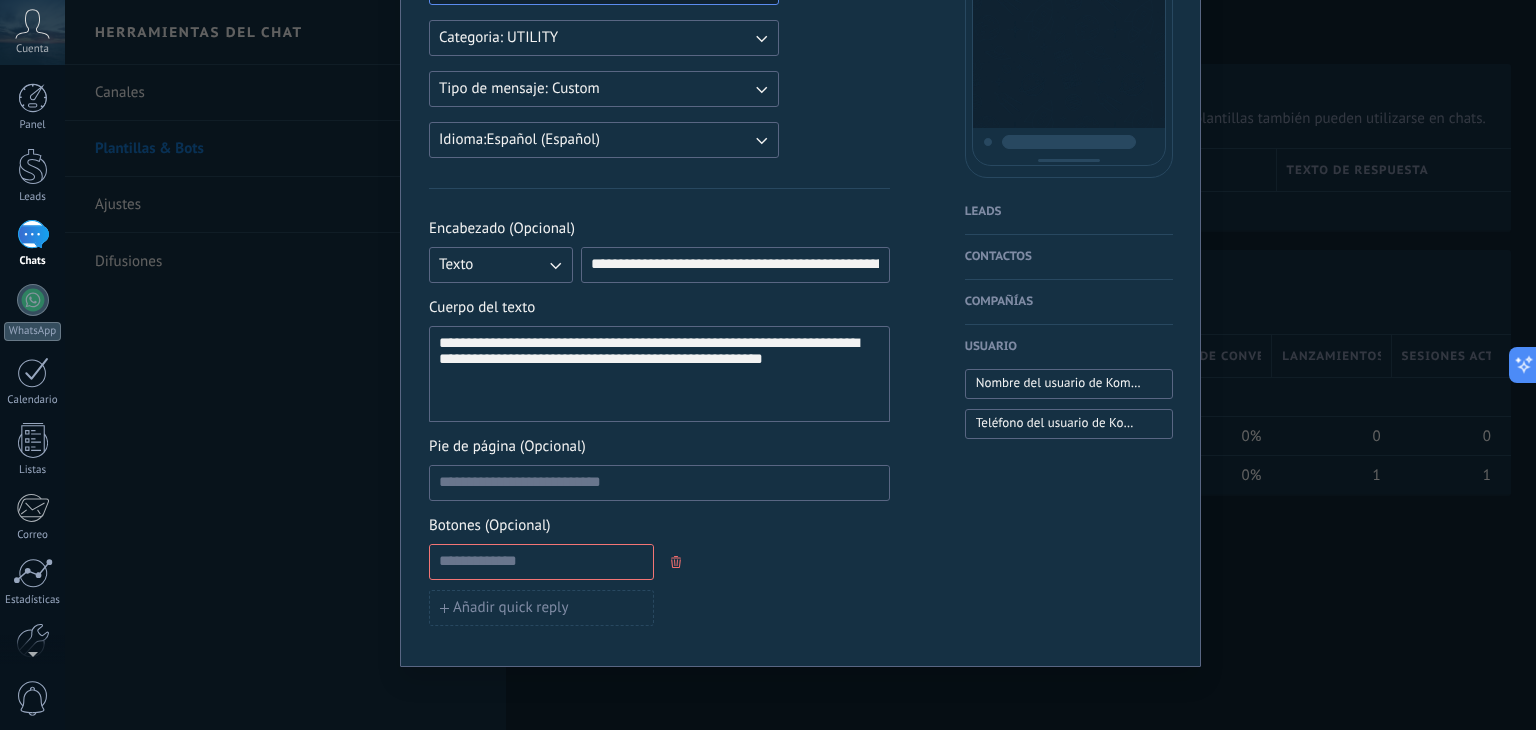 click on "Añadir quick reply" at bounding box center [659, 585] 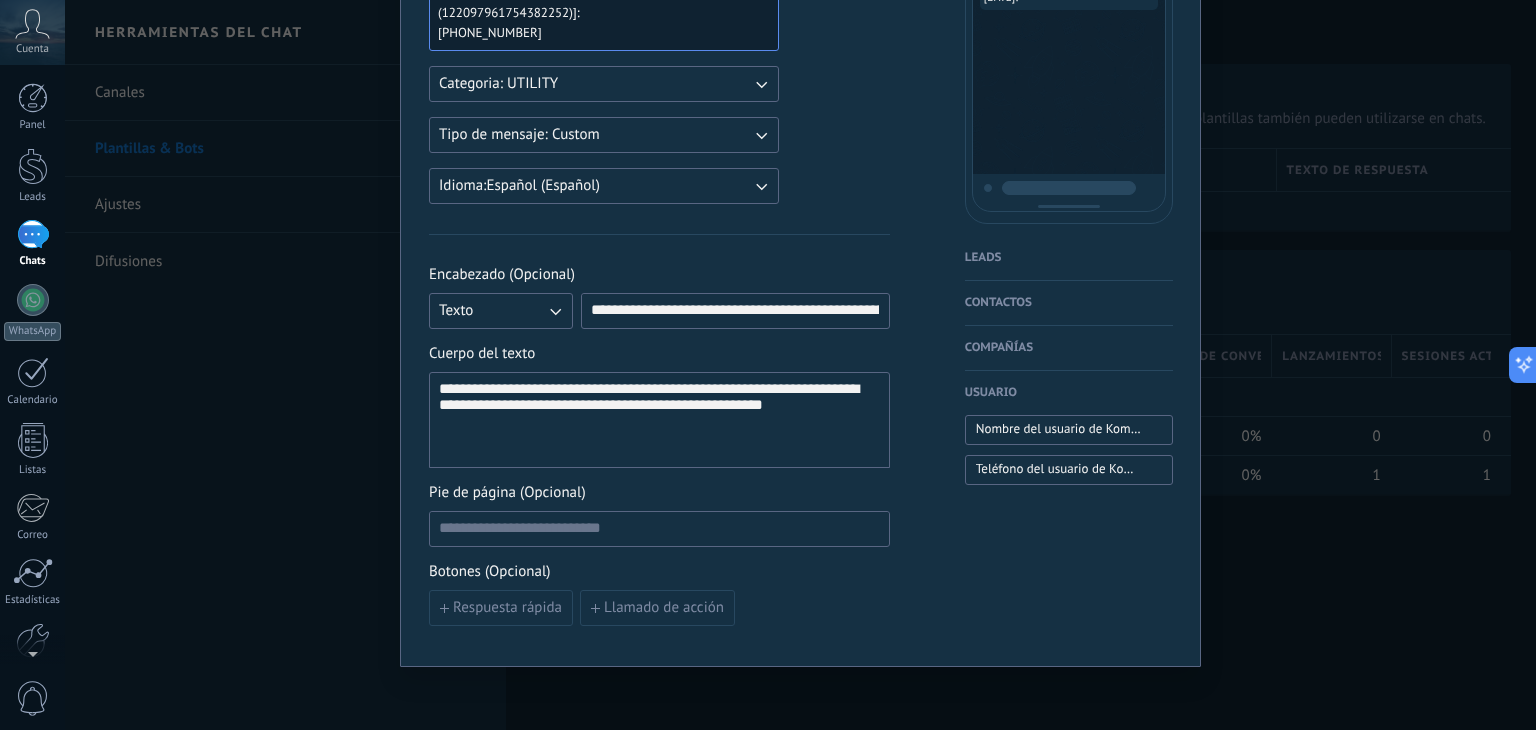 scroll, scrollTop: 0, scrollLeft: 0, axis: both 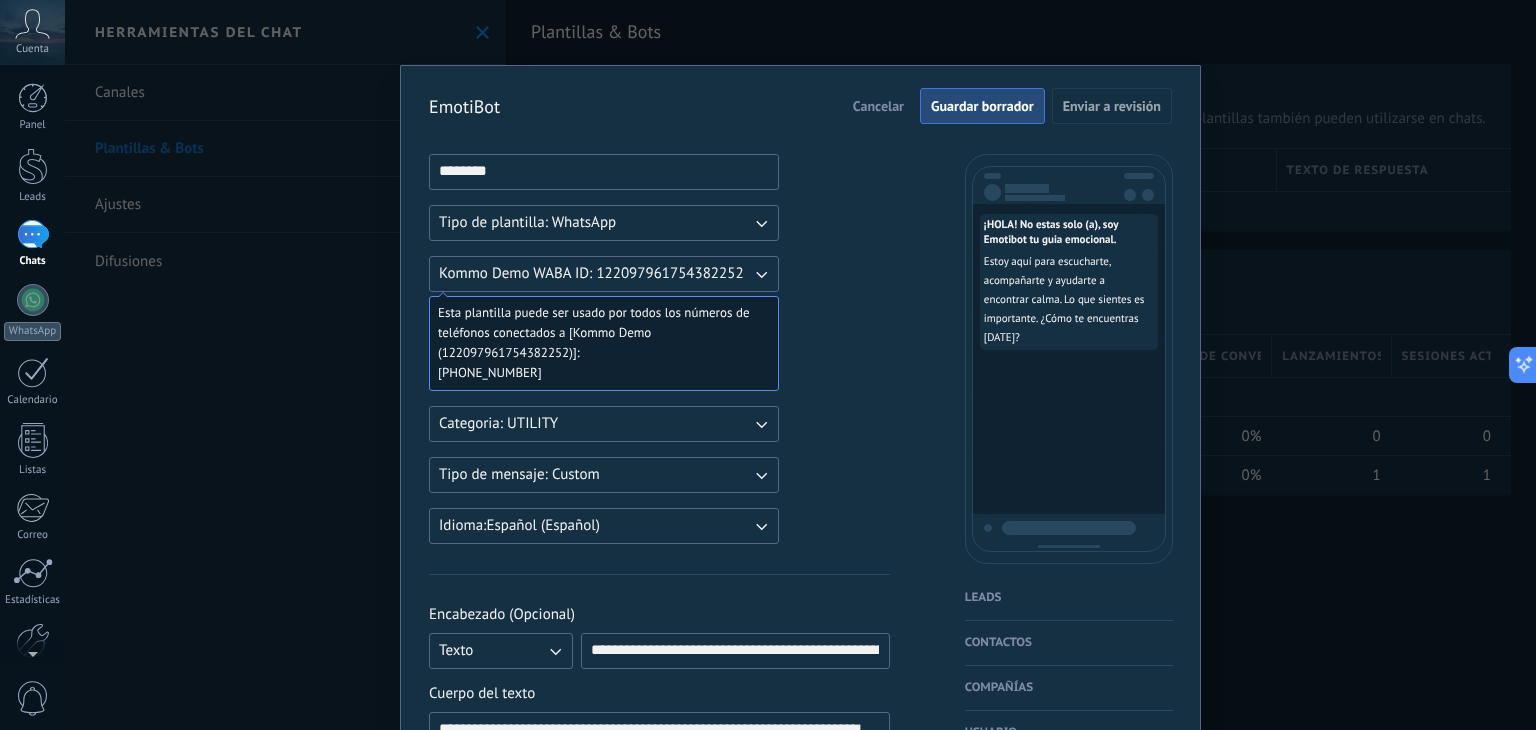 click on "Guardar borrador" at bounding box center [982, 106] 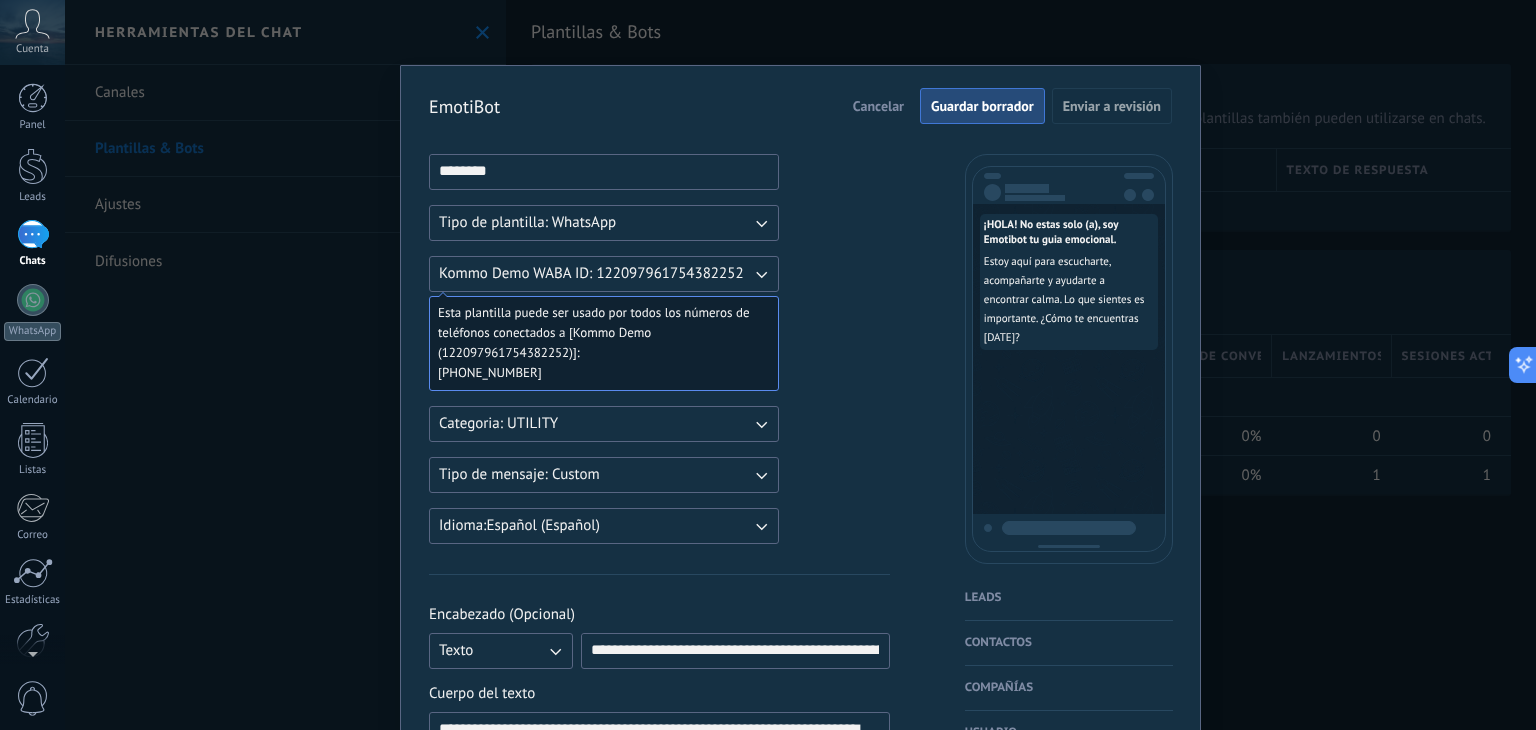 click on "Guardar borrador" at bounding box center [982, 106] 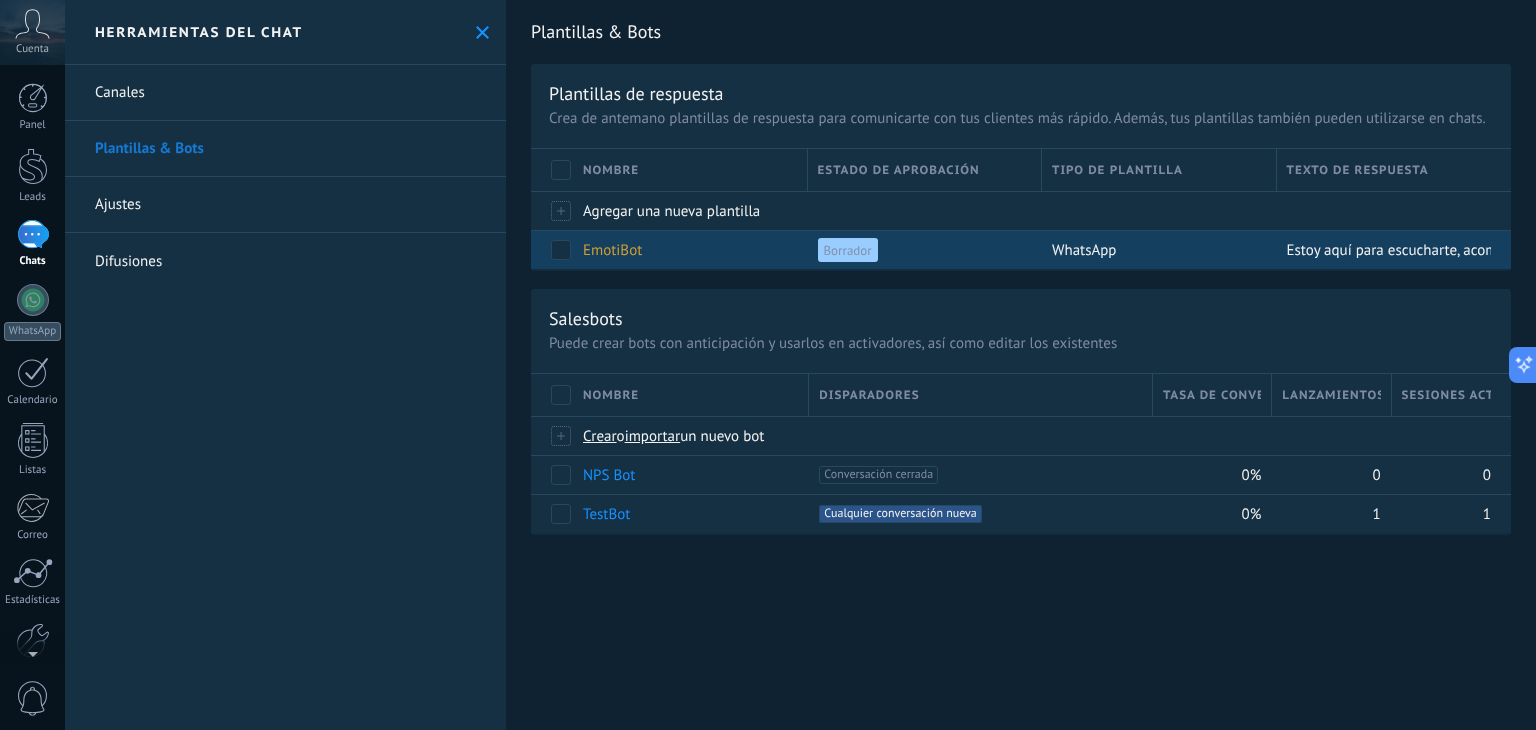 click on "Borrador" at bounding box center (848, 250) 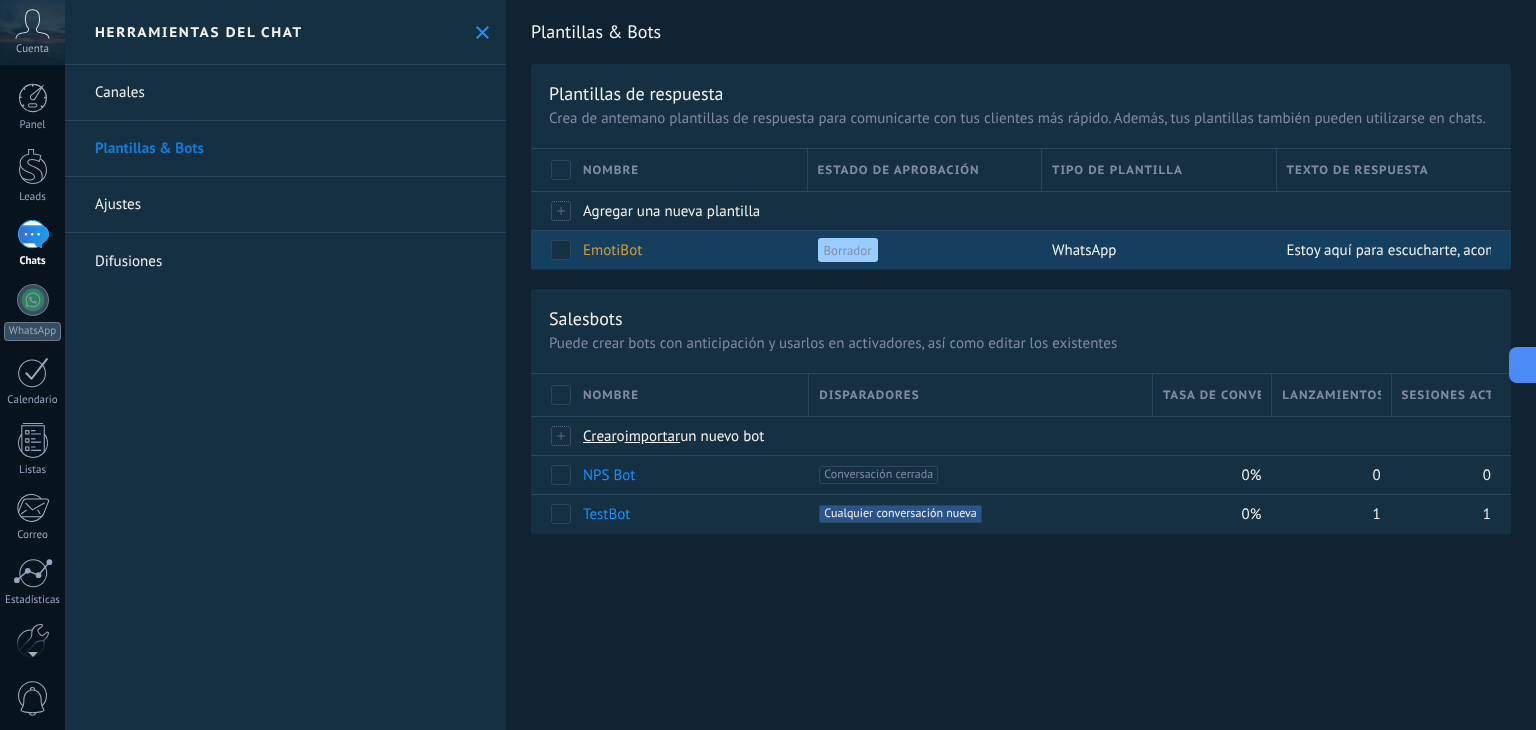 click on "Estoy aquí para escucharte, acompañarte y ayudarte a encontrar calma. Lo que sientes es importante. ¿Cómo te encuentras [DATE]?" at bounding box center [1703, 250] 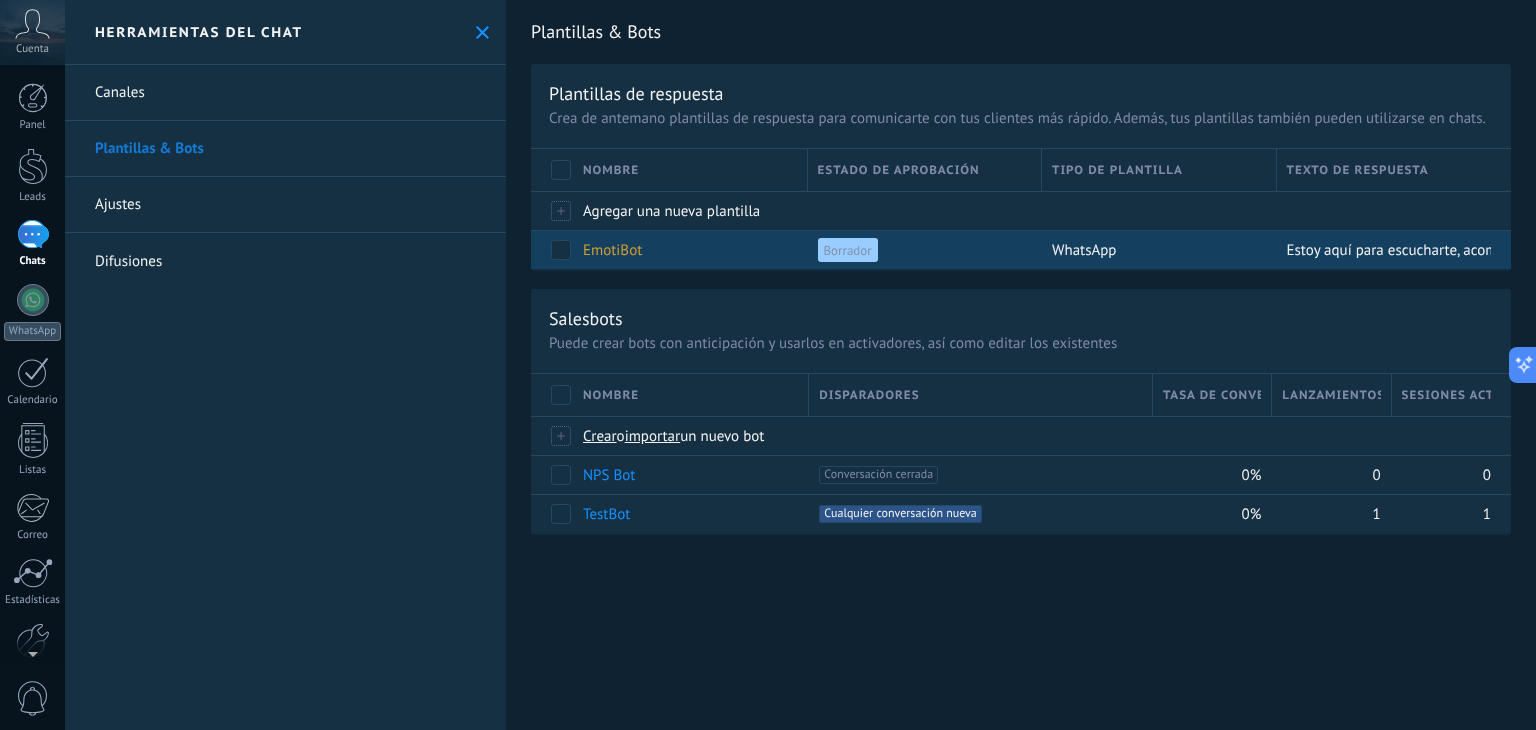 click at bounding box center (561, 250) 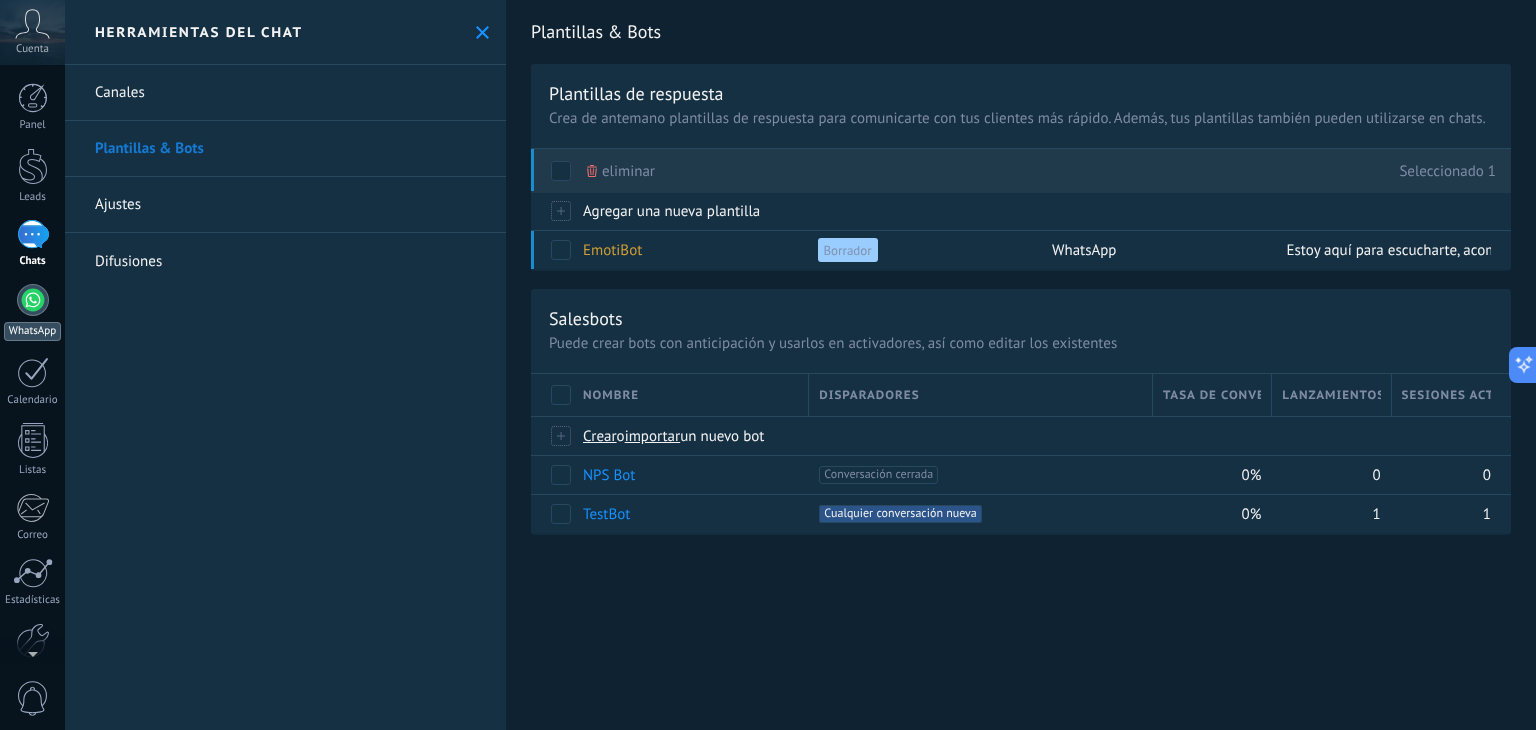 click at bounding box center (33, 300) 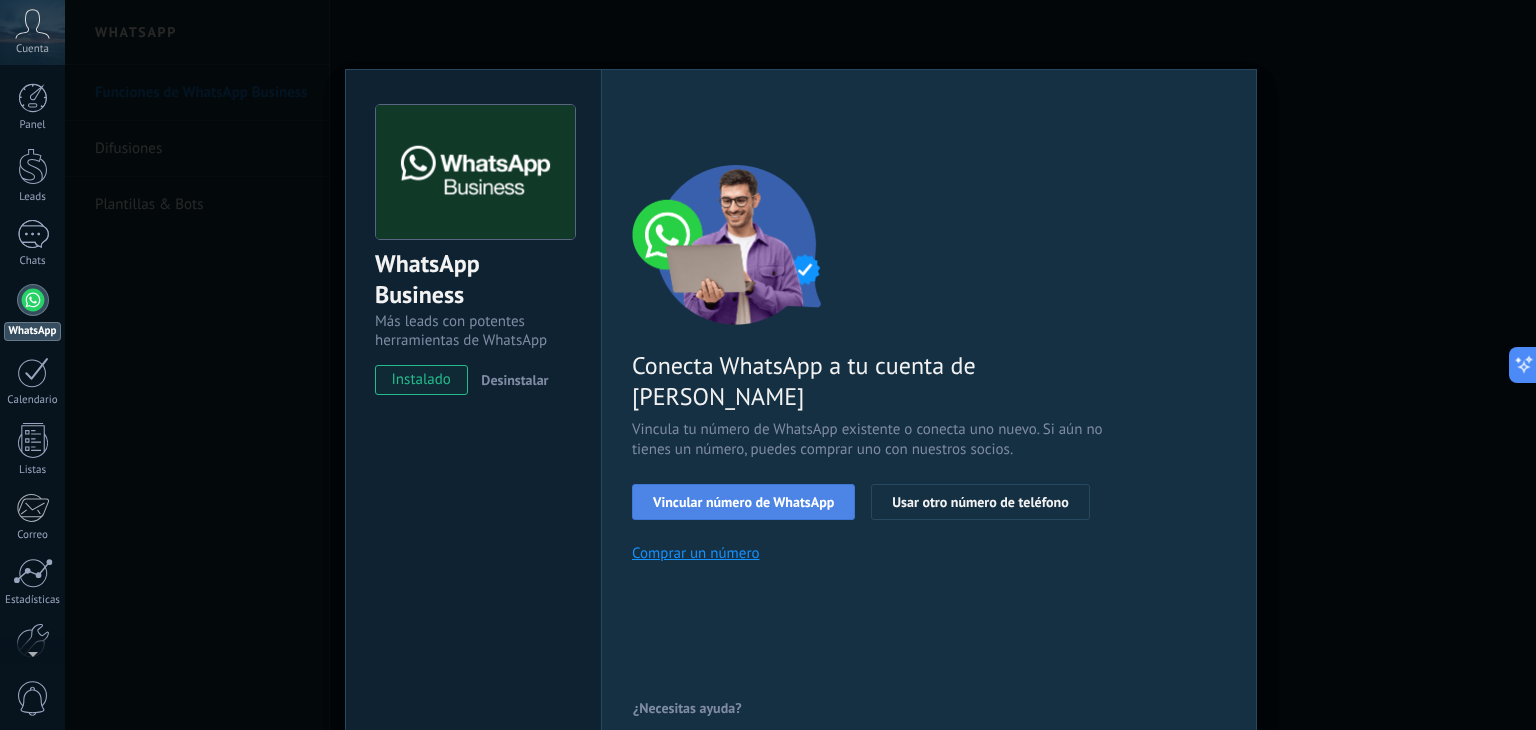 click on "Vincular número de WhatsApp" at bounding box center [743, 502] 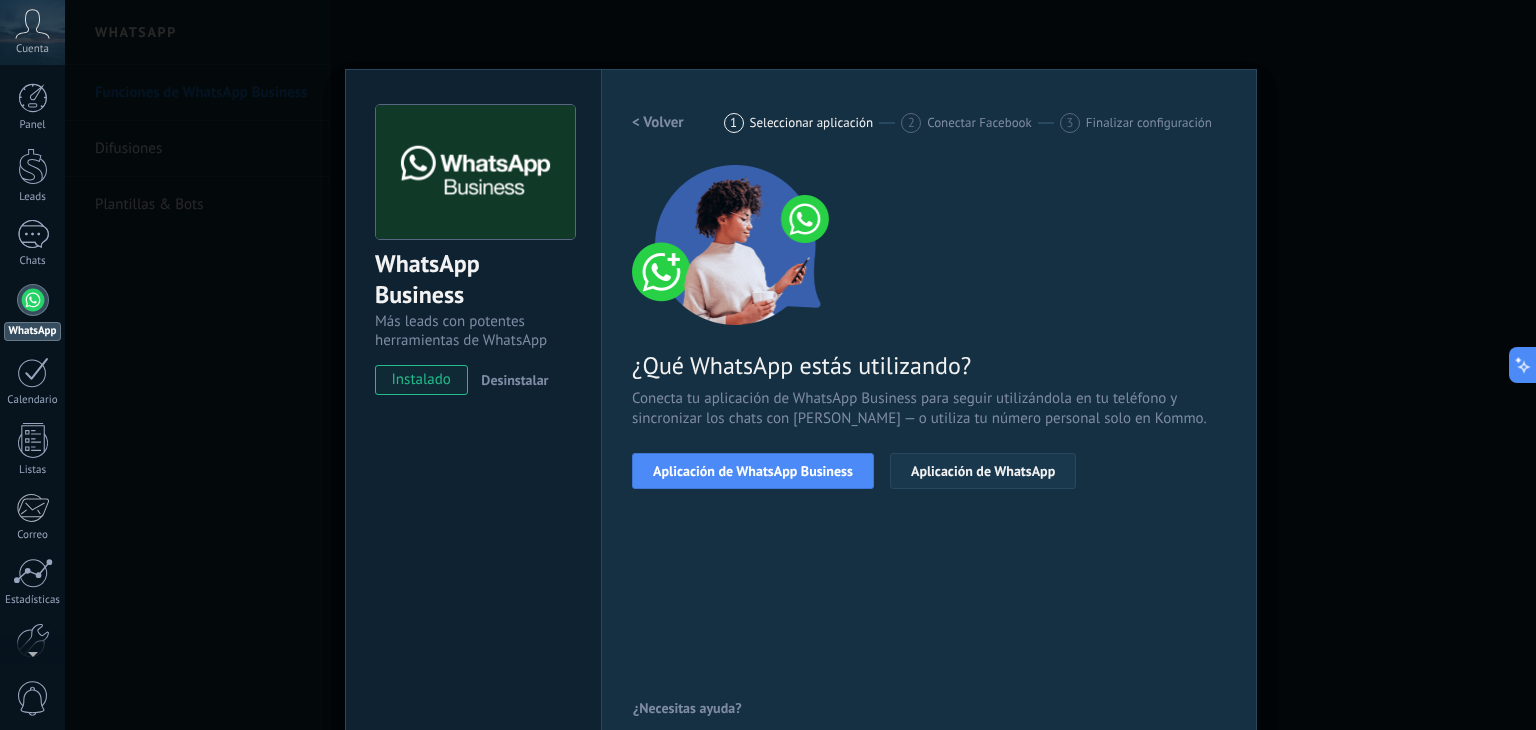 click on "Aplicación de WhatsApp" at bounding box center [983, 471] 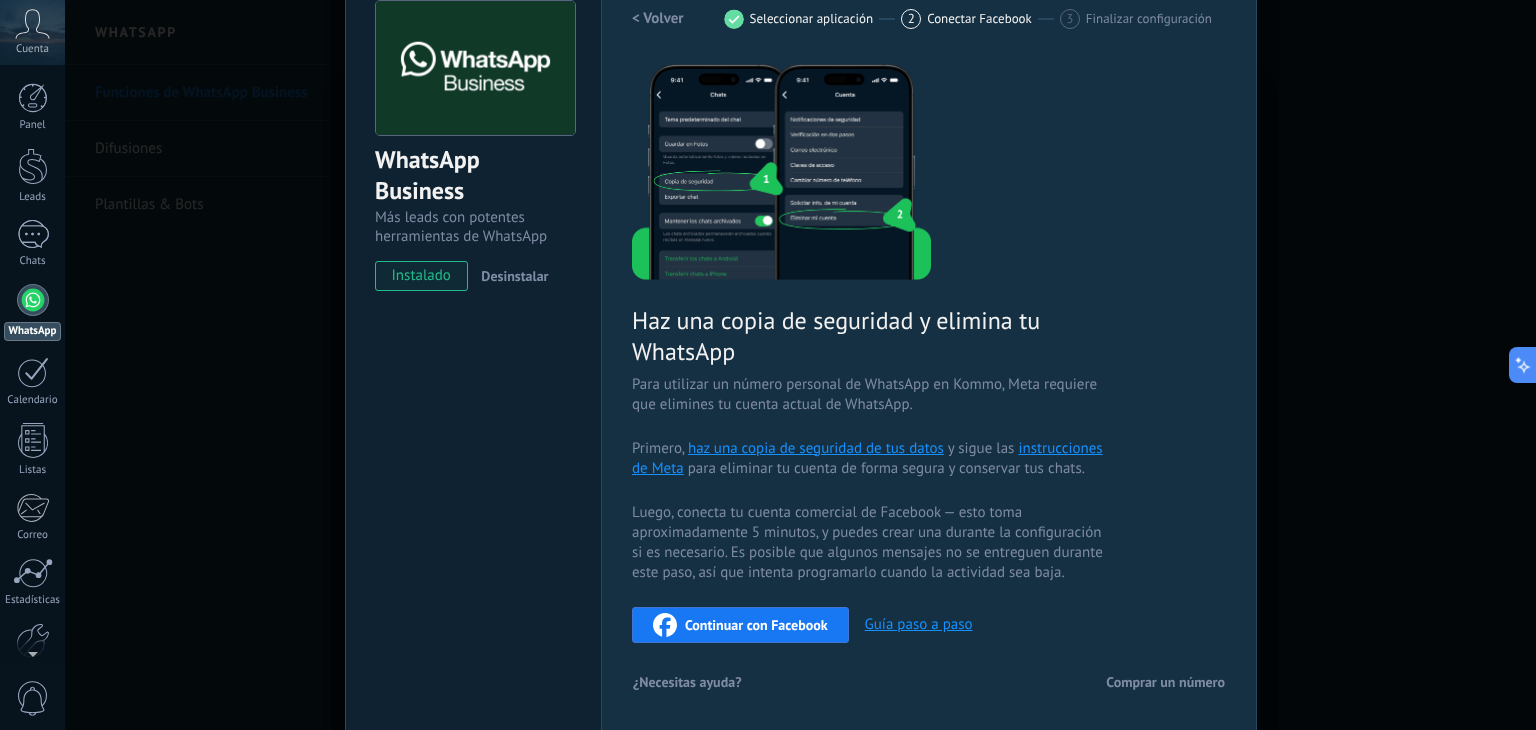 scroll, scrollTop: 105, scrollLeft: 0, axis: vertical 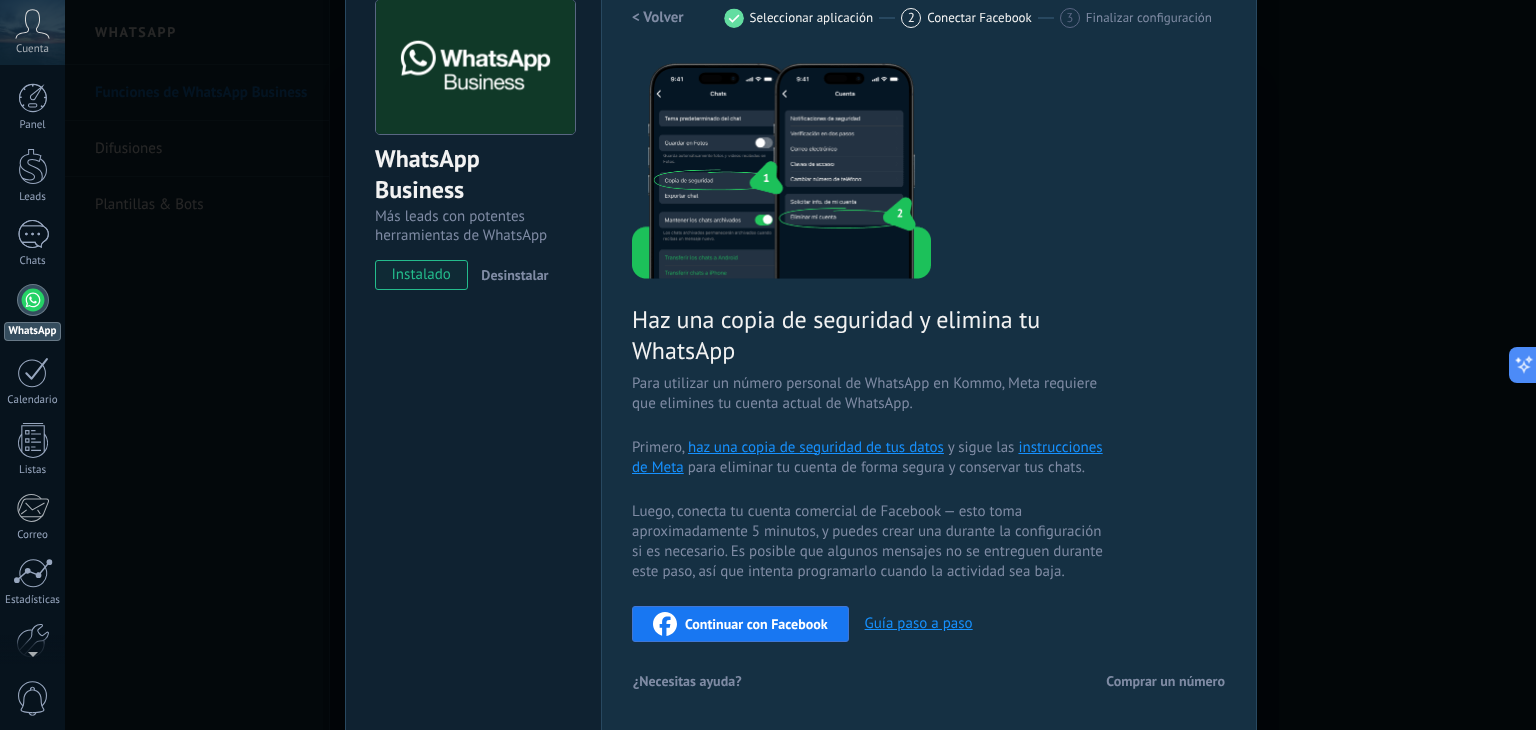 click on "instalado" at bounding box center (421, 275) 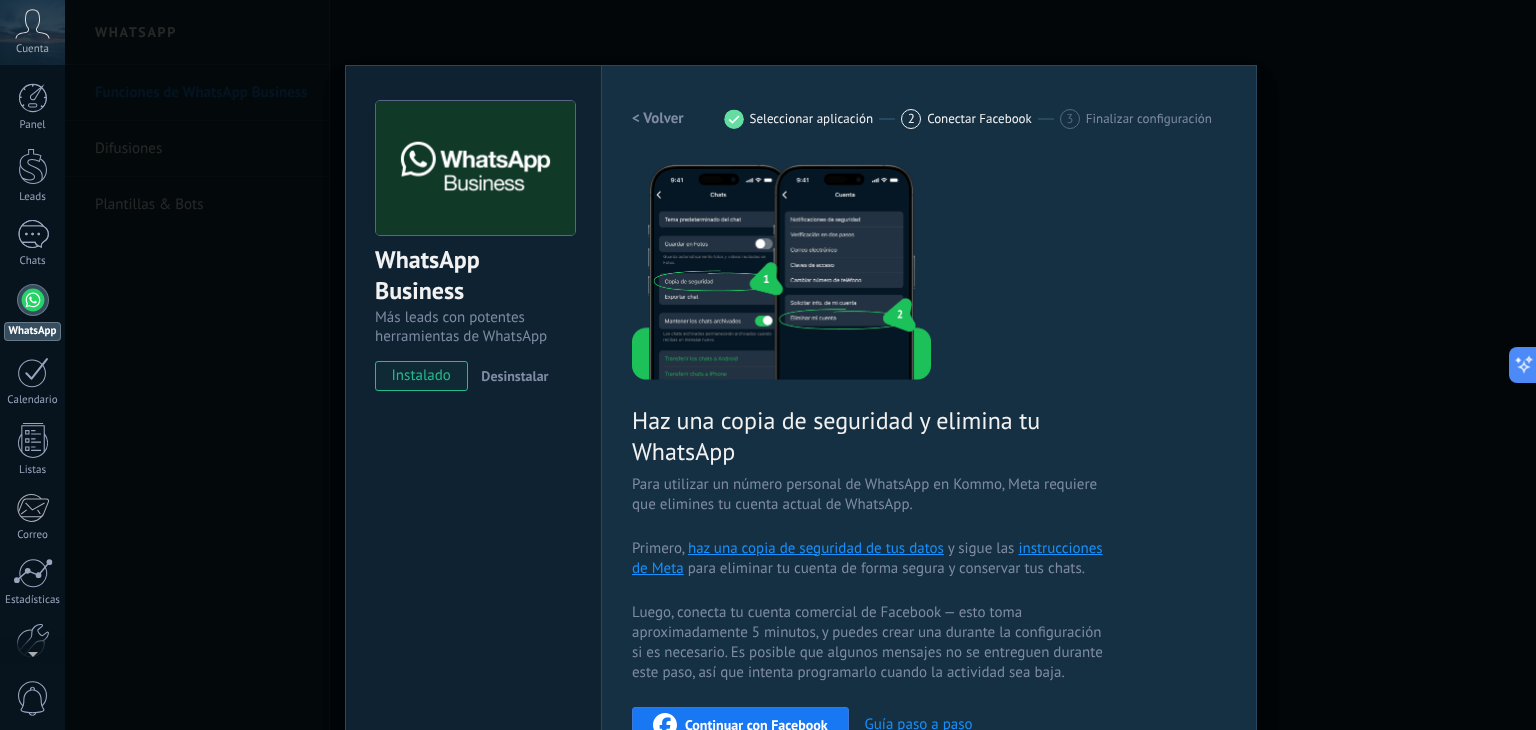 scroll, scrollTop: 0, scrollLeft: 0, axis: both 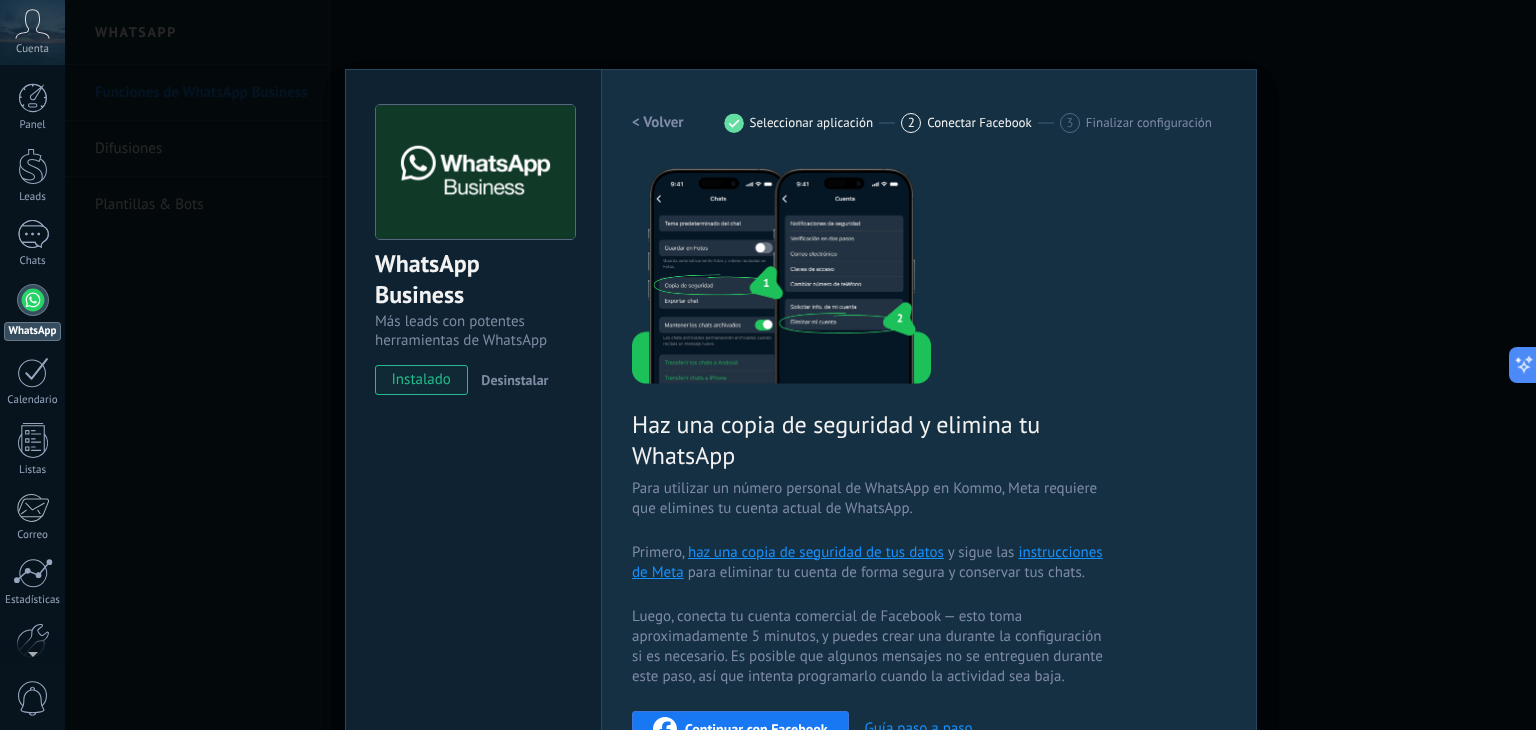 click on "< Volver" at bounding box center [658, 122] 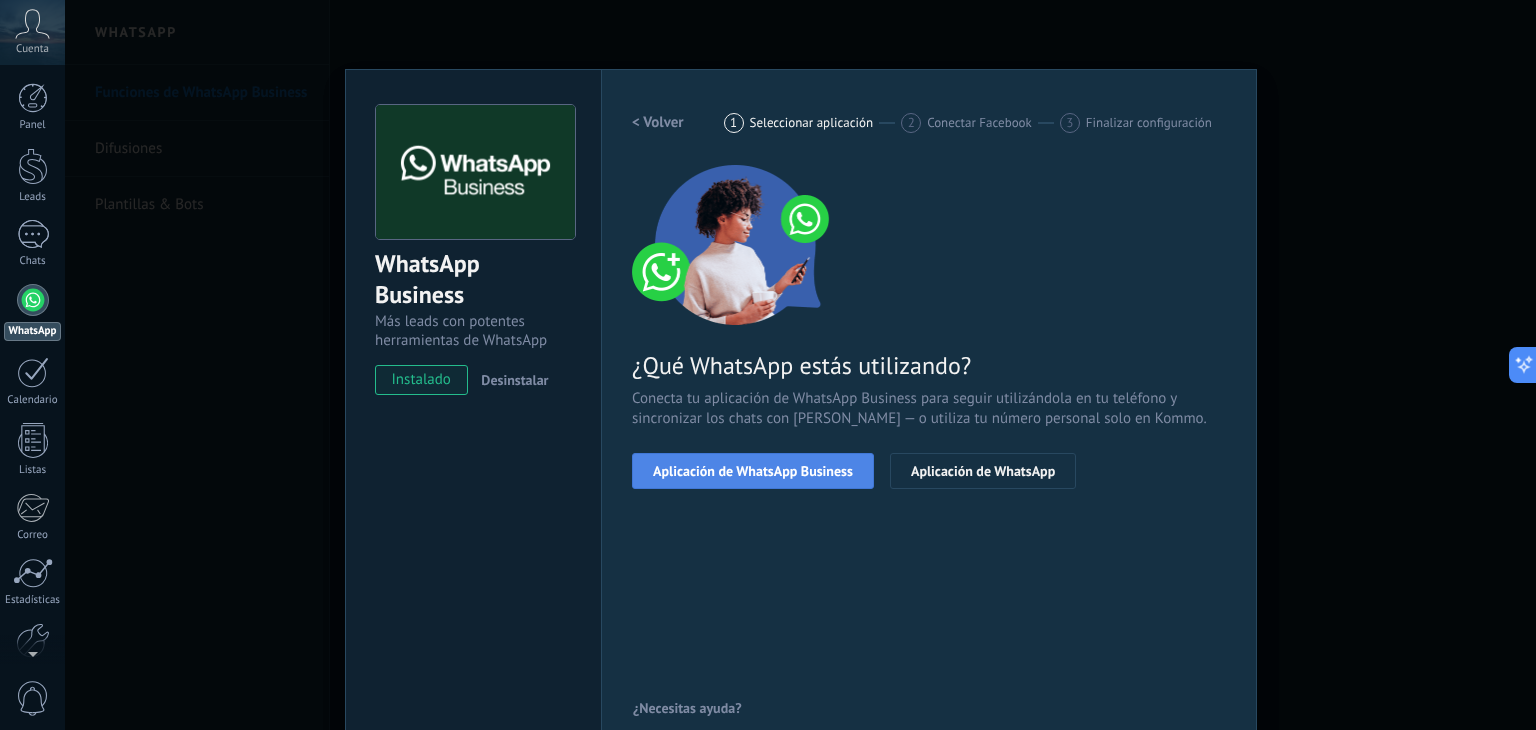 click on "Aplicación de WhatsApp Business" at bounding box center (753, 471) 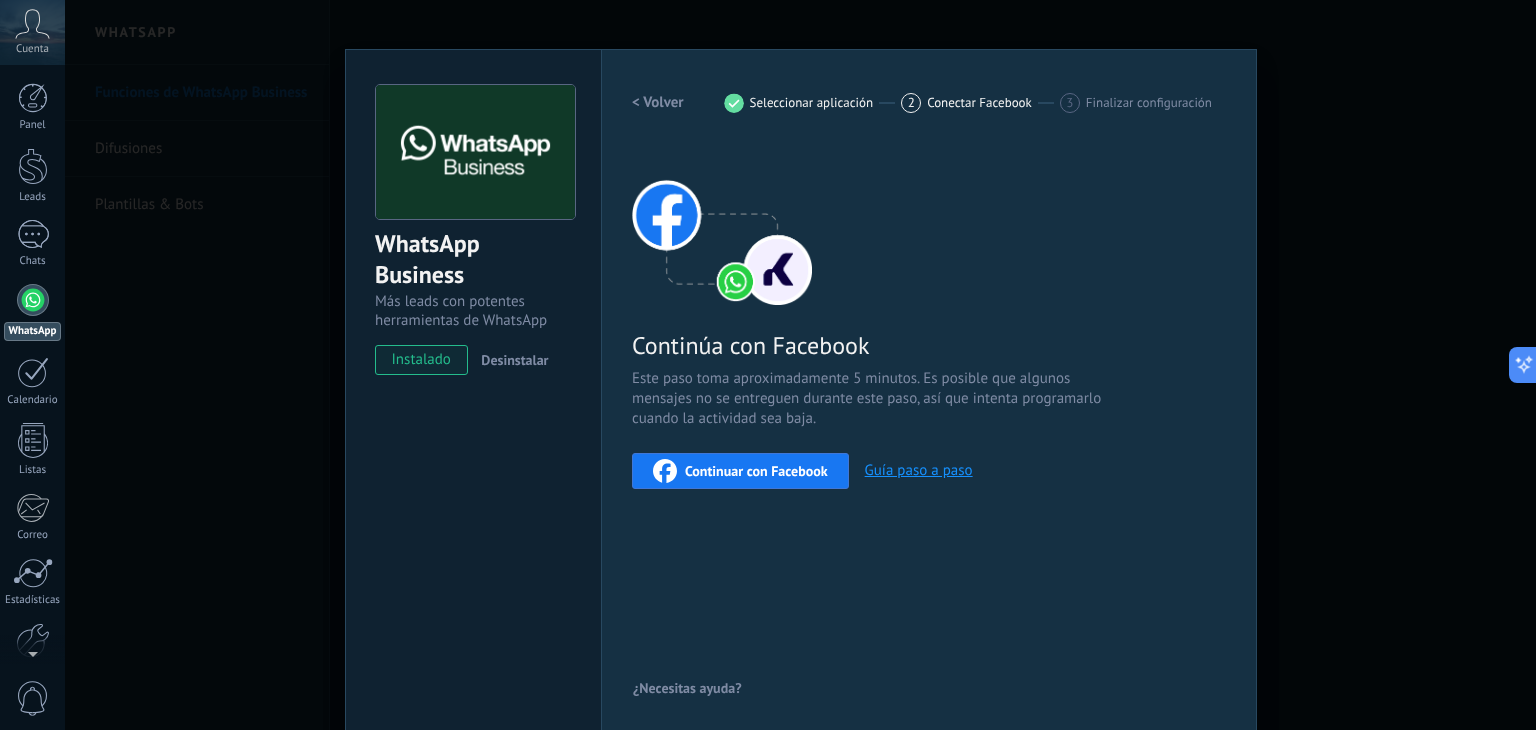 scroll, scrollTop: 28, scrollLeft: 0, axis: vertical 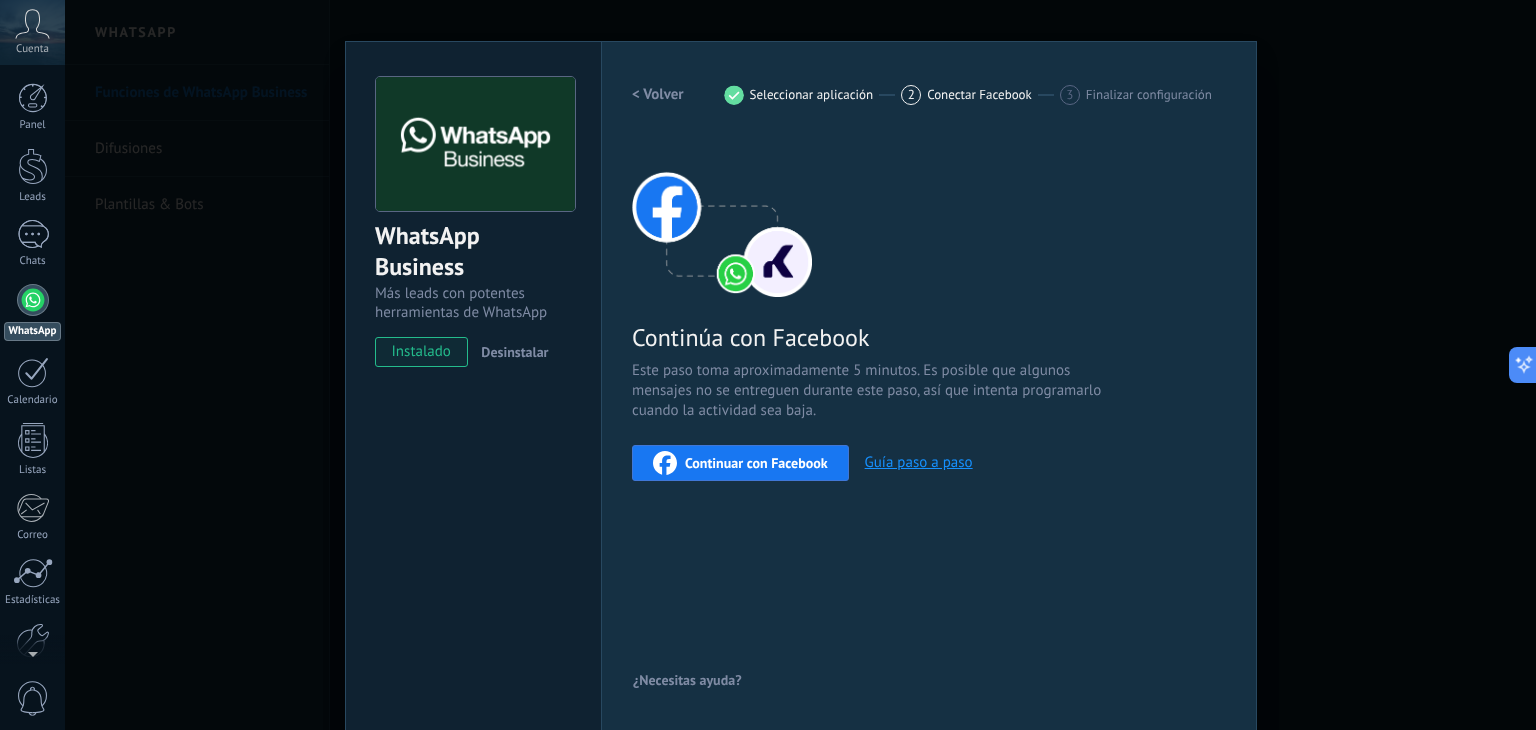 click on "Guía paso a paso" at bounding box center (919, 462) 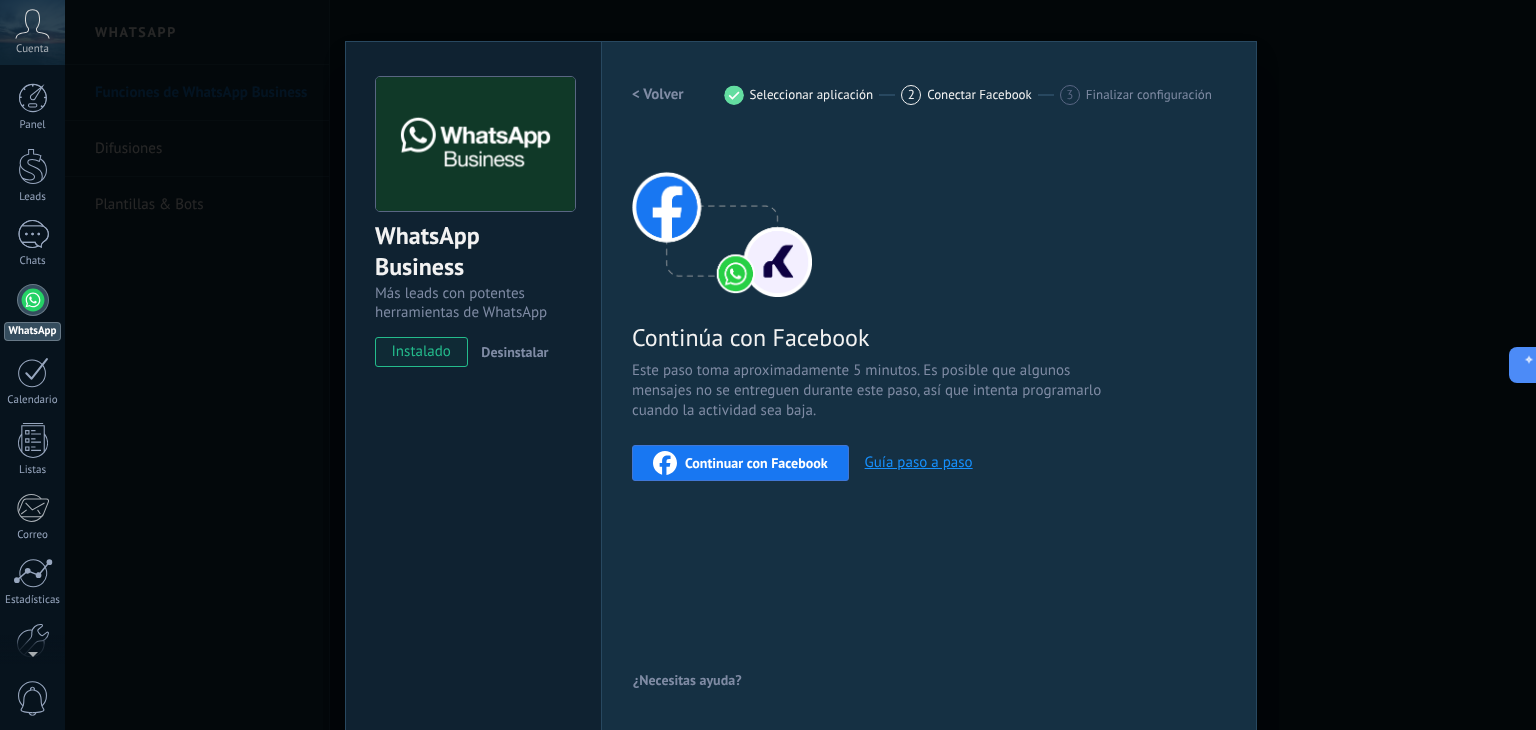 scroll, scrollTop: 0, scrollLeft: 0, axis: both 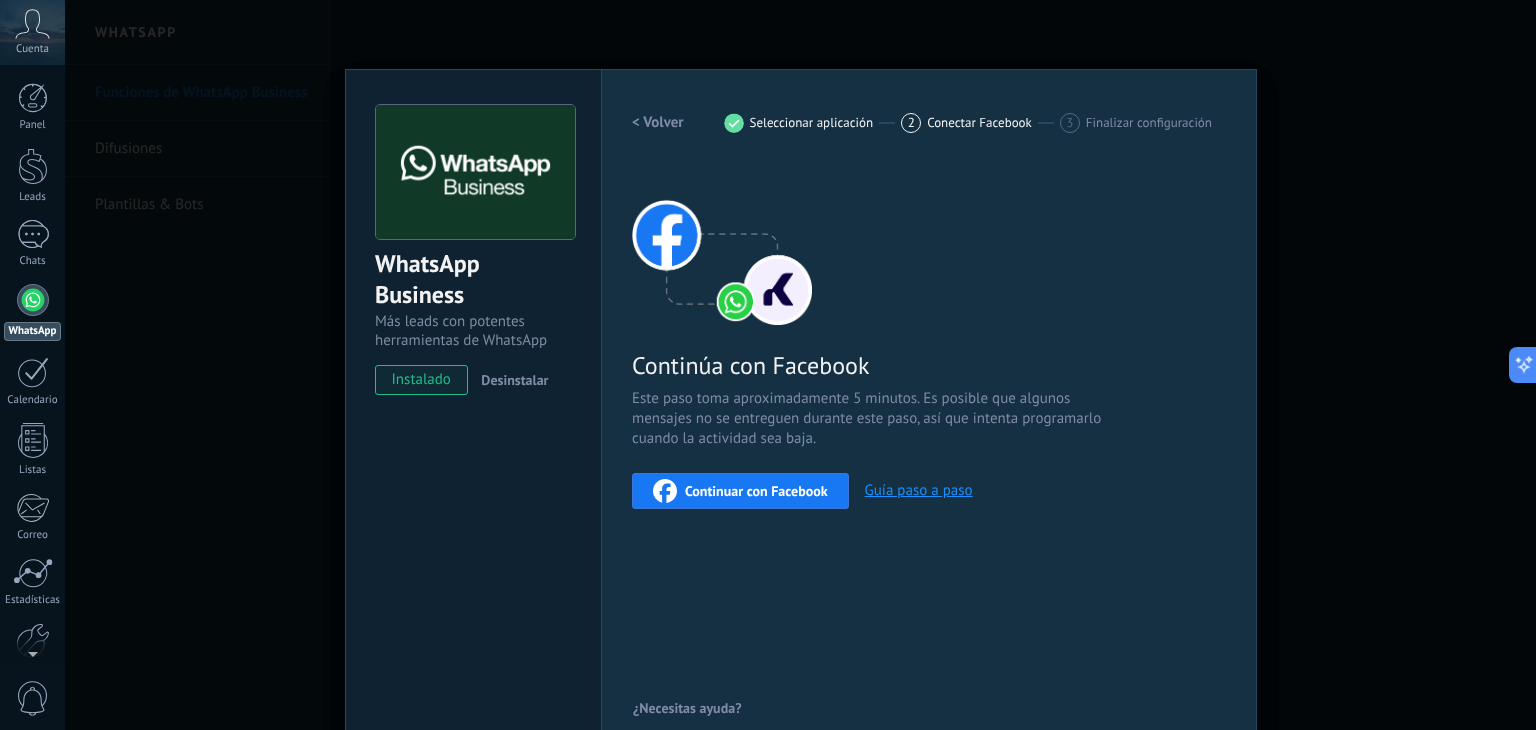 click on "Conectar Facebook" at bounding box center [979, 122] 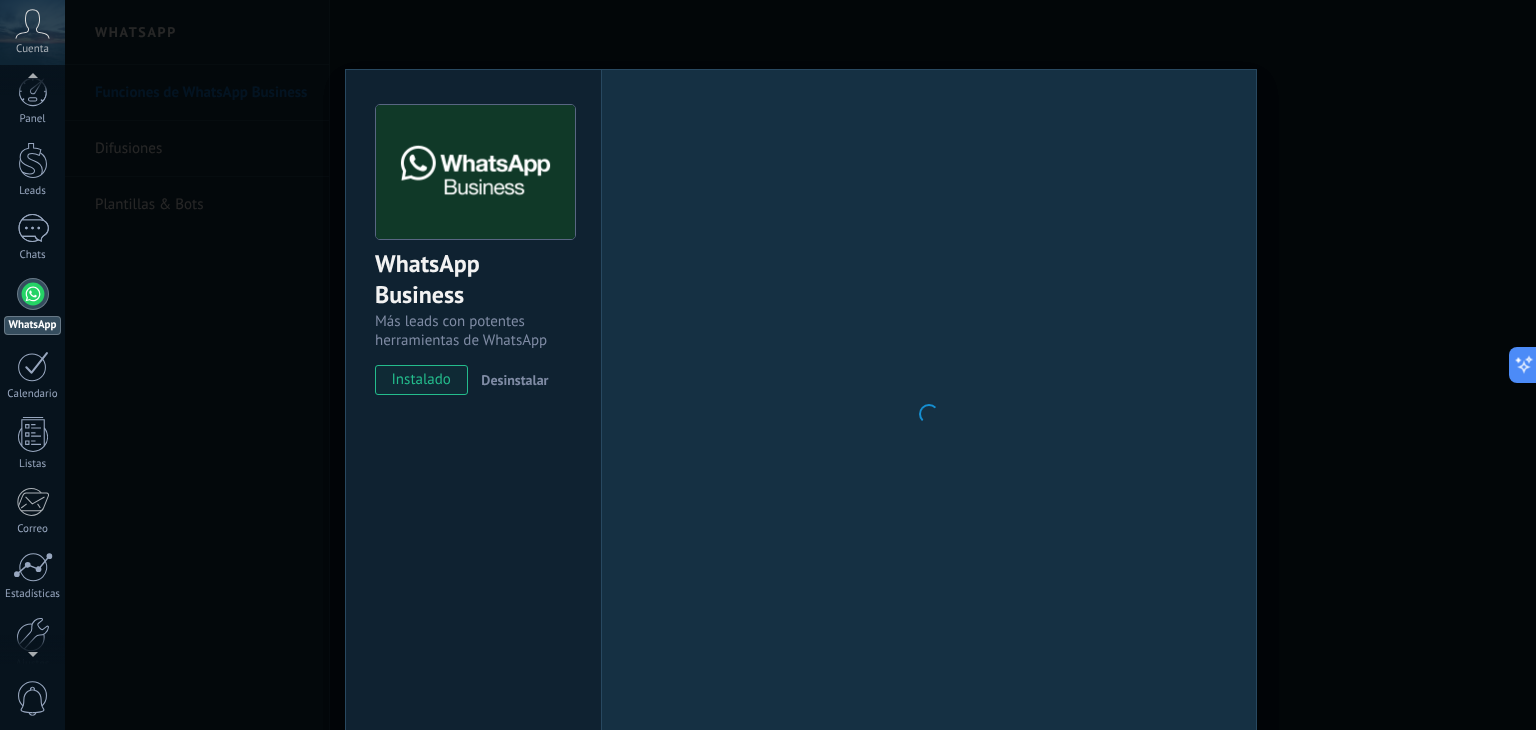 scroll, scrollTop: 0, scrollLeft: 0, axis: both 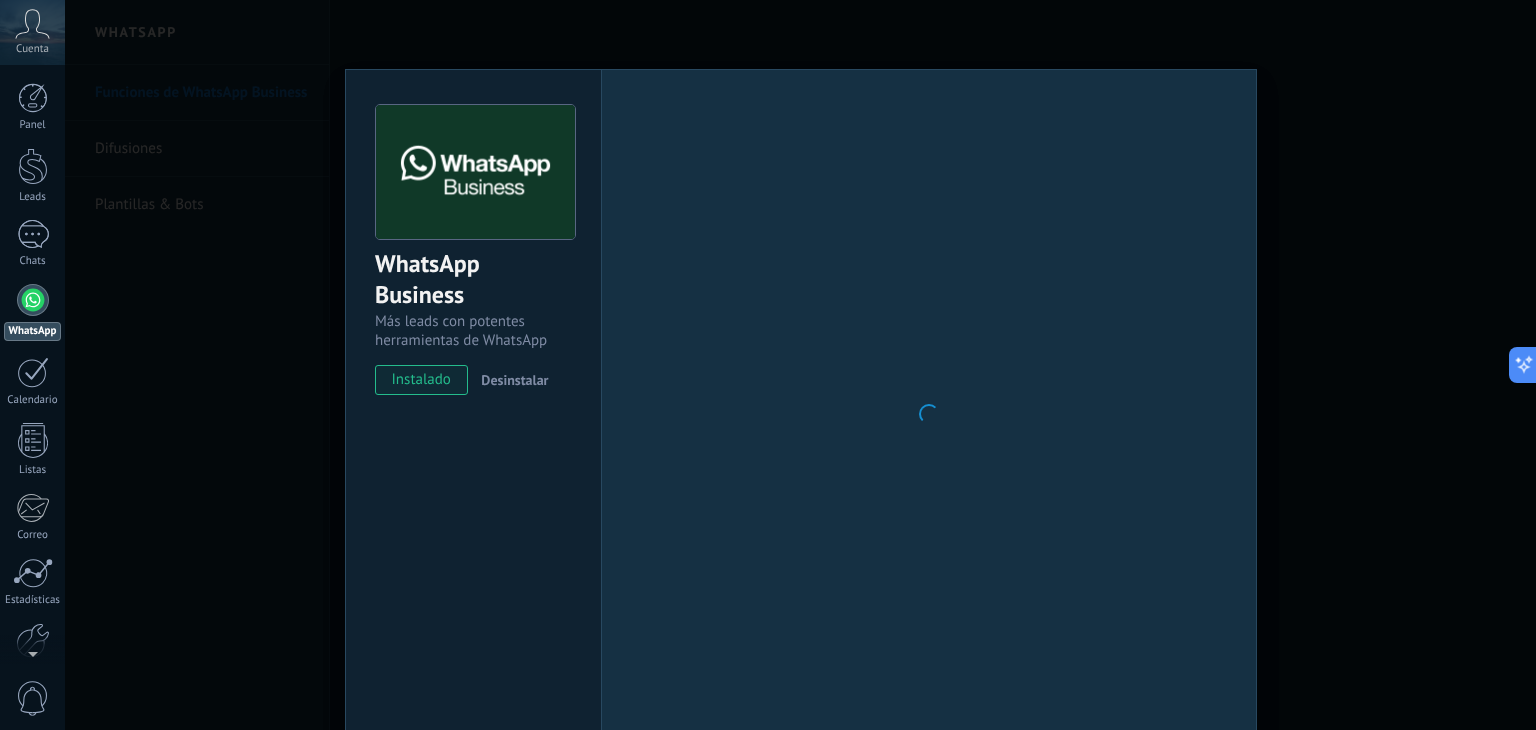 click on "WhatsApp Business" at bounding box center [473, 280] 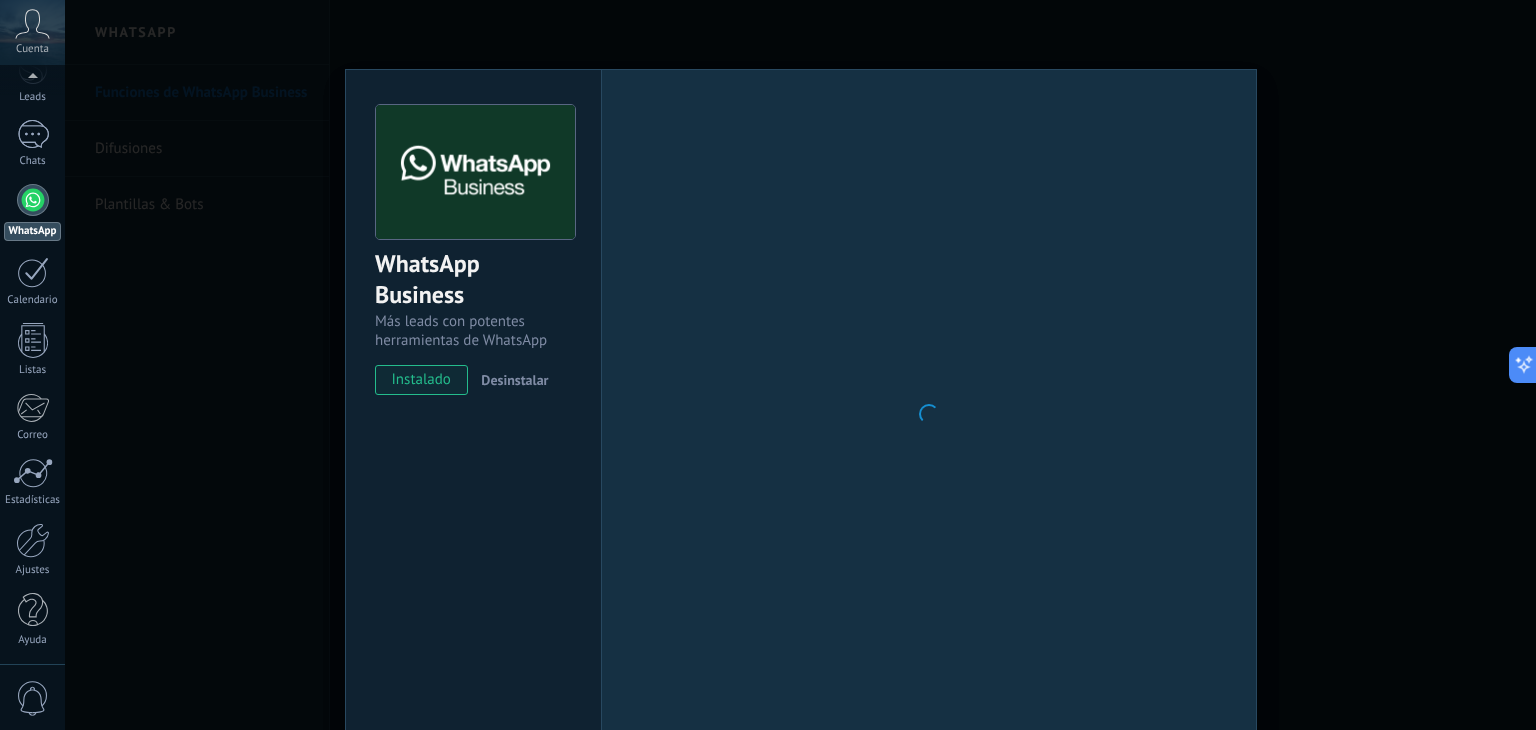 scroll, scrollTop: 0, scrollLeft: 0, axis: both 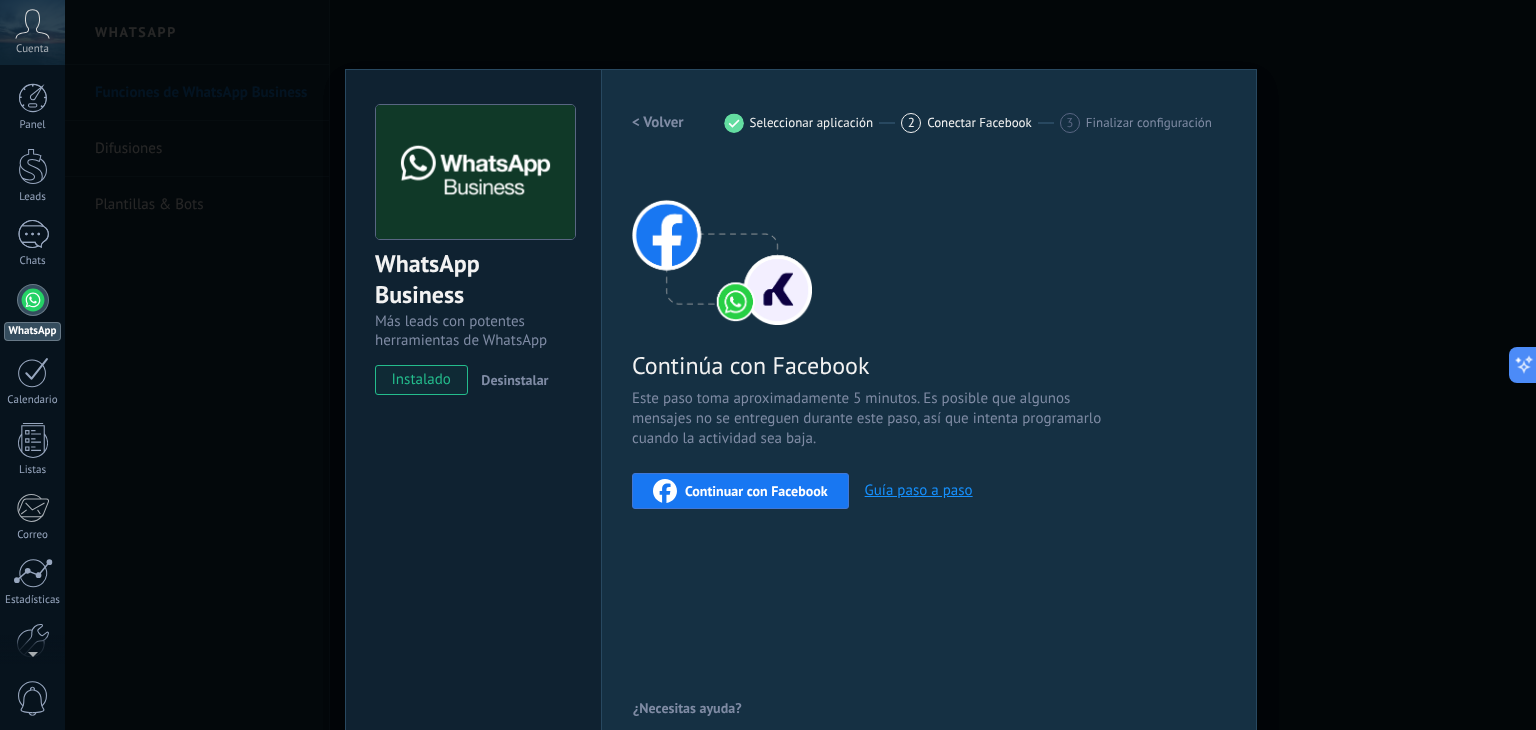click on "WhatsApp Business Más leads con potentes herramientas de WhatsApp instalado Desinstalar Configuraciones Autorizaciones Esta pestaña registra a los usuarios que han concedido acceso a las integración a esta cuenta. Si deseas remover la posibilidad que un usuario pueda enviar solicitudes a la cuenta en nombre de esta integración, puedes revocar el acceso. Si el acceso a todos los usuarios es revocado, la integración dejará de funcionar. Esta aplicacion está instalada, pero nadie le ha dado acceso aun. WhatsApp Cloud API más _:  Guardar < Volver 1 Seleccionar aplicación 2 Conectar Facebook  3 Finalizar configuración Continúa con Facebook Este paso toma aproximadamente 5 minutos. Es posible que algunos mensajes no se entreguen durante este paso, así que intenta programarlo cuando la actividad sea baja. Continuar con Facebook Guía paso a paso ¿Necesitas ayuda?" at bounding box center [800, 365] 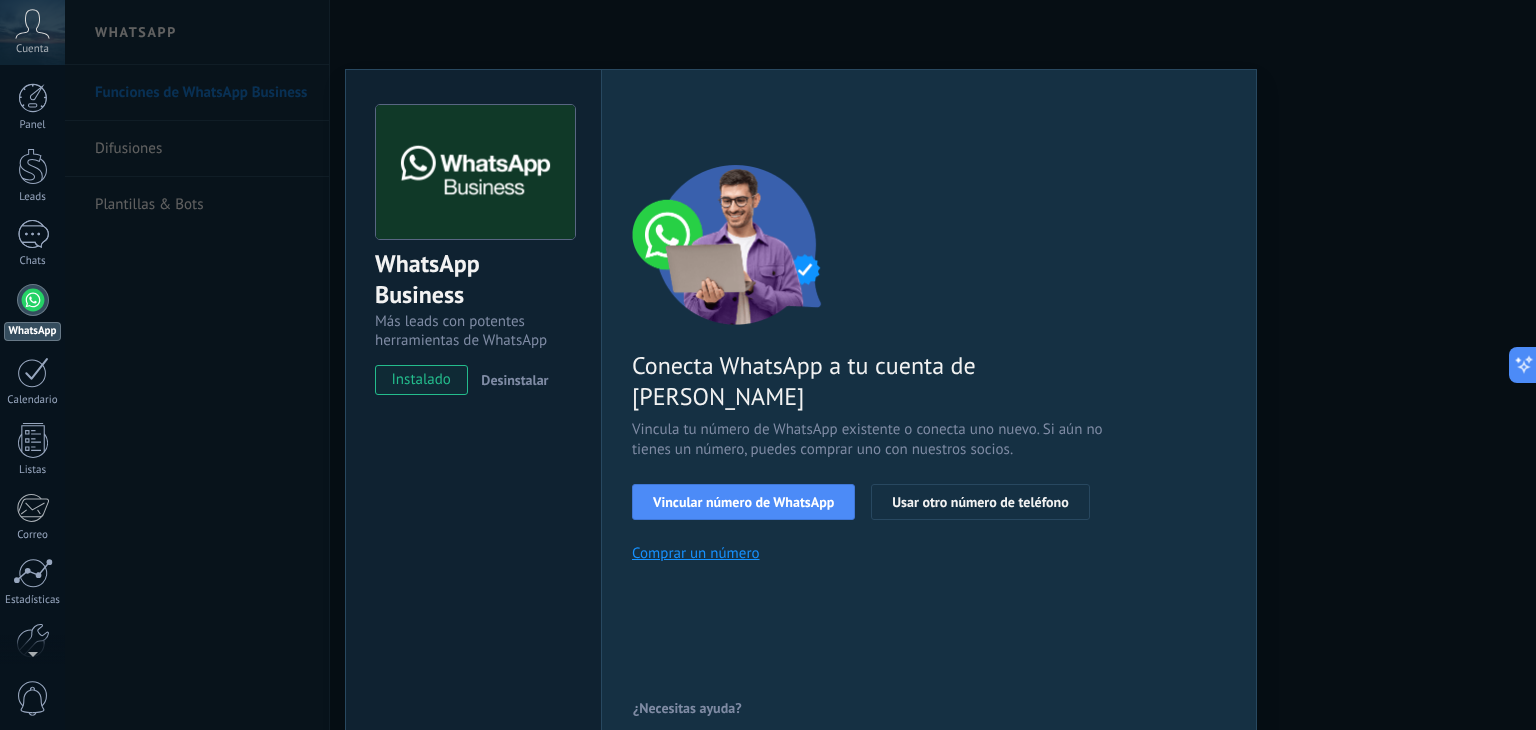 click on "WhatsApp Business Más leads con potentes herramientas de WhatsApp instalado Desinstalar Configuraciones Autorizaciones Esta pestaña registra a los usuarios que han concedido acceso a las integración a esta cuenta. Si deseas remover la posibilidad que un usuario pueda enviar solicitudes a la cuenta en nombre de esta integración, puedes revocar el acceso. Si el acceso a todos los usuarios es revocado, la integración dejará de funcionar. Esta aplicacion está instalada, pero nadie le ha dado acceso aun. WhatsApp Cloud API más _:  Guardar < Volver 1 Seleccionar aplicación 2 Conectar Facebook  3 Finalizar configuración Conecta WhatsApp a tu cuenta de Kommo Vincula tu número de WhatsApp existente o conecta uno nuevo. Si aún no tienes un número, puedes comprar uno con nuestros socios. Vincular número de WhatsApp Usar otro número de teléfono Comprar un número ¿Necesitas ayuda?" at bounding box center [800, 365] 